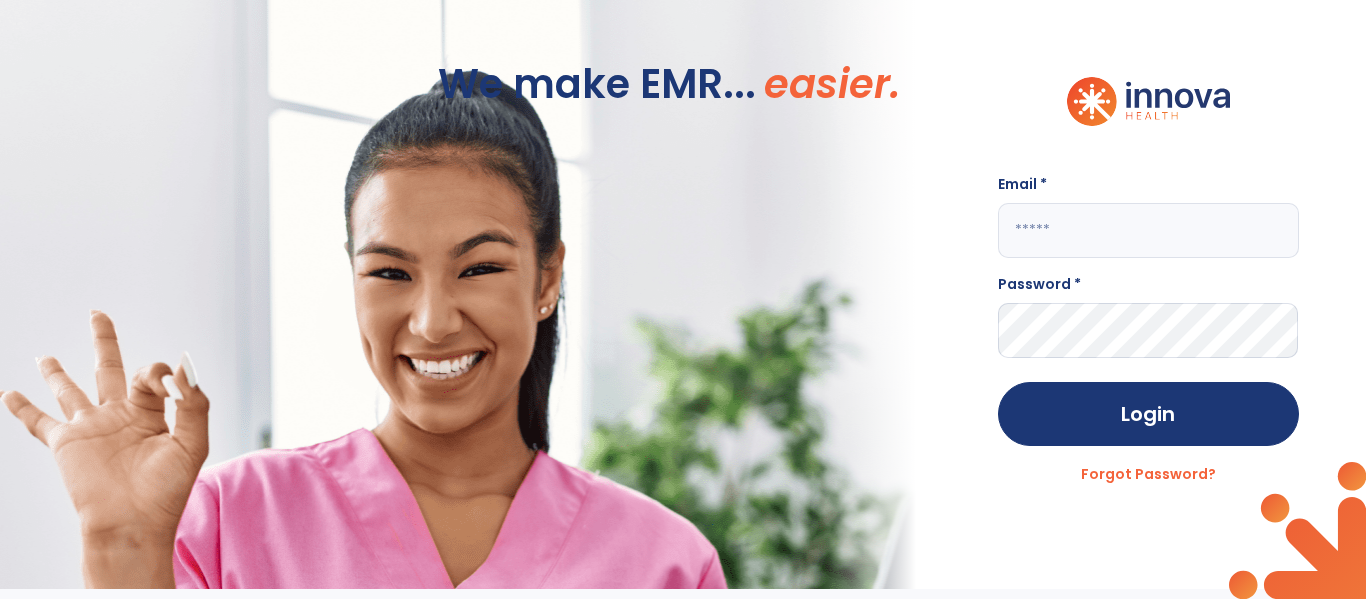 scroll, scrollTop: 0, scrollLeft: 0, axis: both 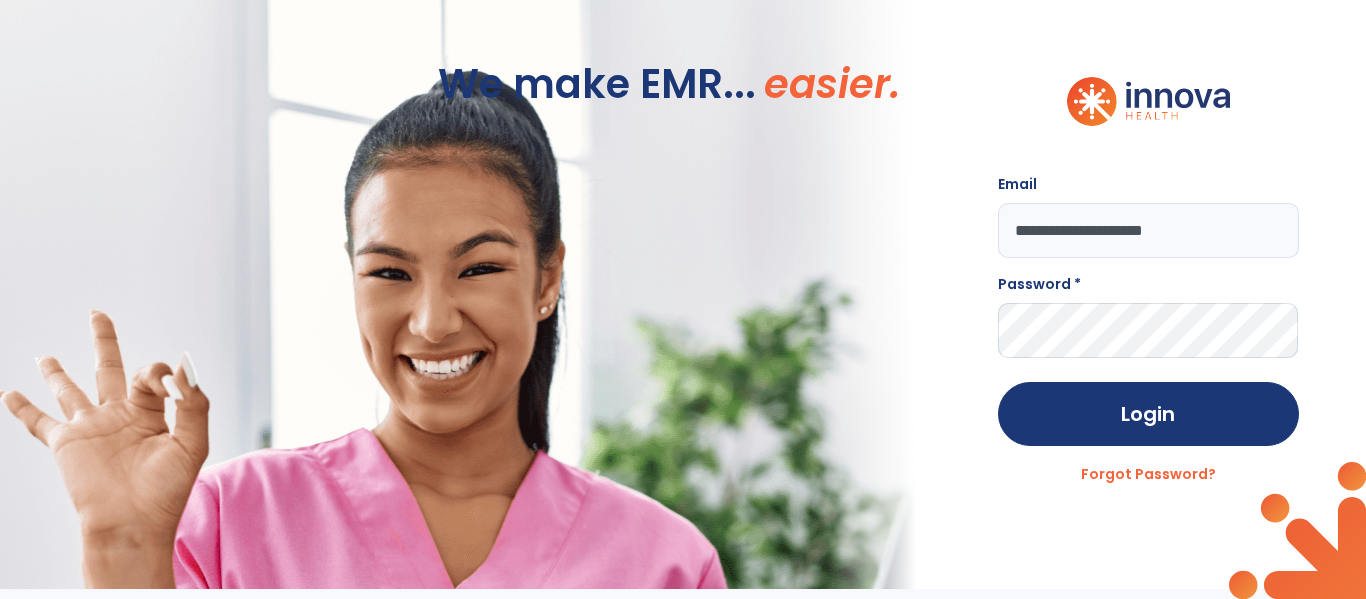 type on "**********" 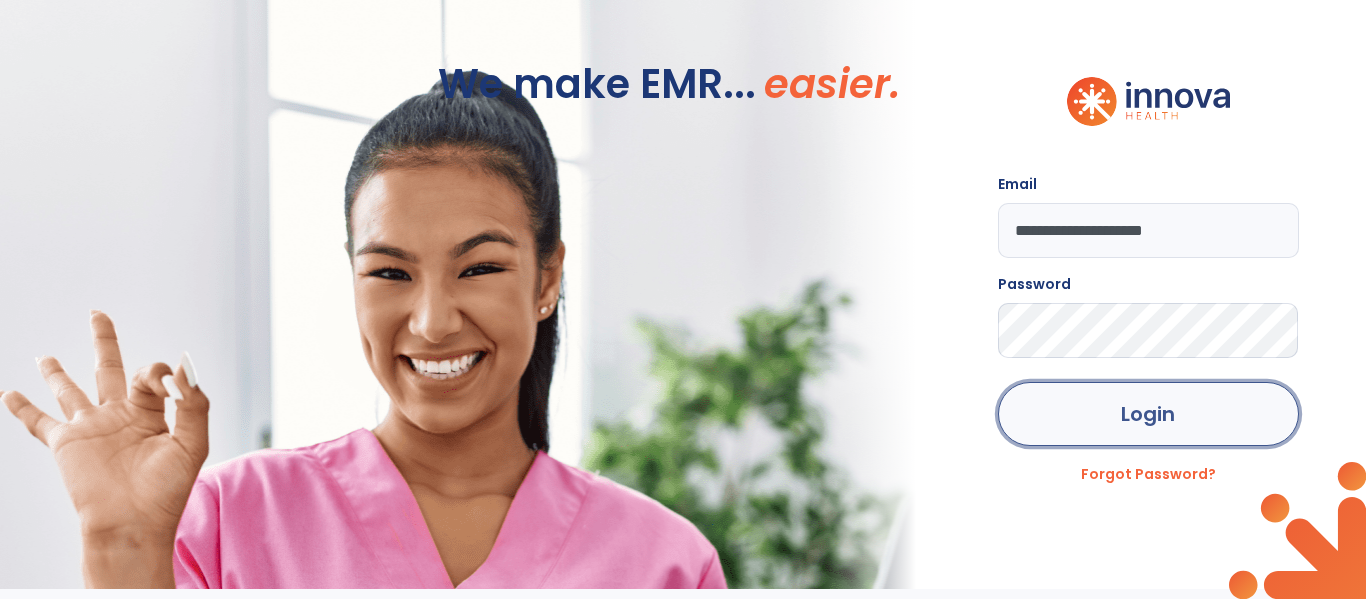 click on "Login" 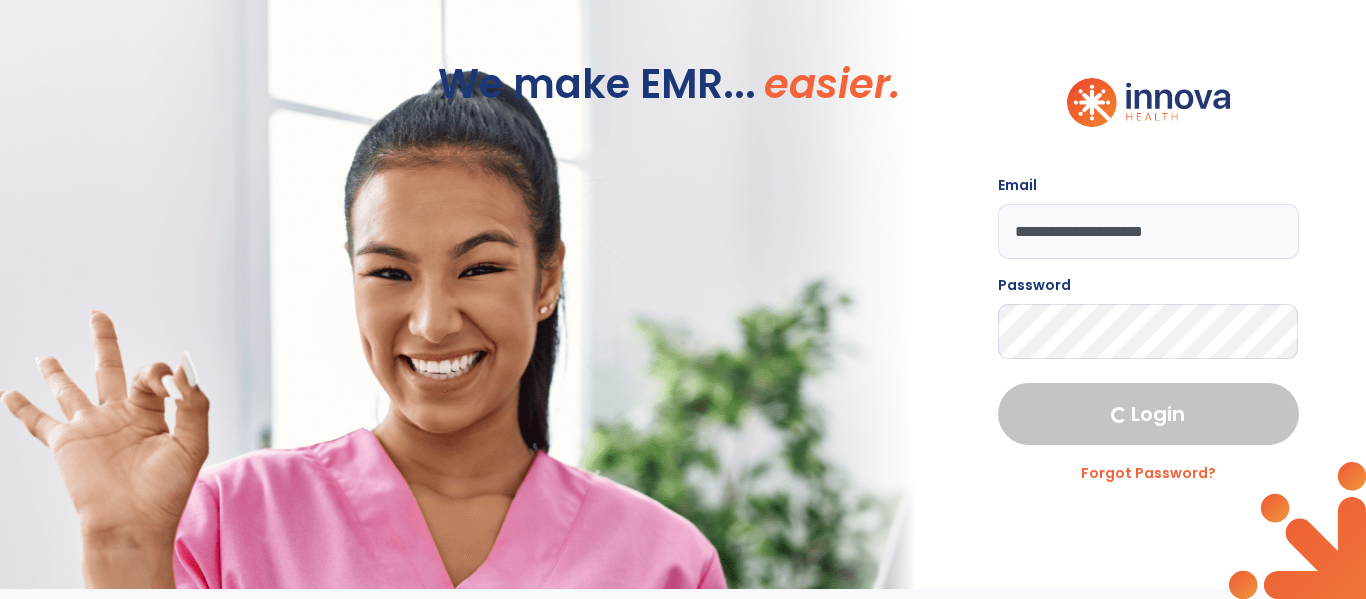 select on "****" 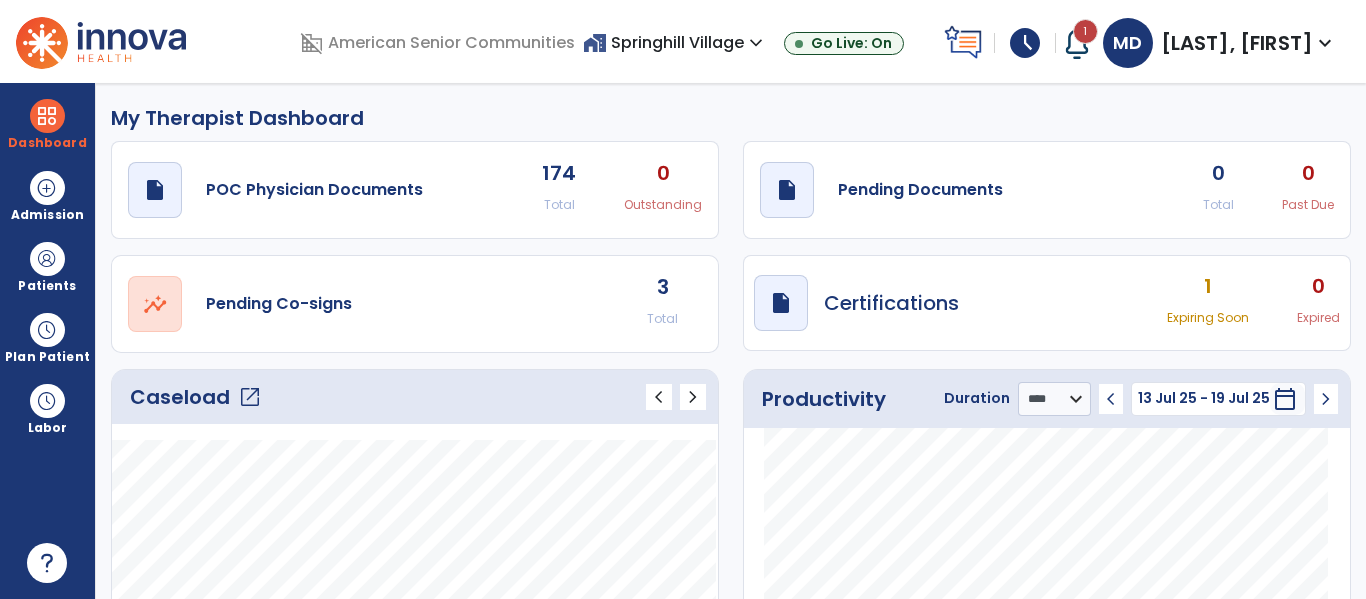 click on "Caseload   open_in_new" 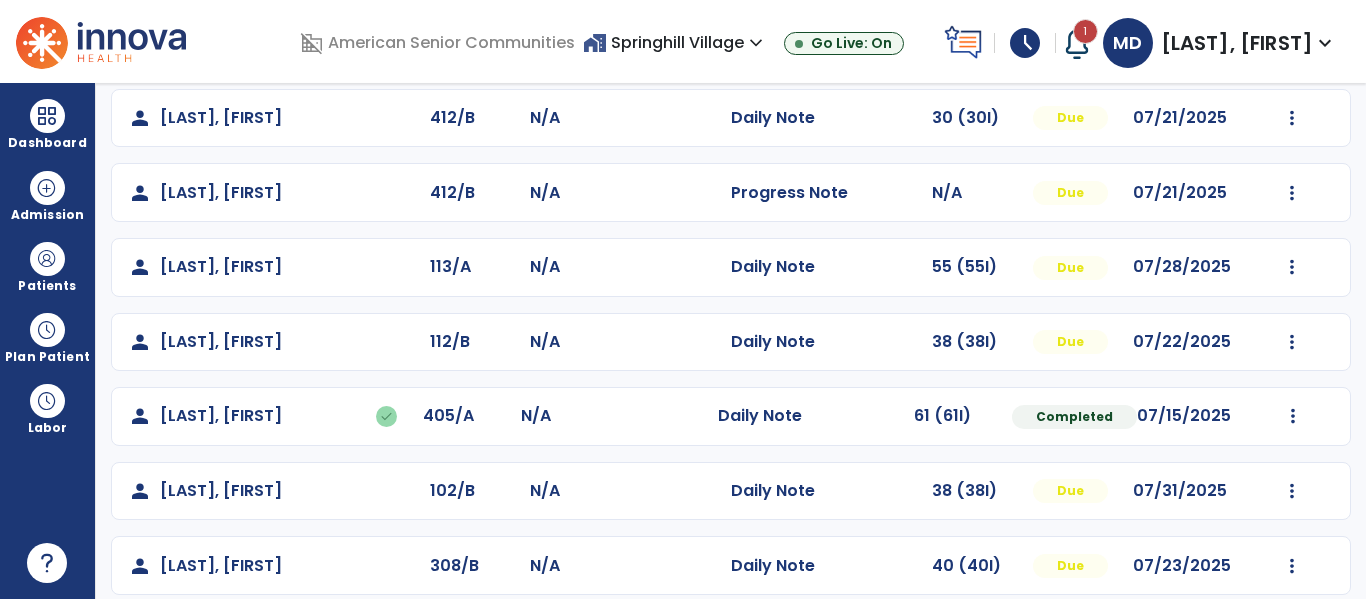 scroll, scrollTop: 413, scrollLeft: 0, axis: vertical 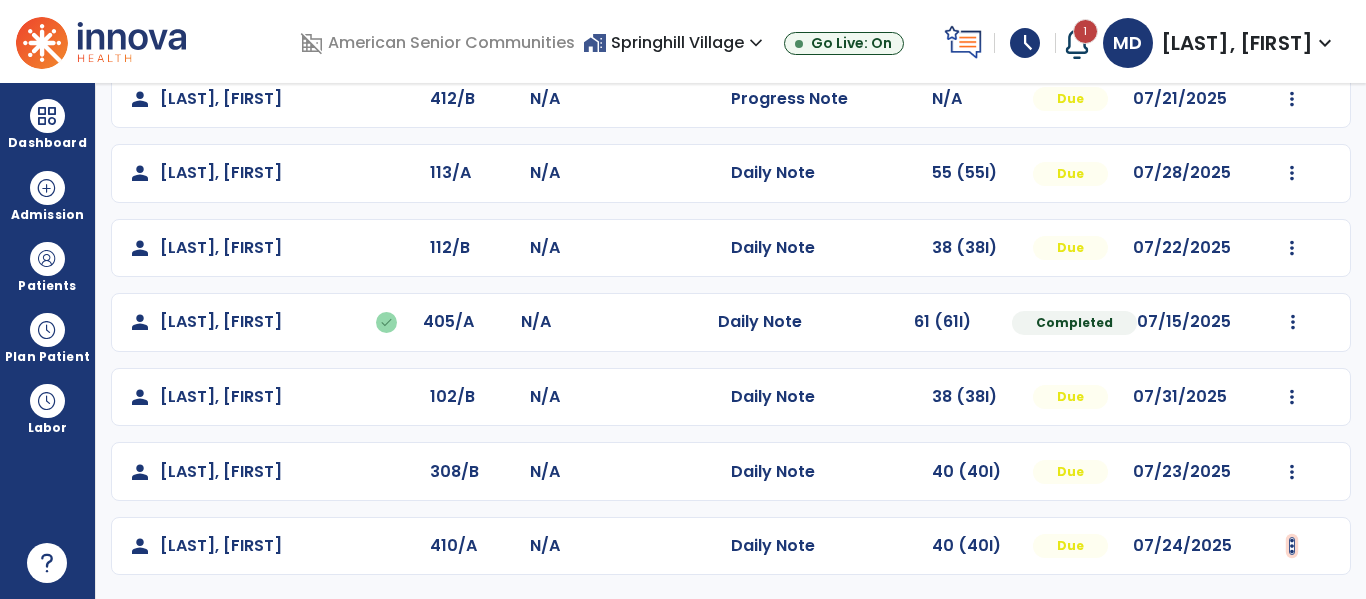 click at bounding box center [1292, -125] 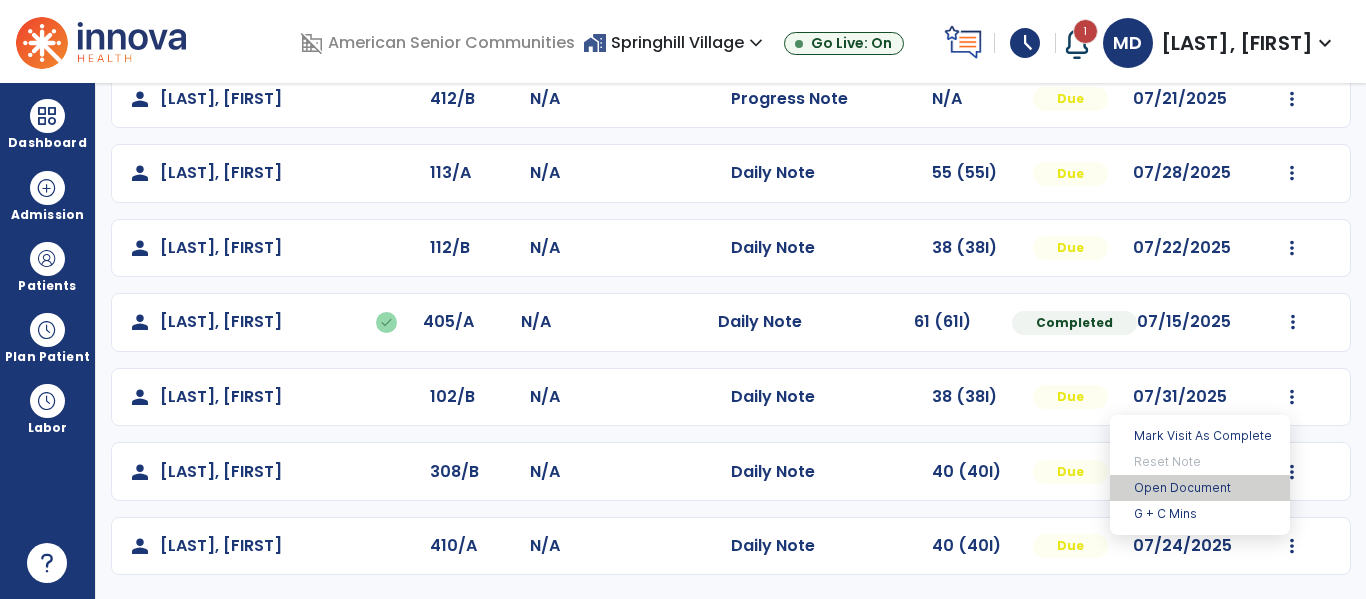 click on "Open Document" at bounding box center [1200, 488] 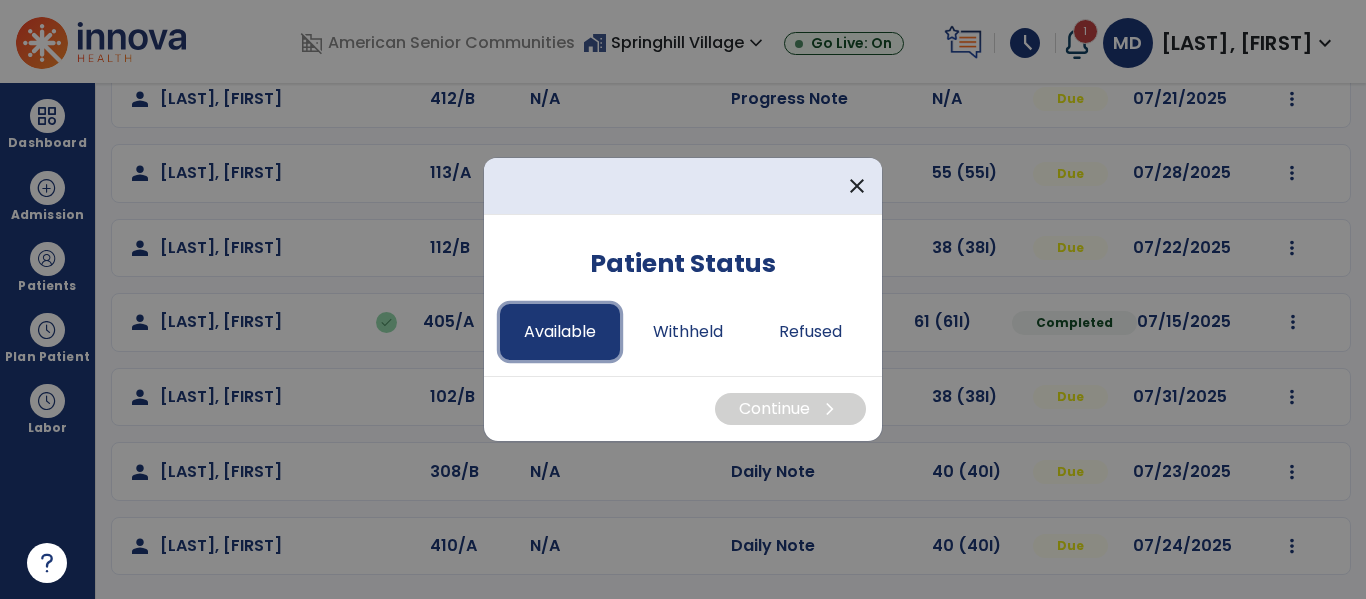 click on "Available" at bounding box center (560, 332) 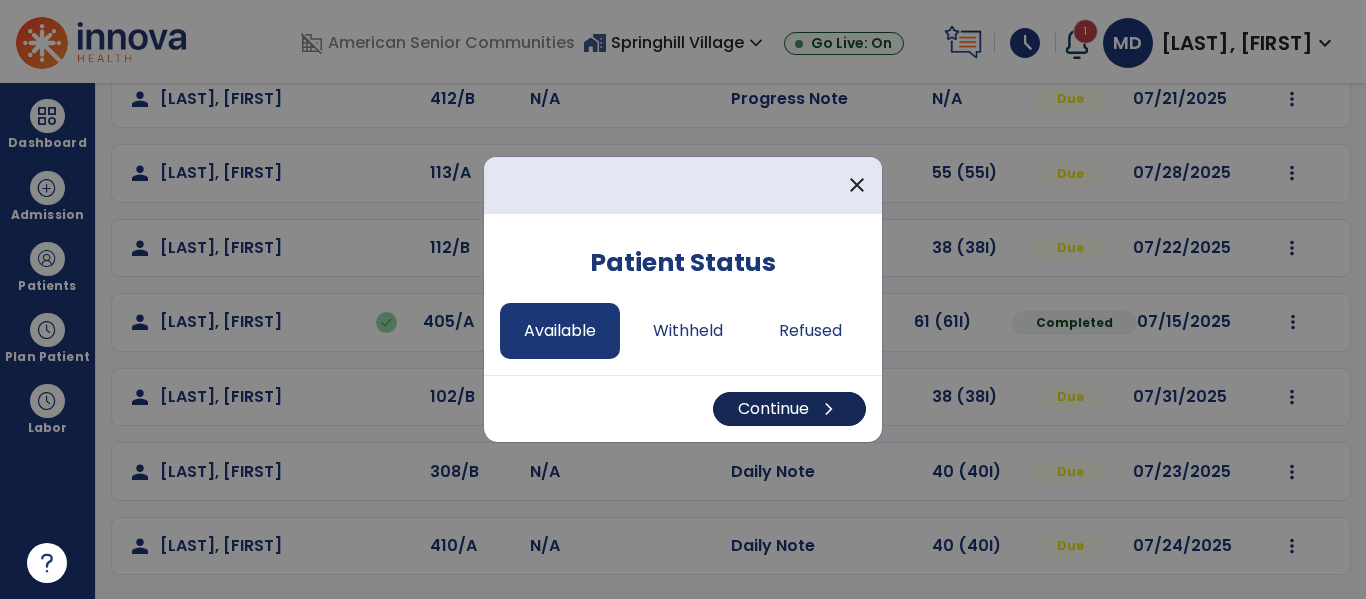 click on "Continue   chevron_right" at bounding box center (789, 409) 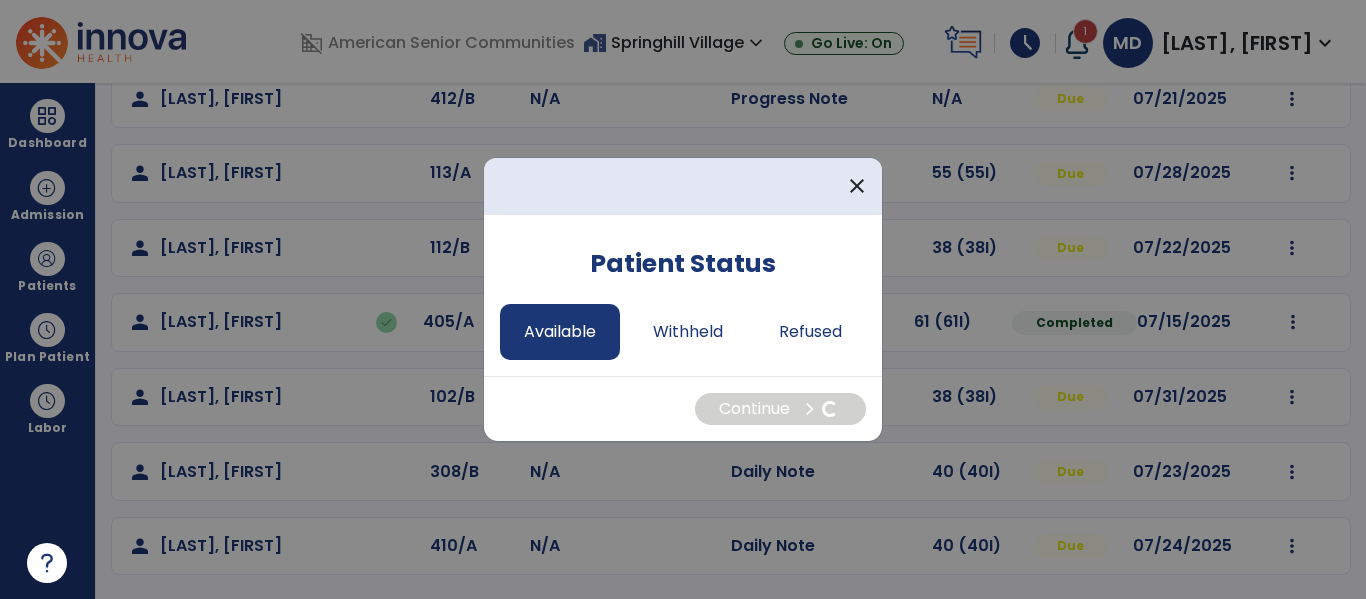 select on "*" 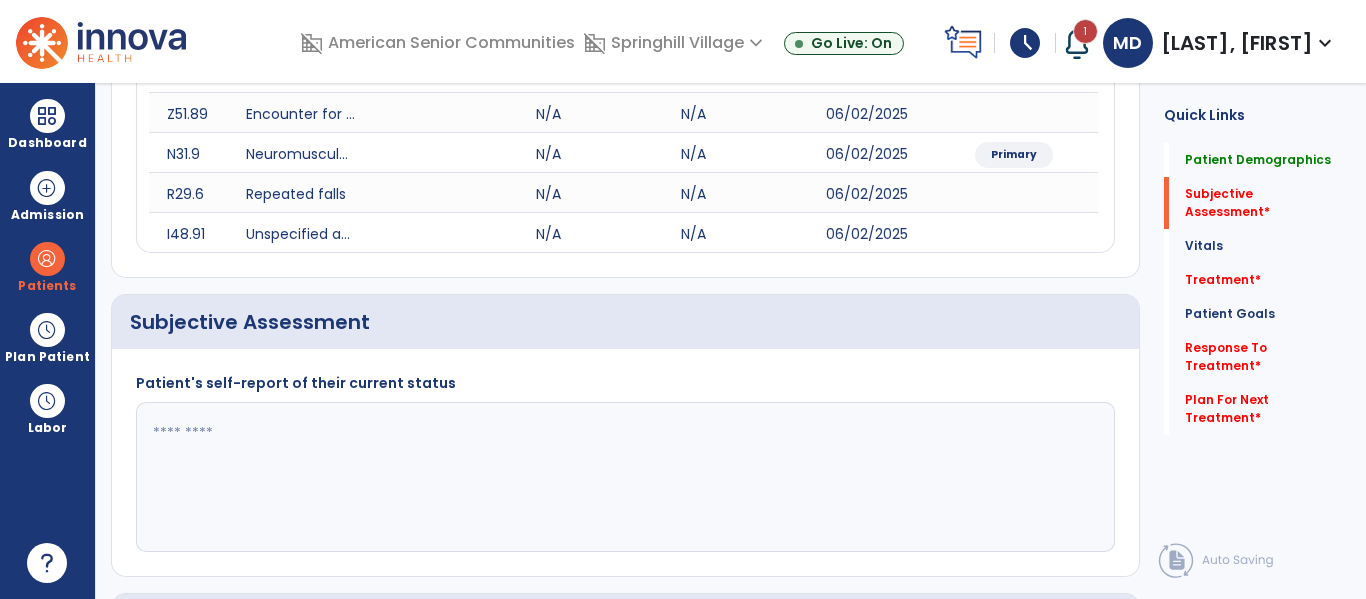 click 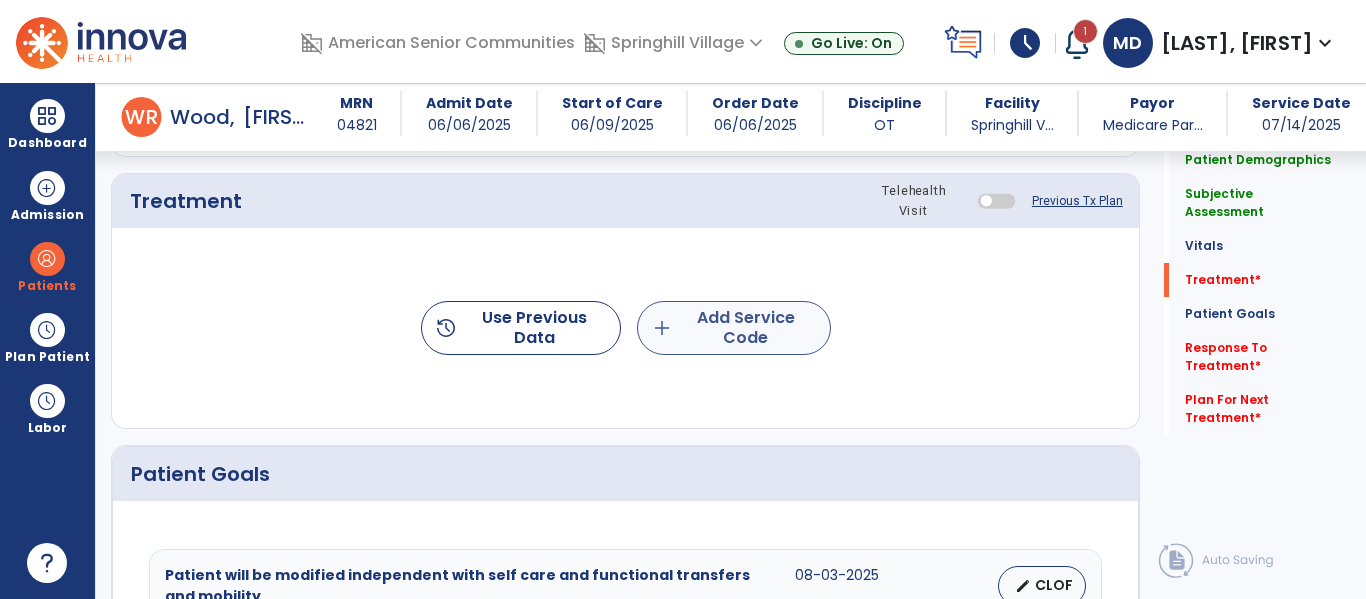 type on "**********" 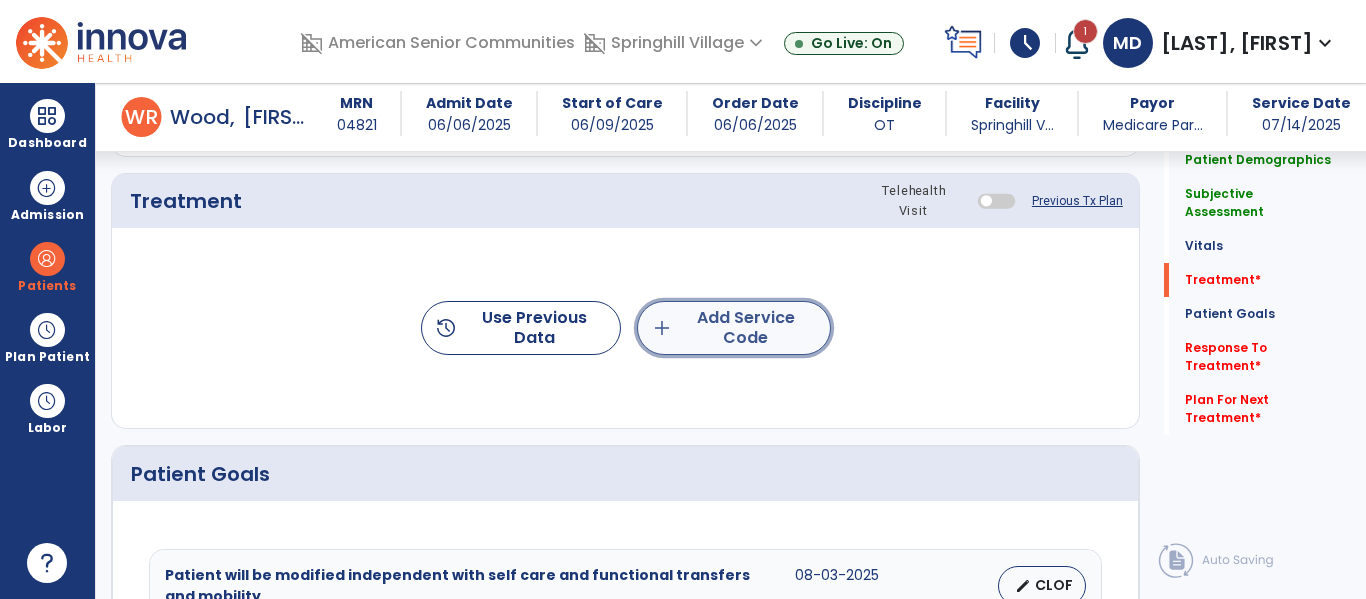 click on "add  Add Service Code" 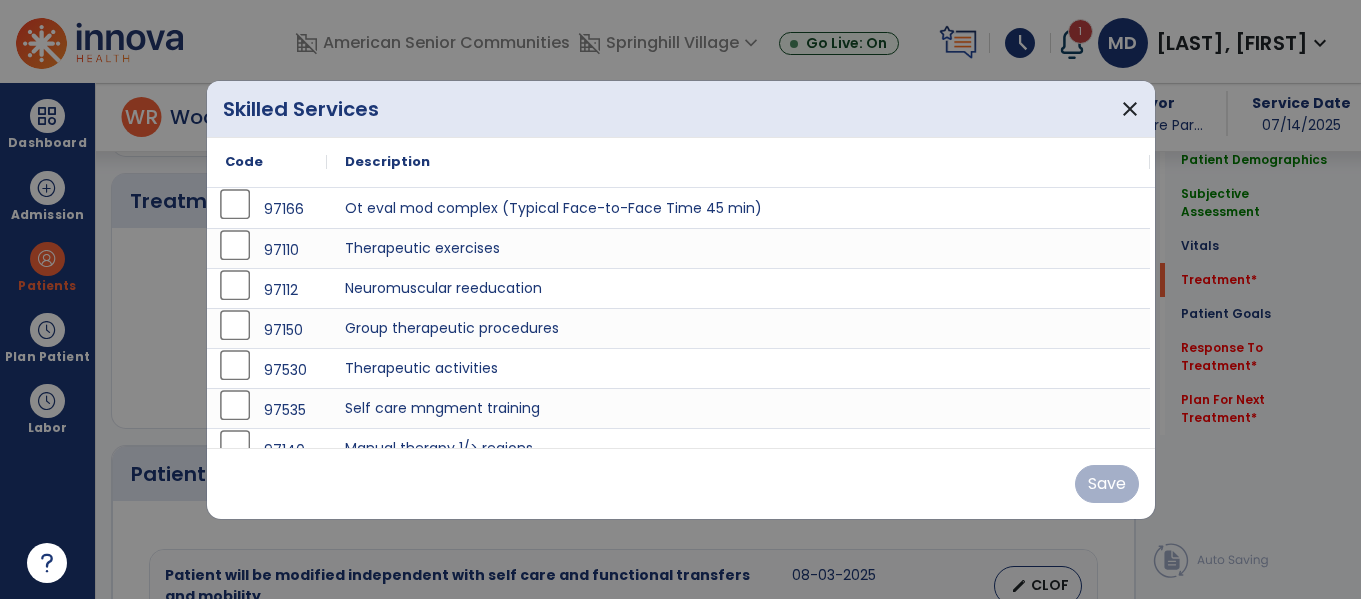 scroll, scrollTop: 1236, scrollLeft: 0, axis: vertical 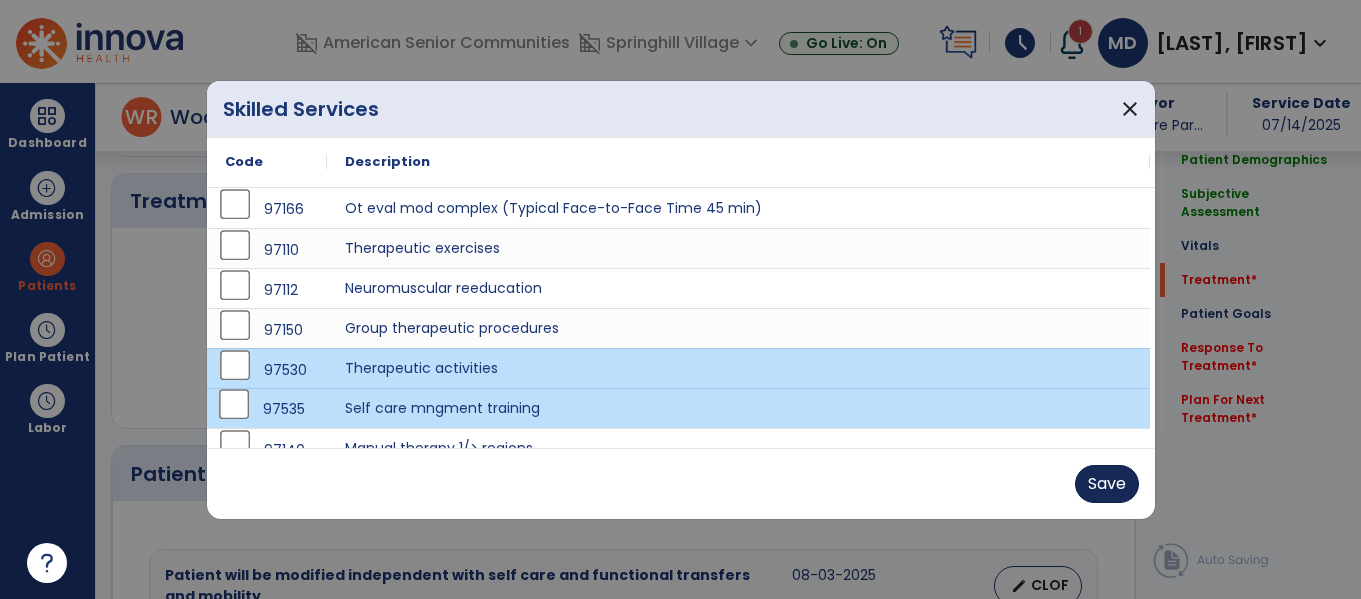 click on "Save" at bounding box center (1107, 484) 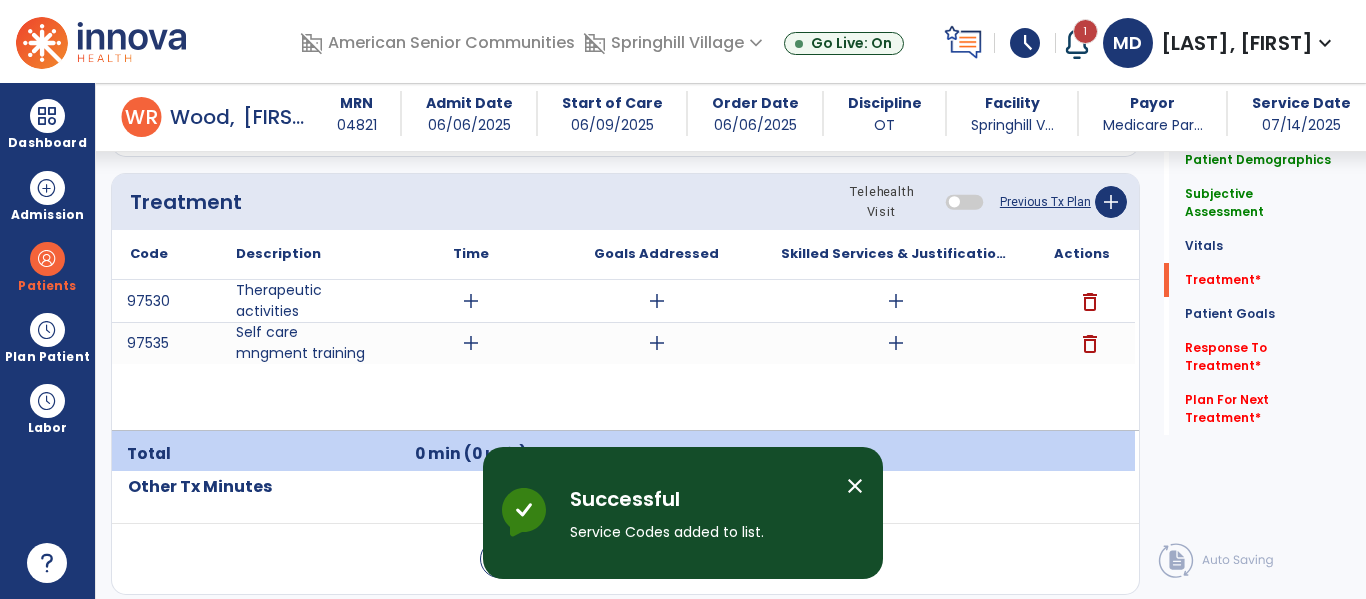 click on "add" at bounding box center [471, 301] 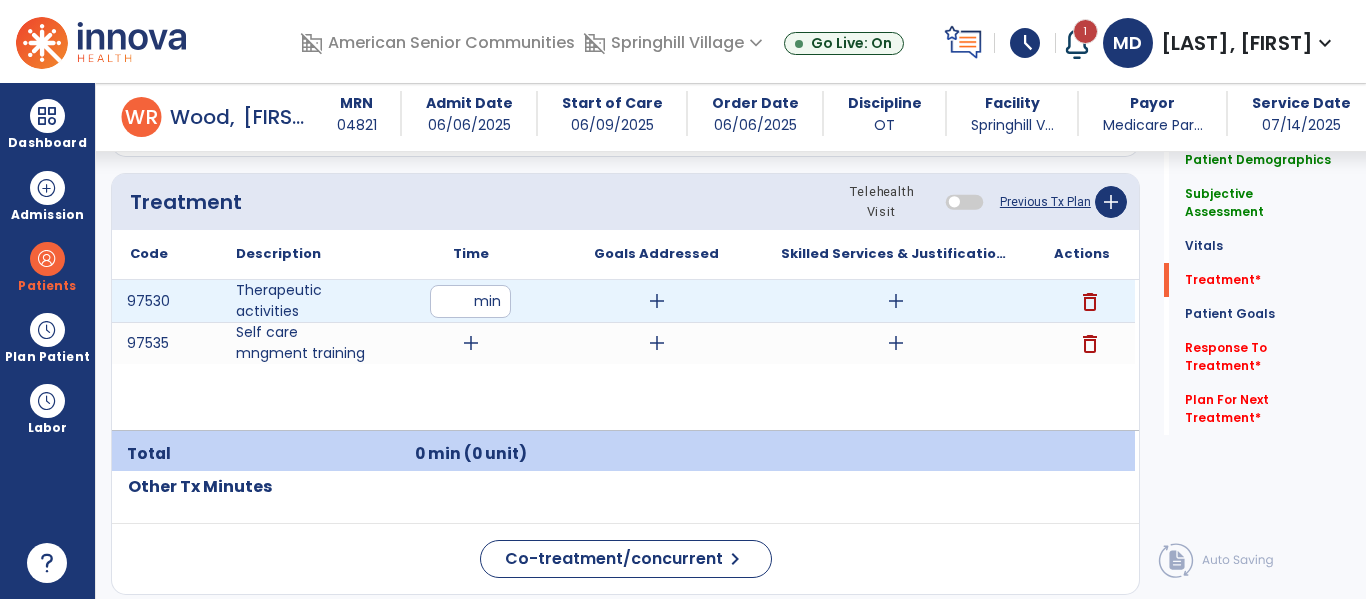 type on "**" 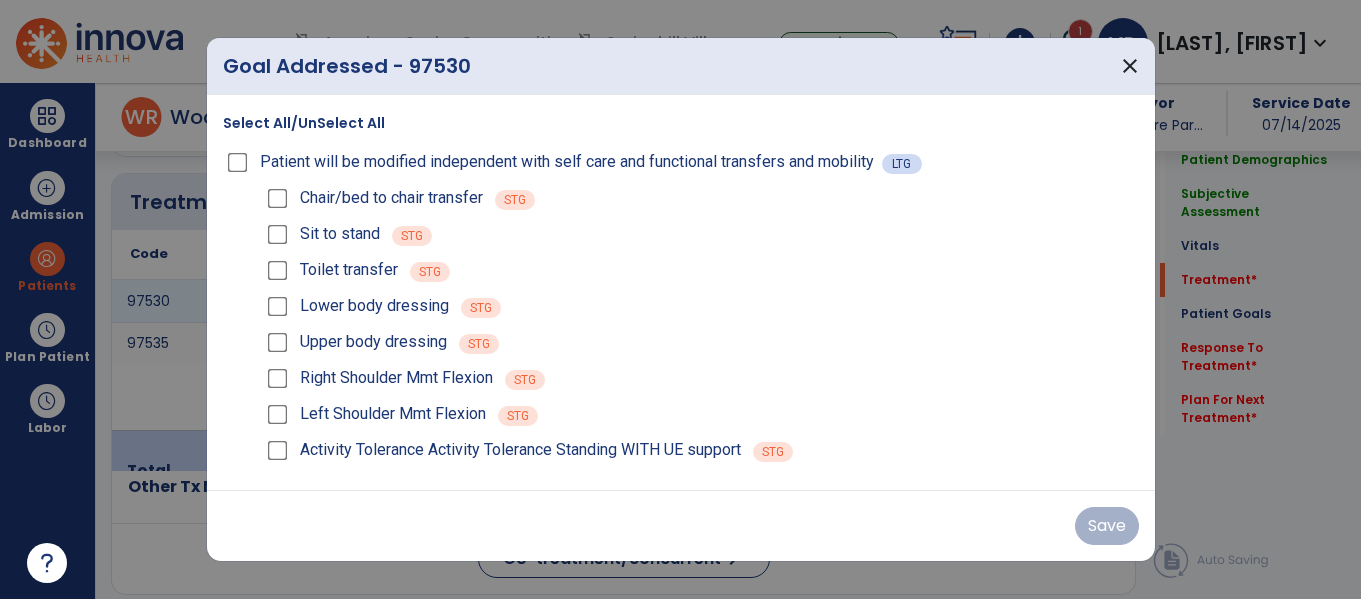 scroll, scrollTop: 1236, scrollLeft: 0, axis: vertical 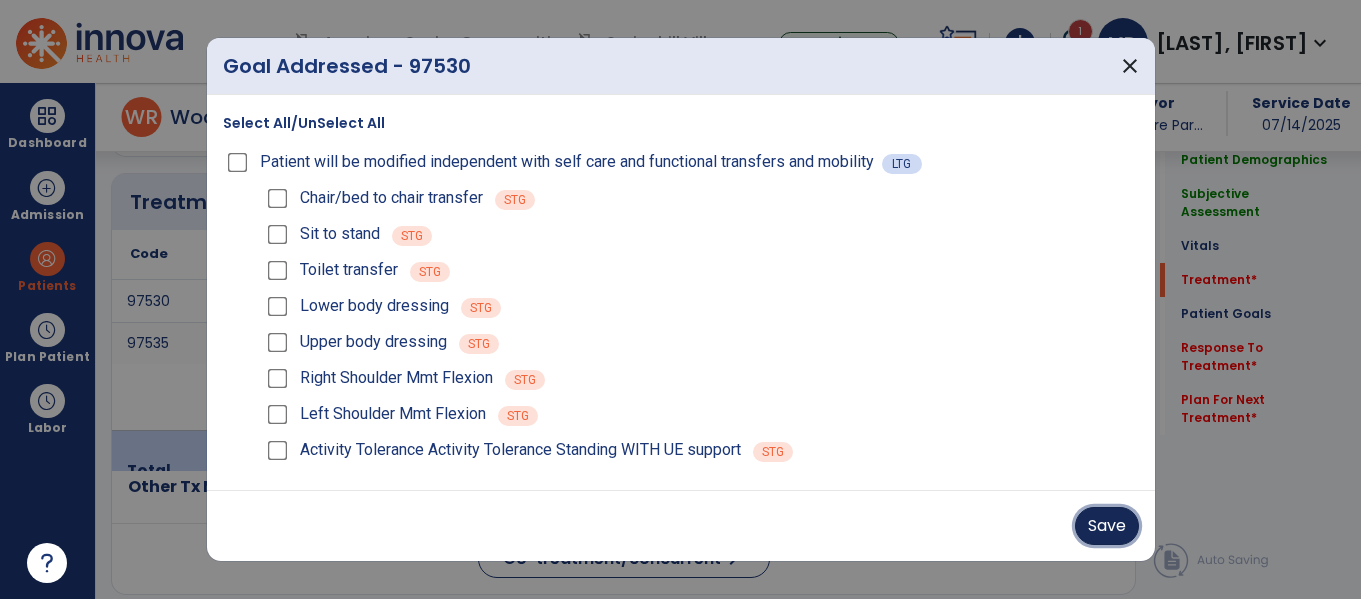 click on "Save" at bounding box center (1107, 526) 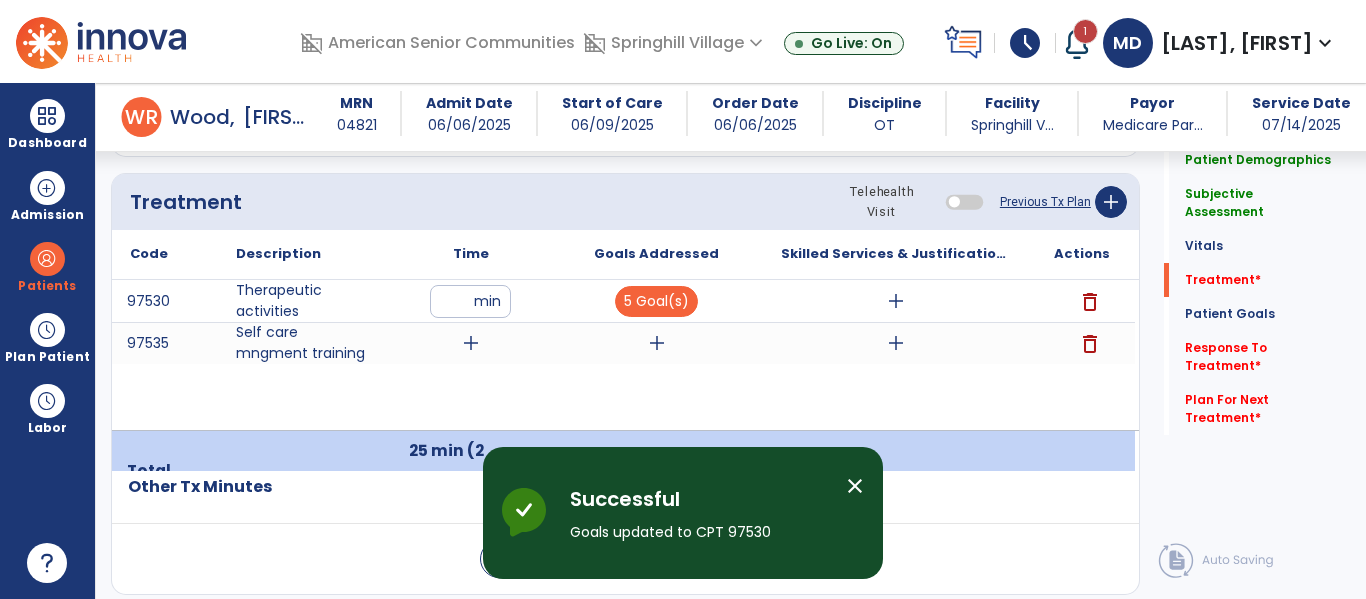 click on "add" at bounding box center [896, 301] 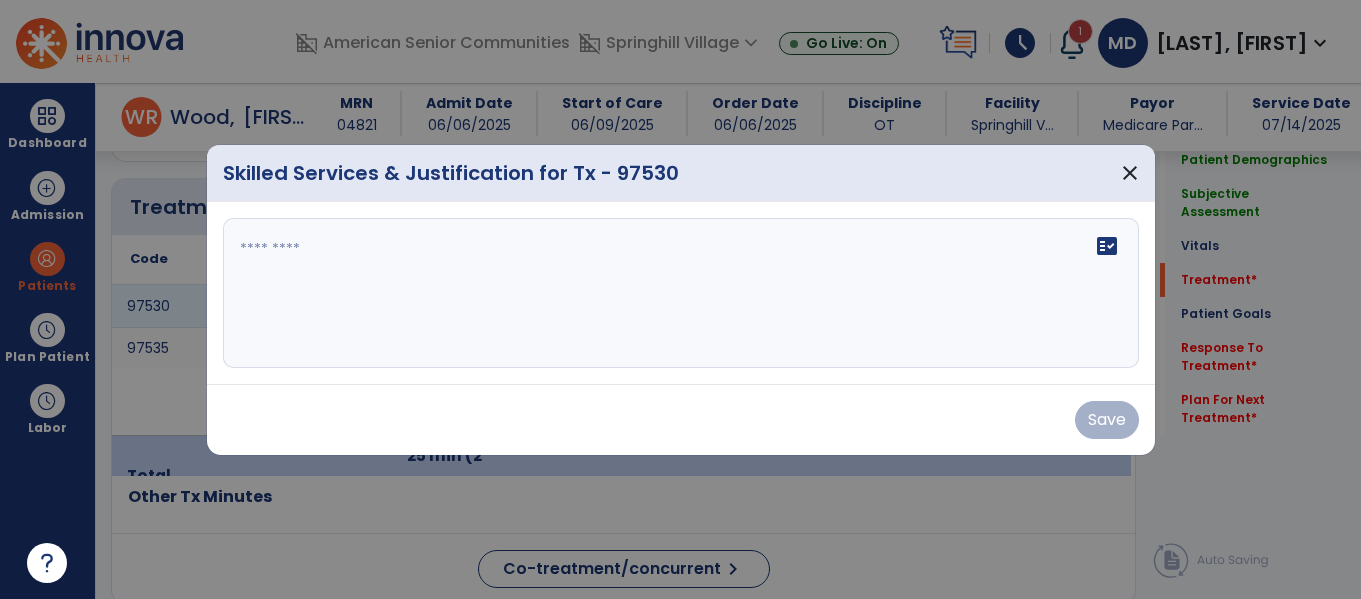 scroll, scrollTop: 1236, scrollLeft: 0, axis: vertical 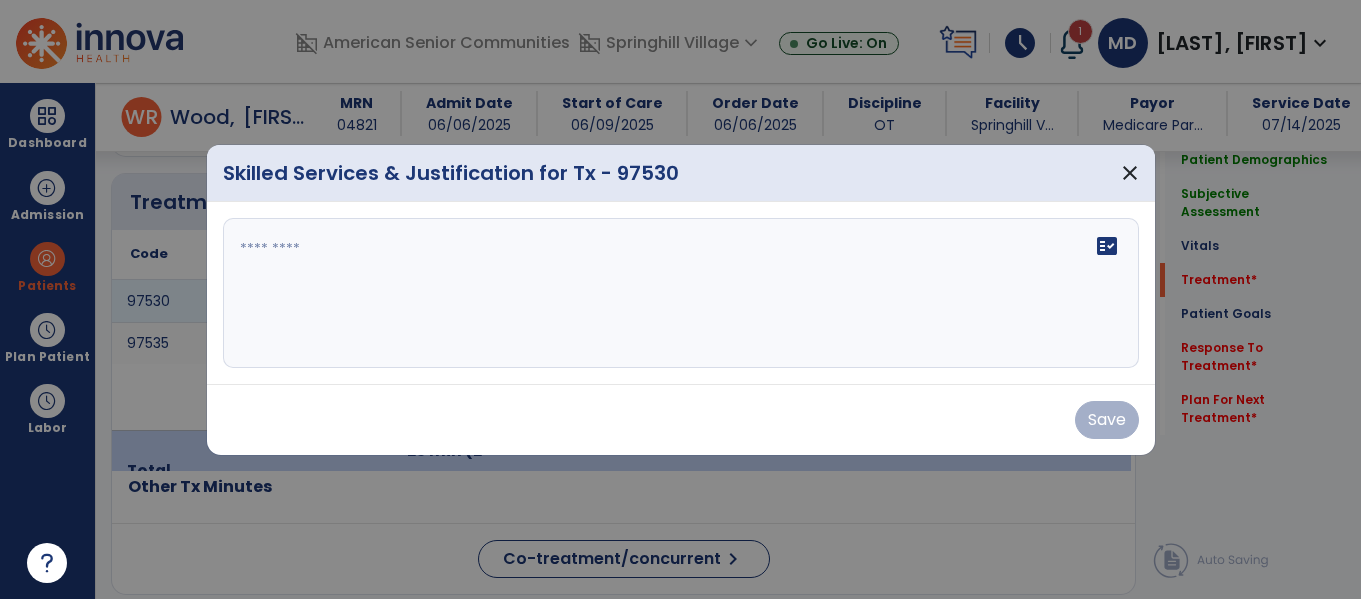 click at bounding box center (681, 293) 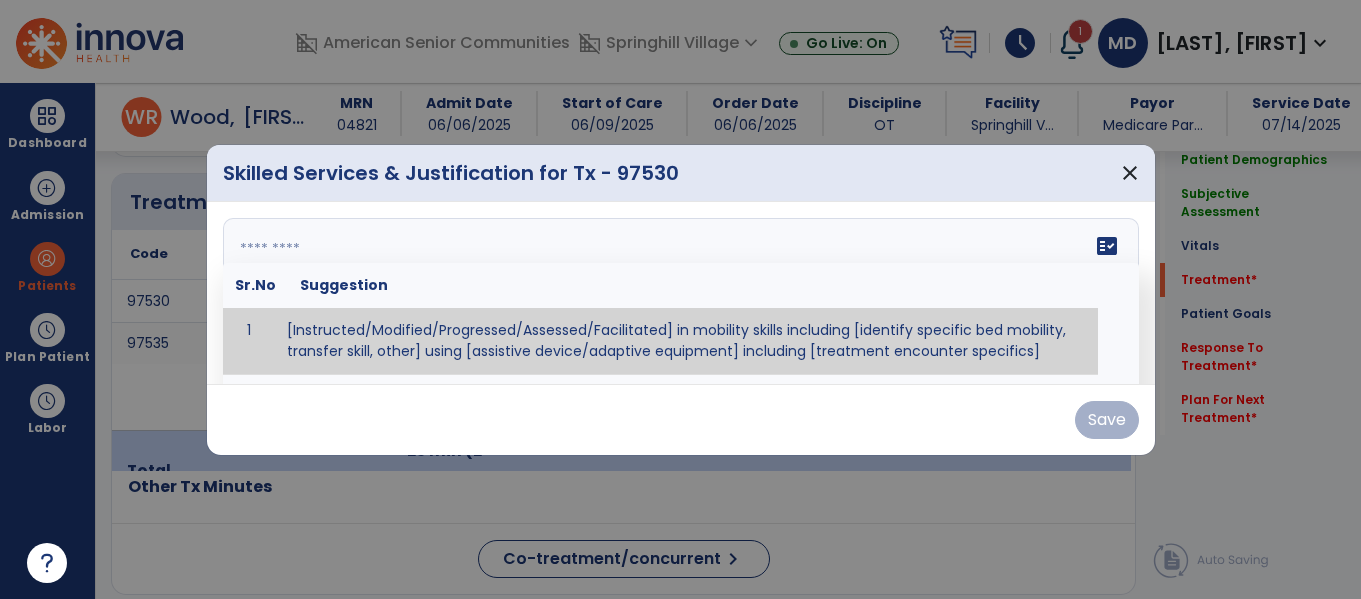click at bounding box center [678, 293] 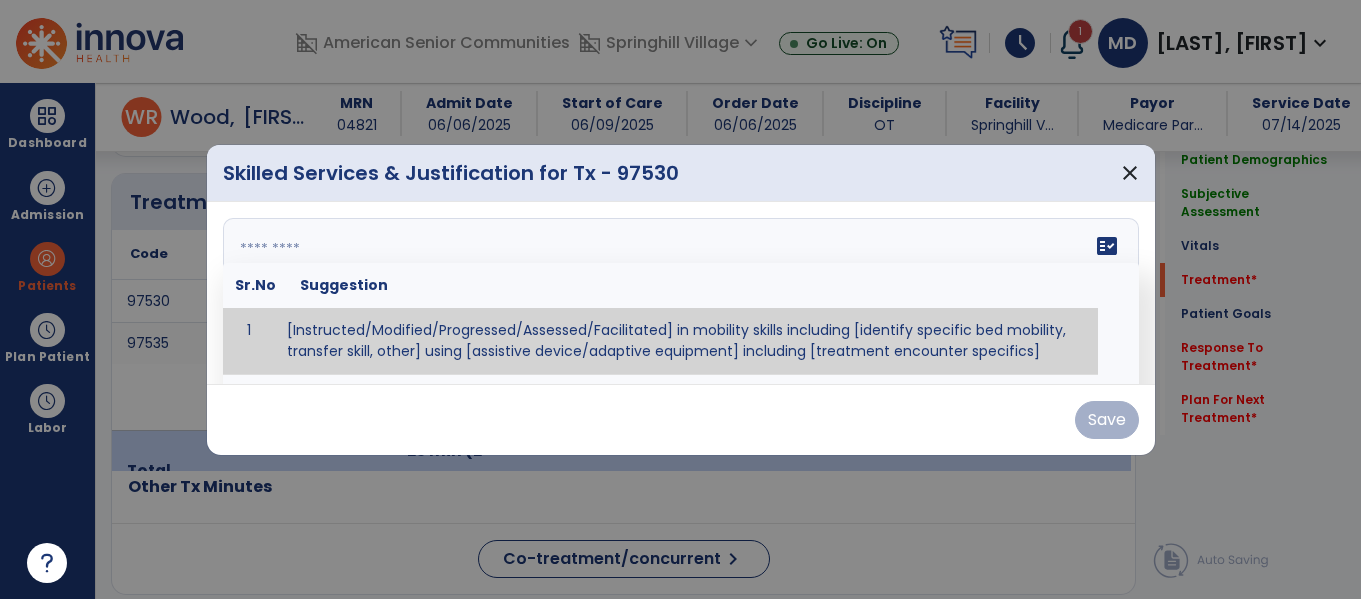 click at bounding box center (678, 293) 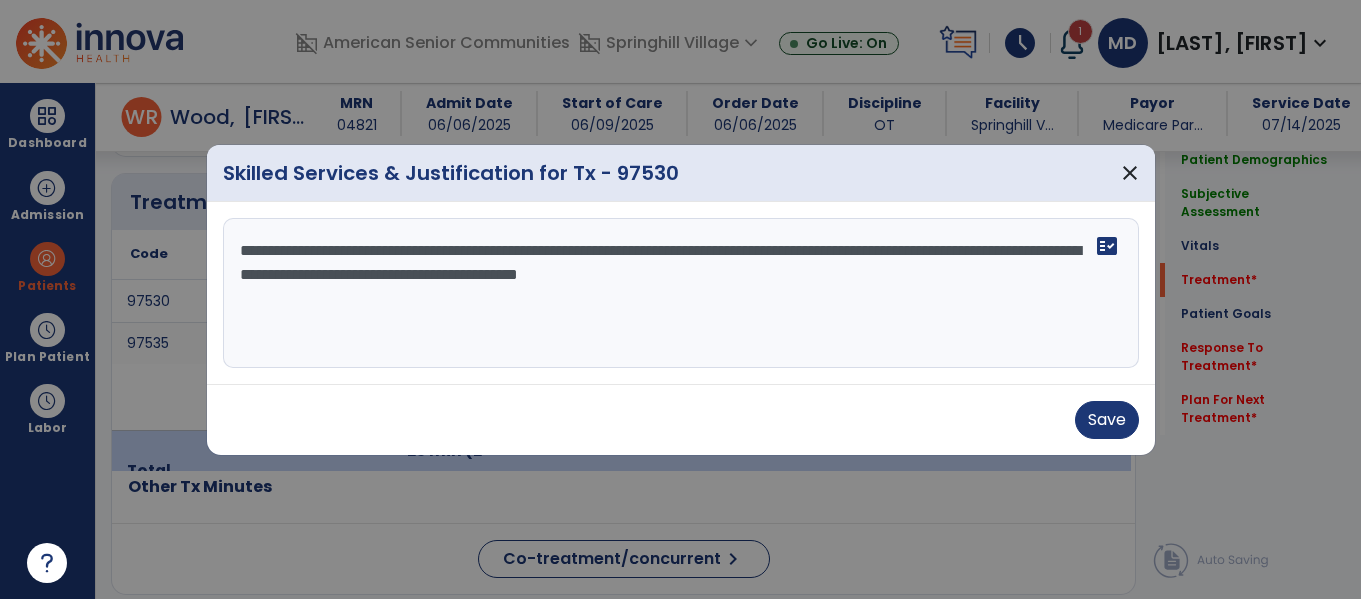 type on "**********" 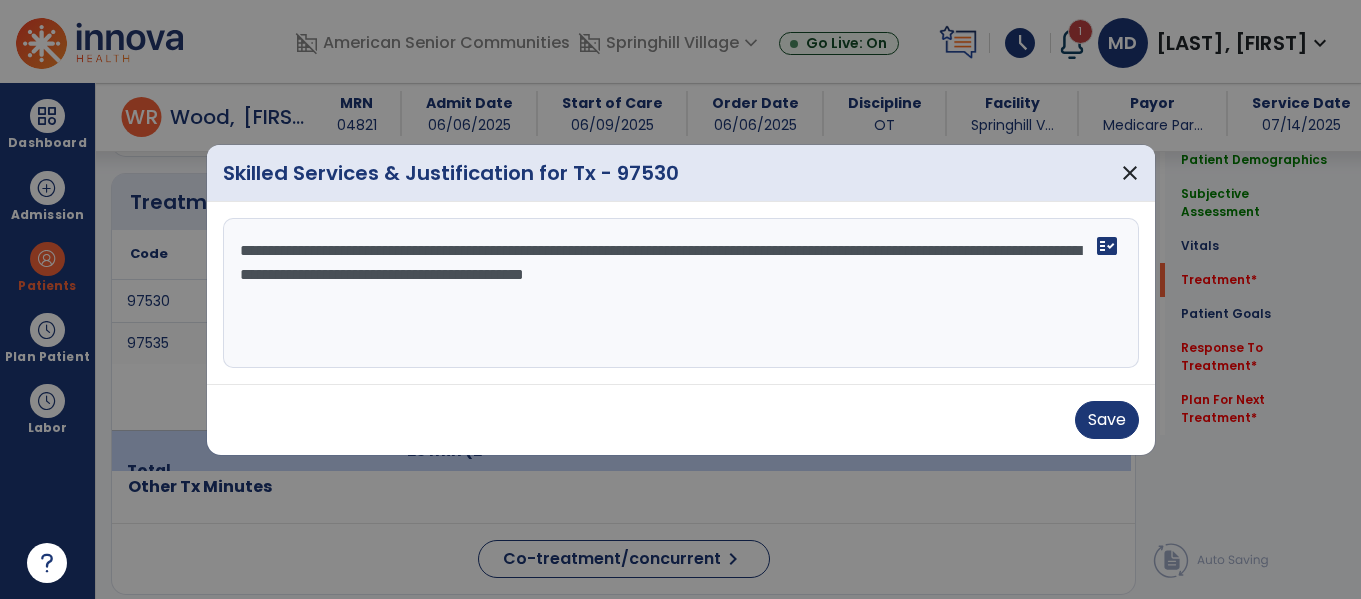 click on "**********" at bounding box center [681, 293] 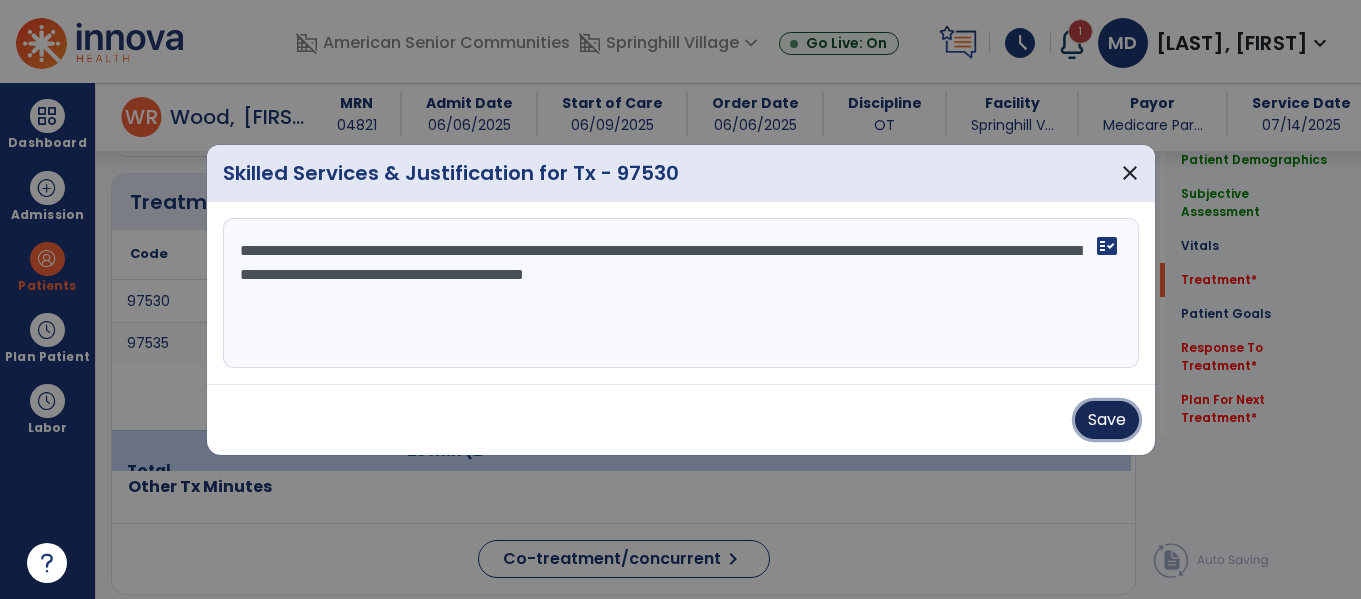 click on "Save" at bounding box center (1107, 420) 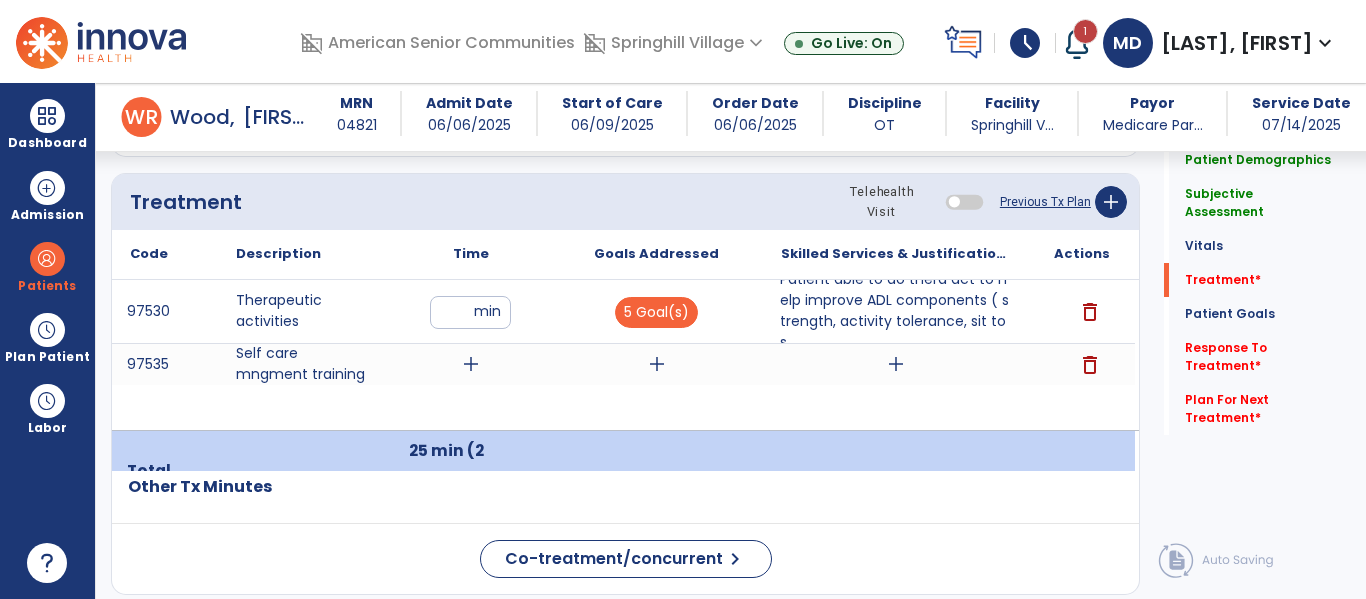 click on "add" at bounding box center [471, 364] 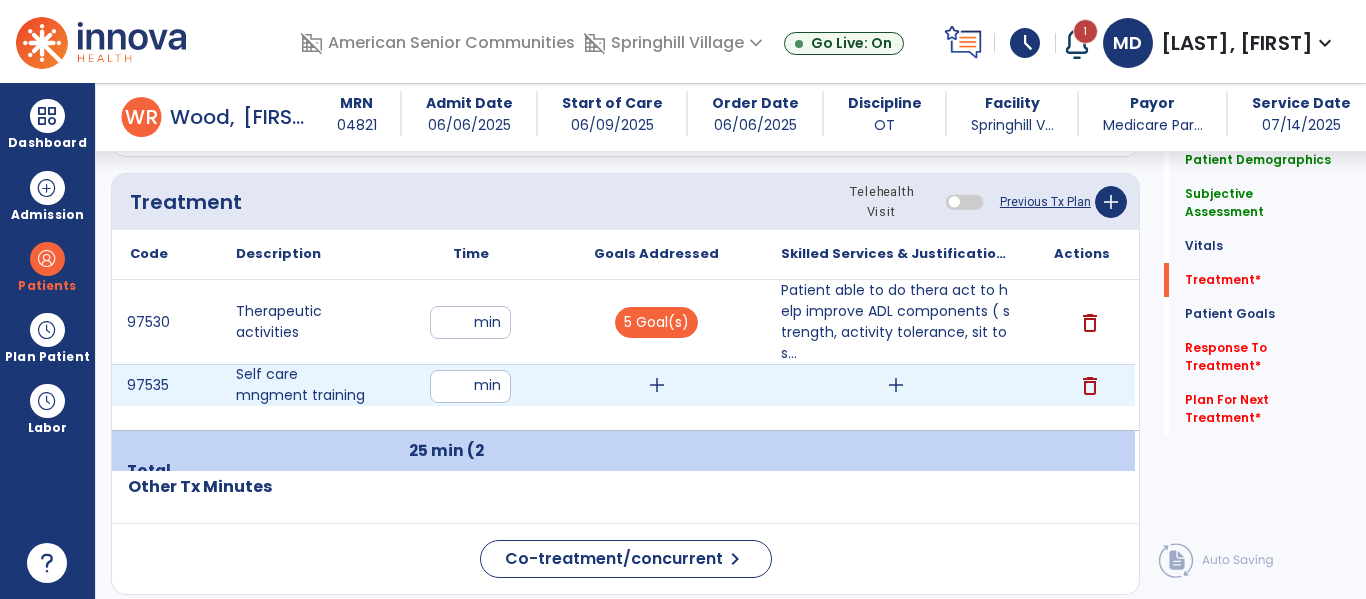 type on "**" 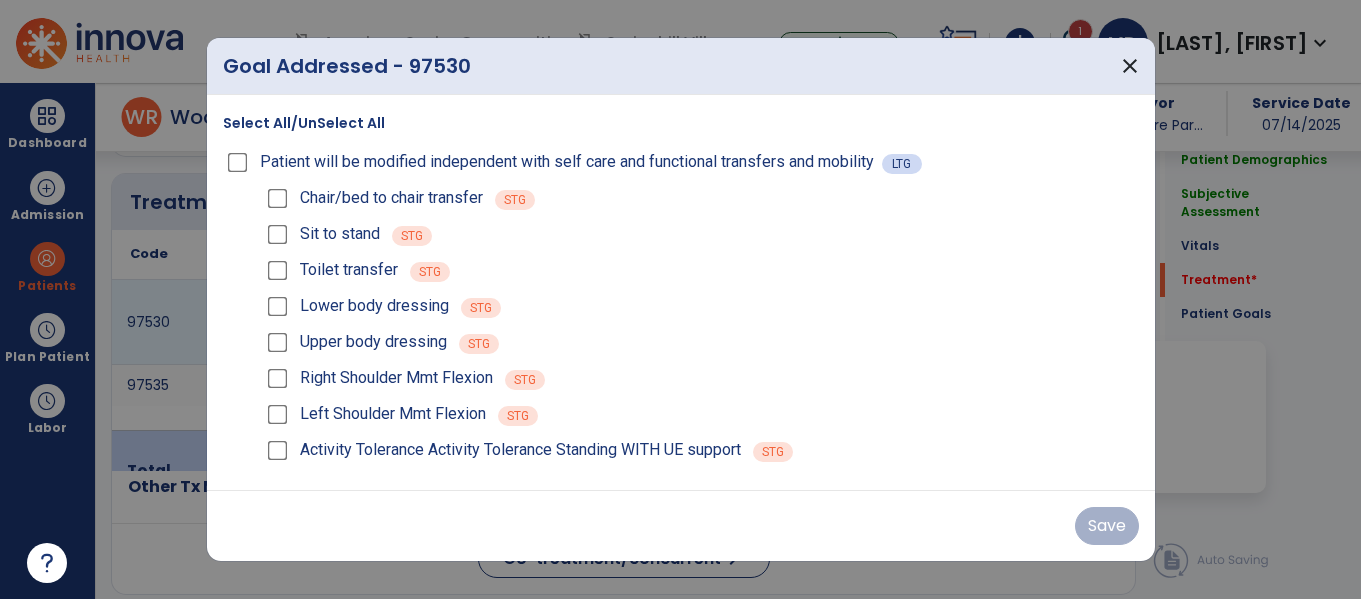 scroll, scrollTop: 1236, scrollLeft: 0, axis: vertical 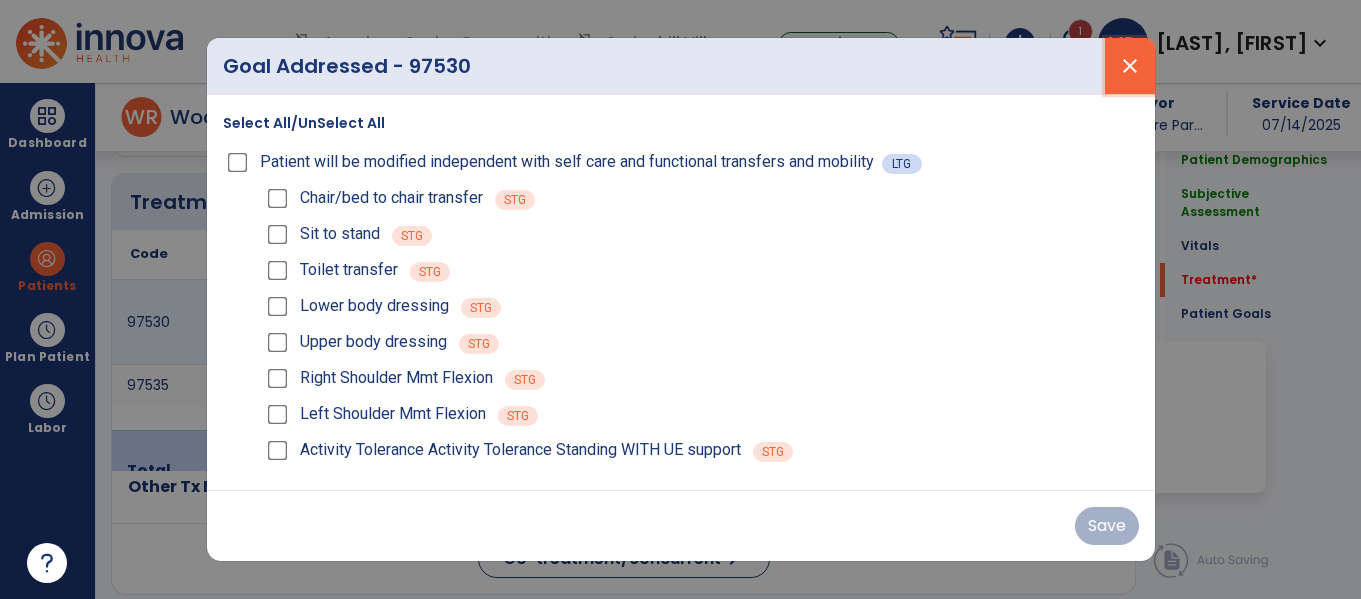 click on "close" at bounding box center (1130, 66) 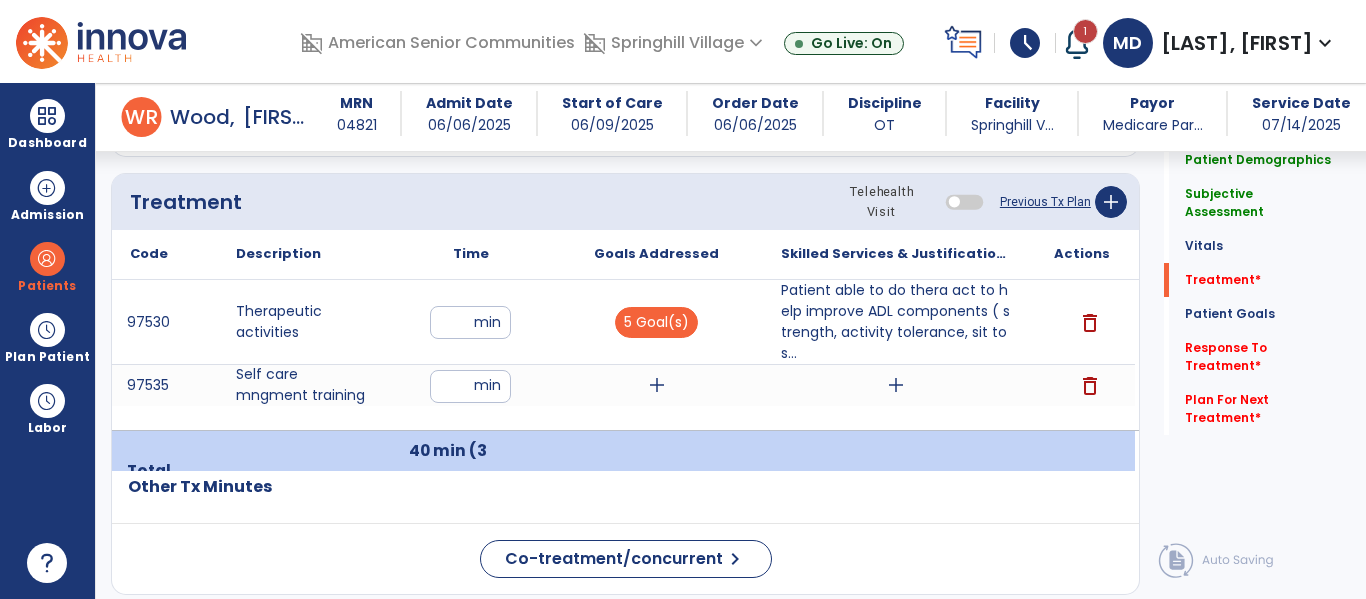 click on "add" at bounding box center (657, 385) 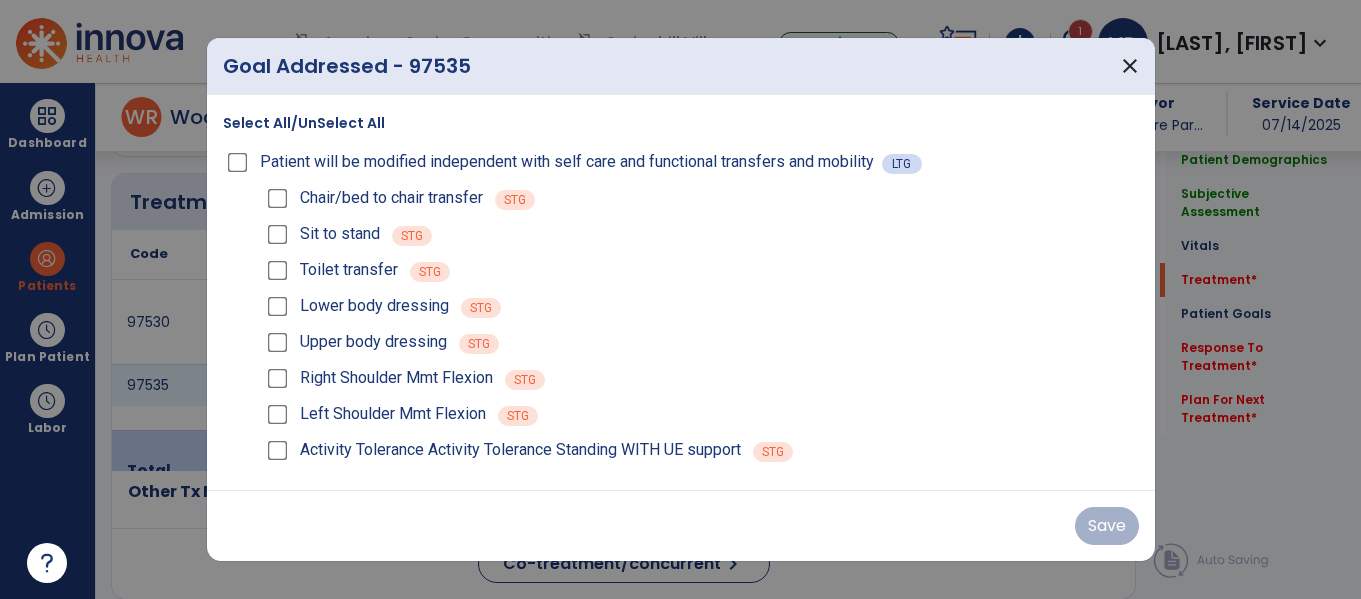 scroll, scrollTop: 1236, scrollLeft: 0, axis: vertical 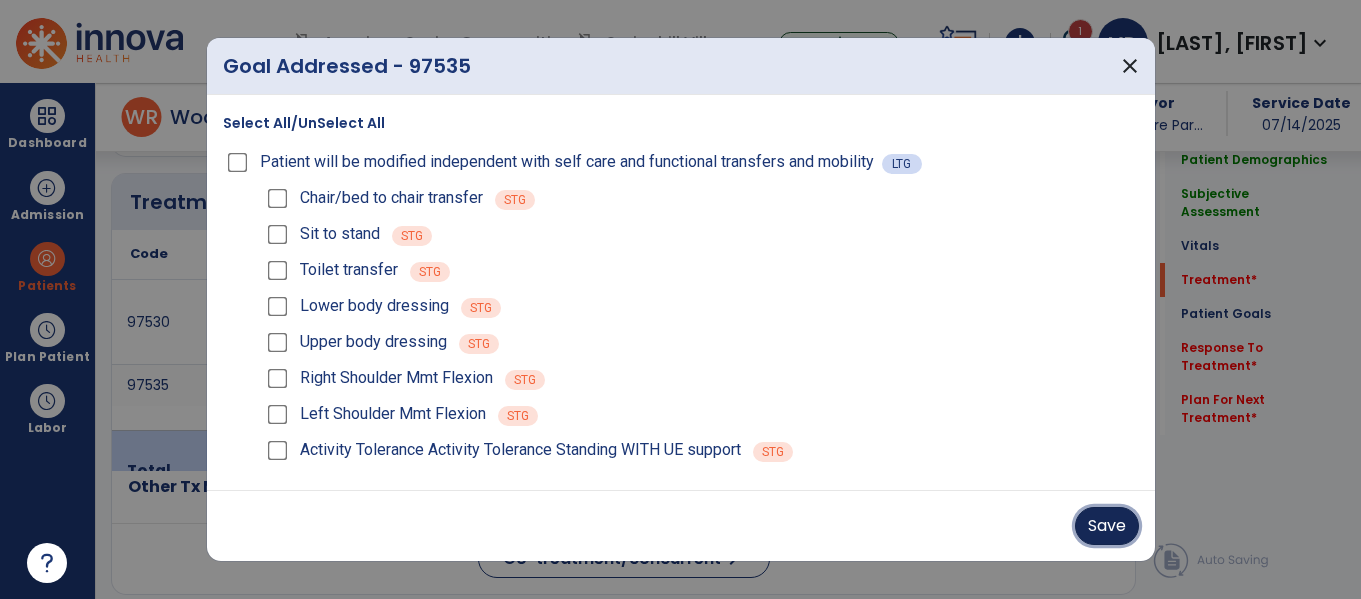 click on "Save" at bounding box center (1107, 526) 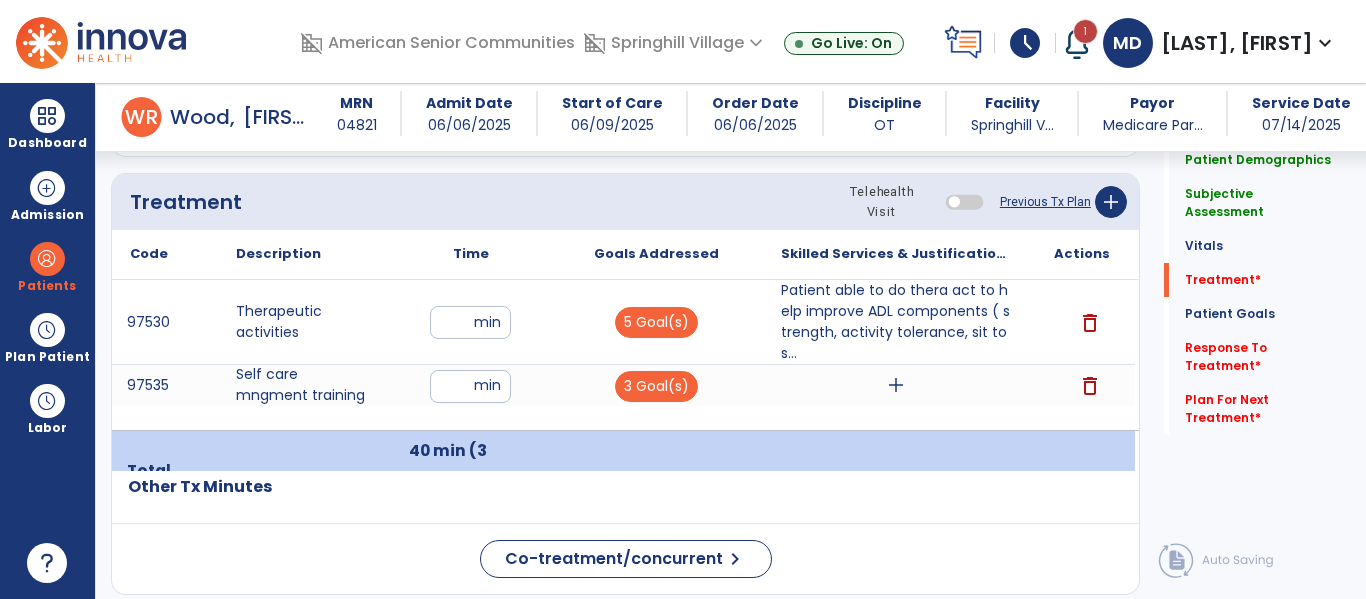 click on "arrow_back" at bounding box center [94, 117] 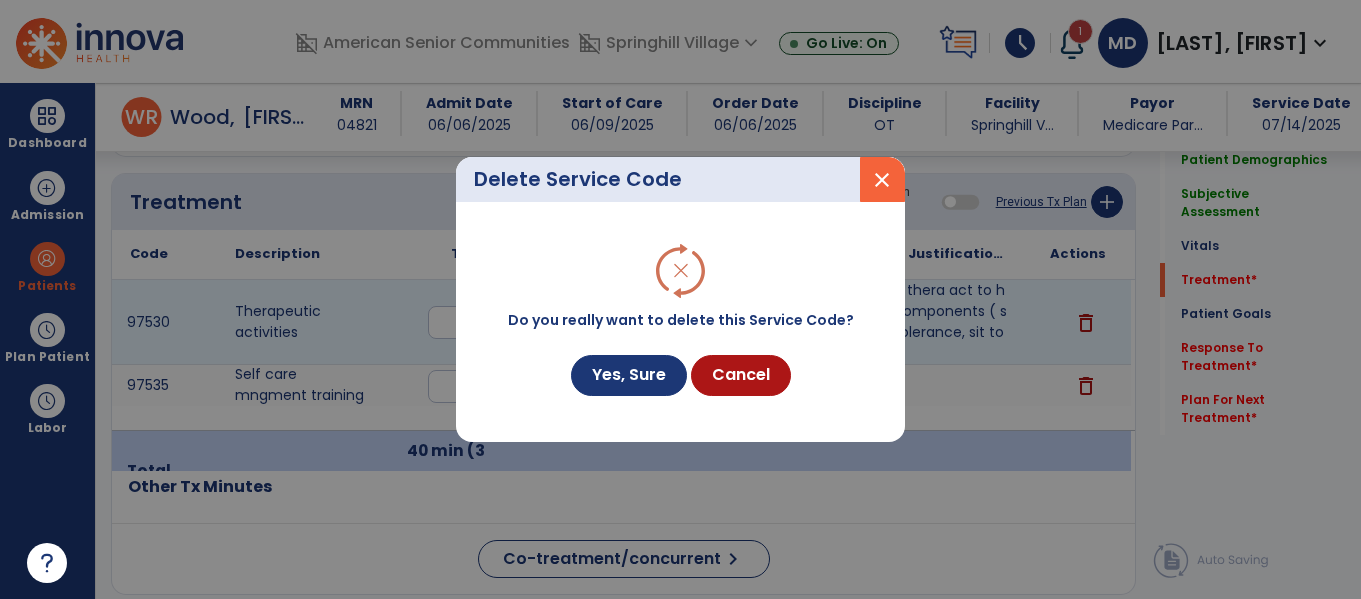 scroll, scrollTop: 1236, scrollLeft: 0, axis: vertical 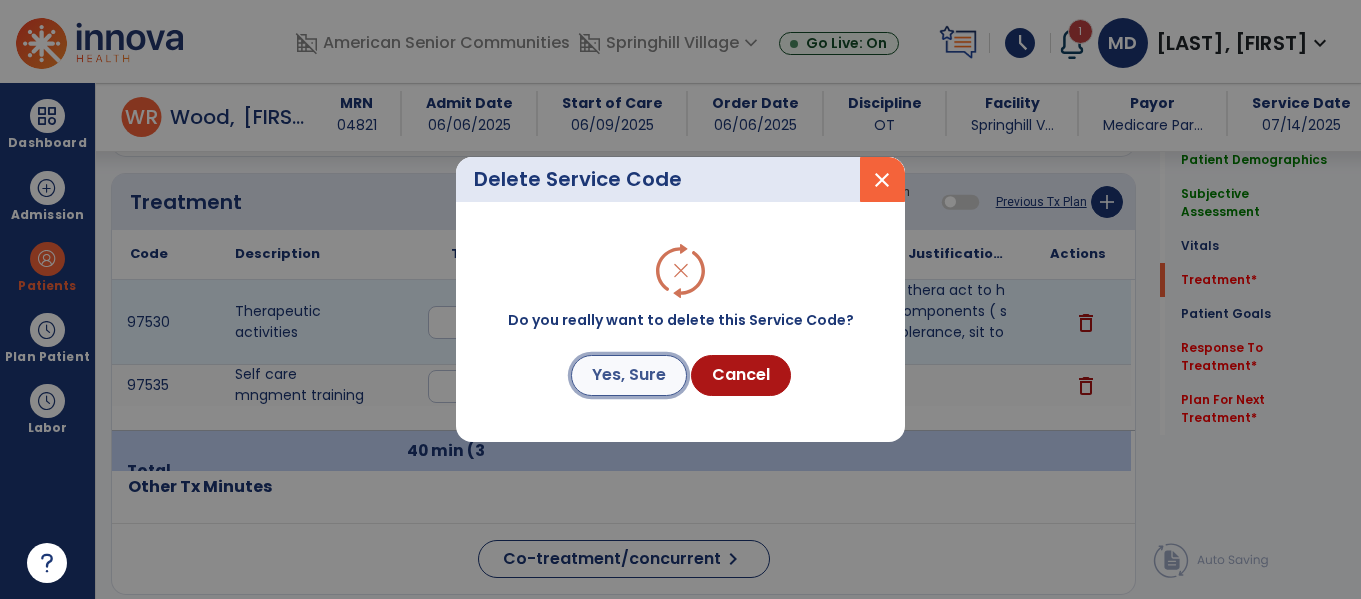 click on "Yes, Sure" at bounding box center [629, 375] 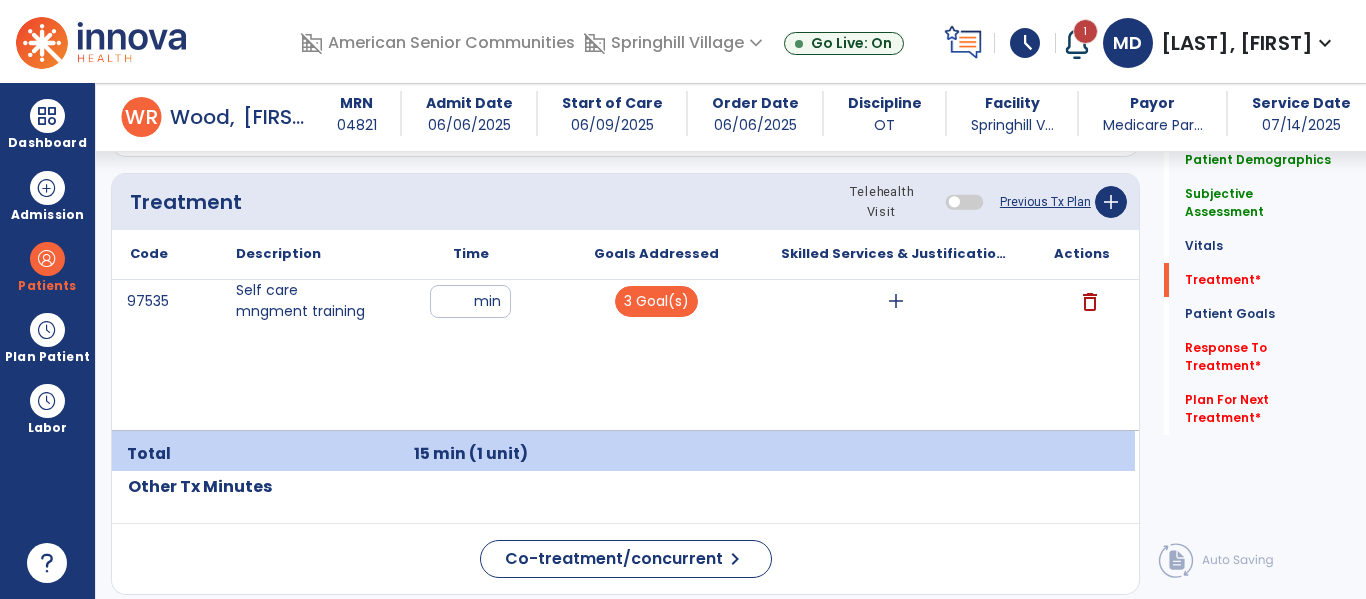 click on "delete" at bounding box center (1090, 302) 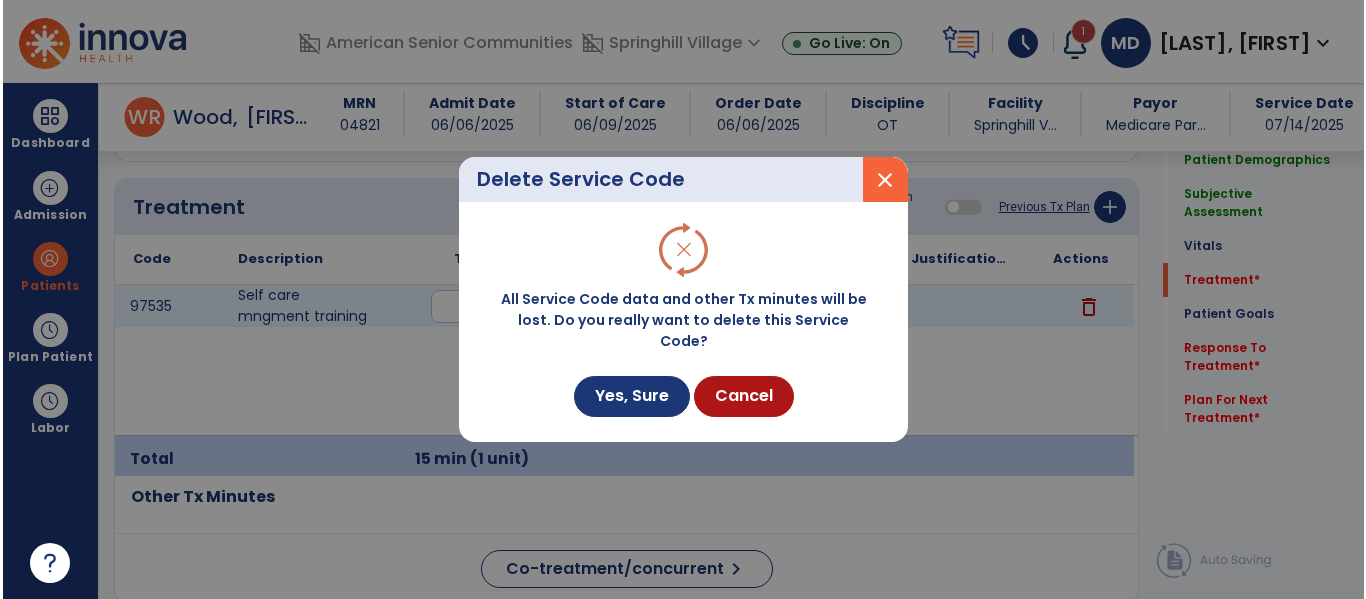 scroll, scrollTop: 1236, scrollLeft: 0, axis: vertical 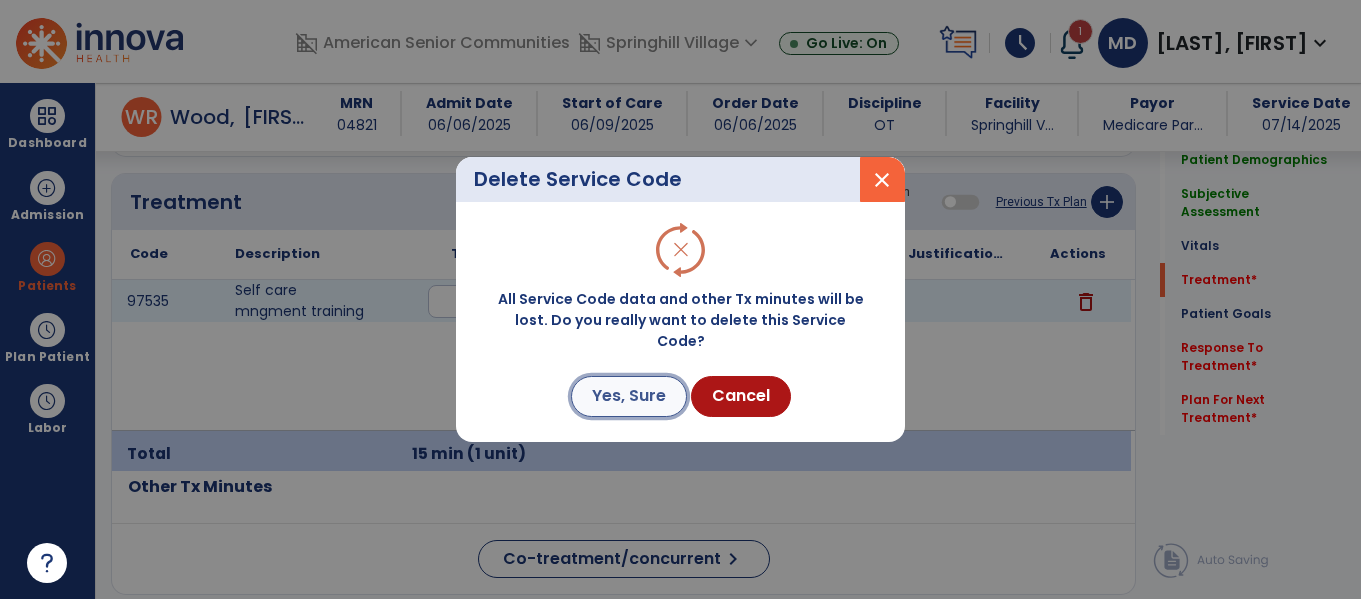 click on "Yes, Sure" at bounding box center (629, 396) 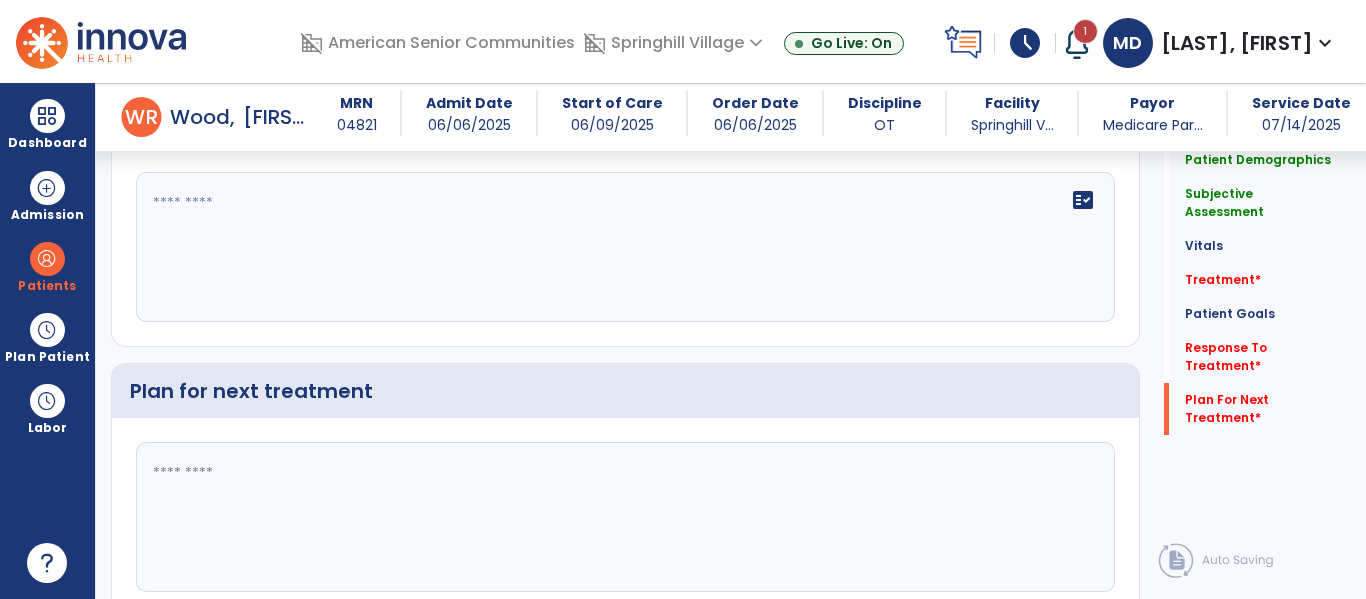 click on "Reset Note" 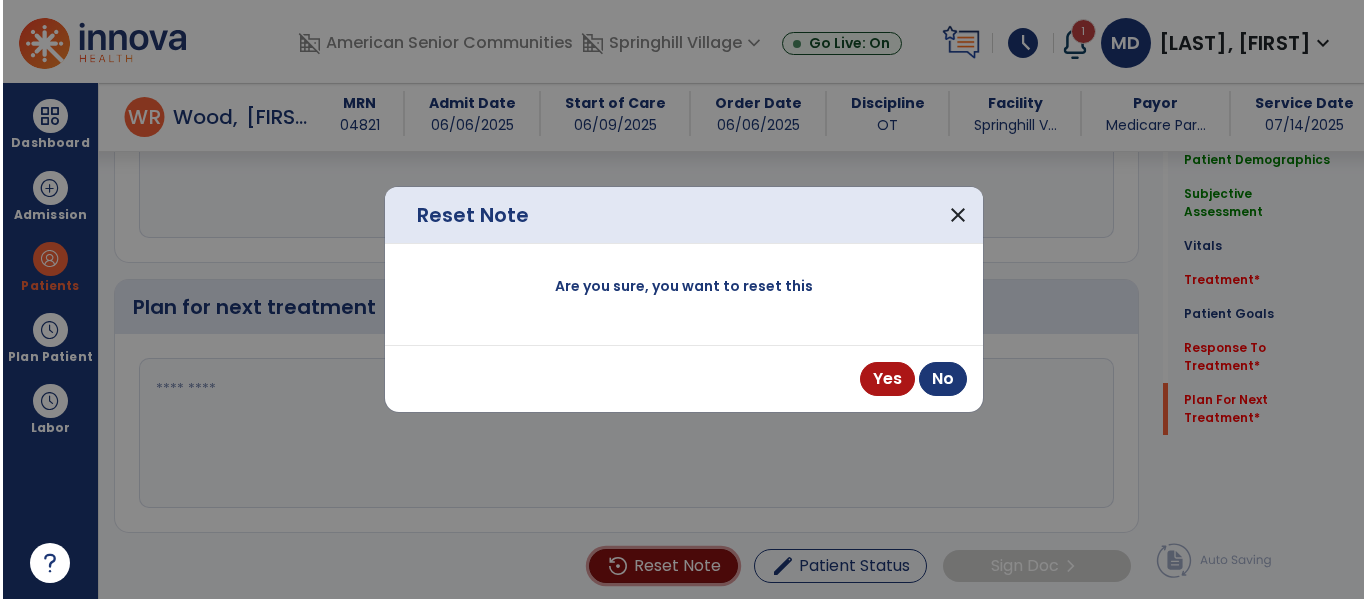 scroll, scrollTop: 3131, scrollLeft: 0, axis: vertical 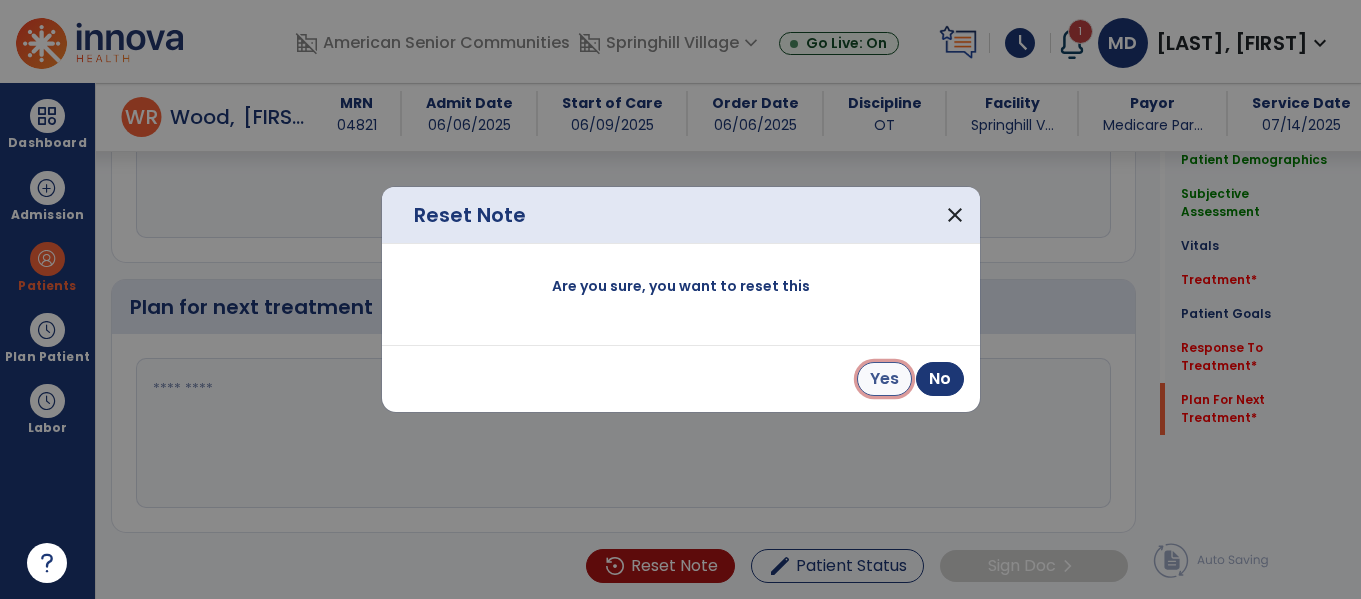 click on "Yes" at bounding box center [884, 379] 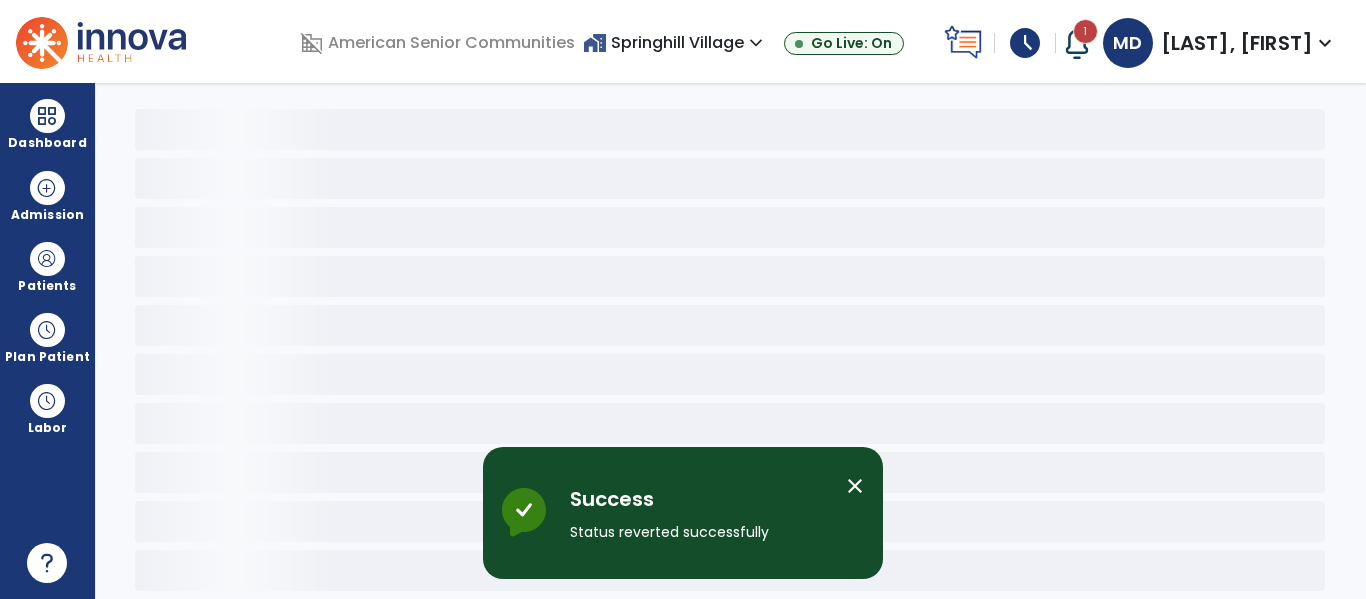 scroll, scrollTop: 78, scrollLeft: 0, axis: vertical 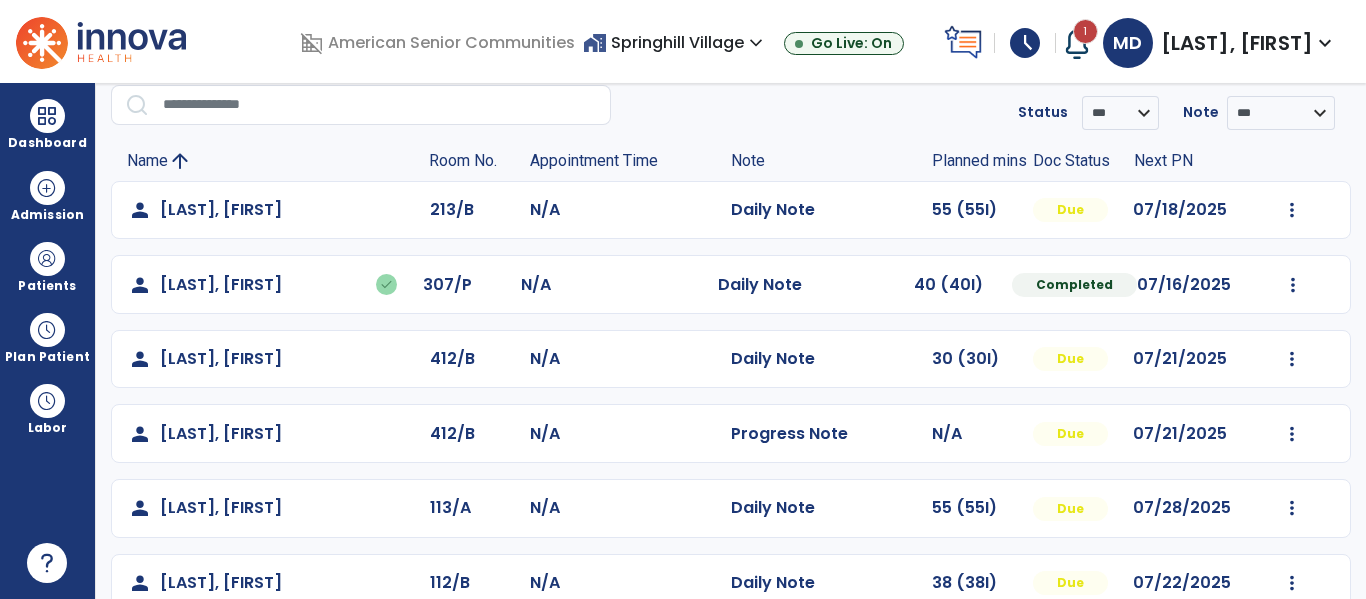 click on "[LAST], [FIRST]" at bounding box center [1237, 43] 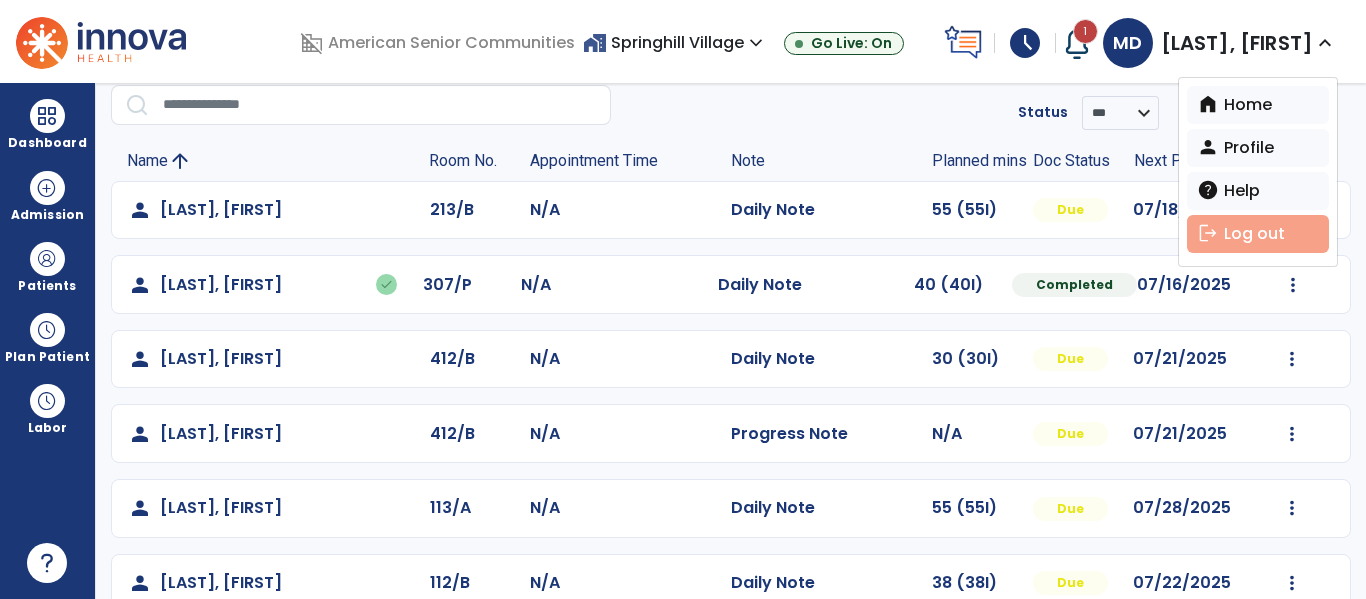 click on "logout   Log out" at bounding box center (1258, 234) 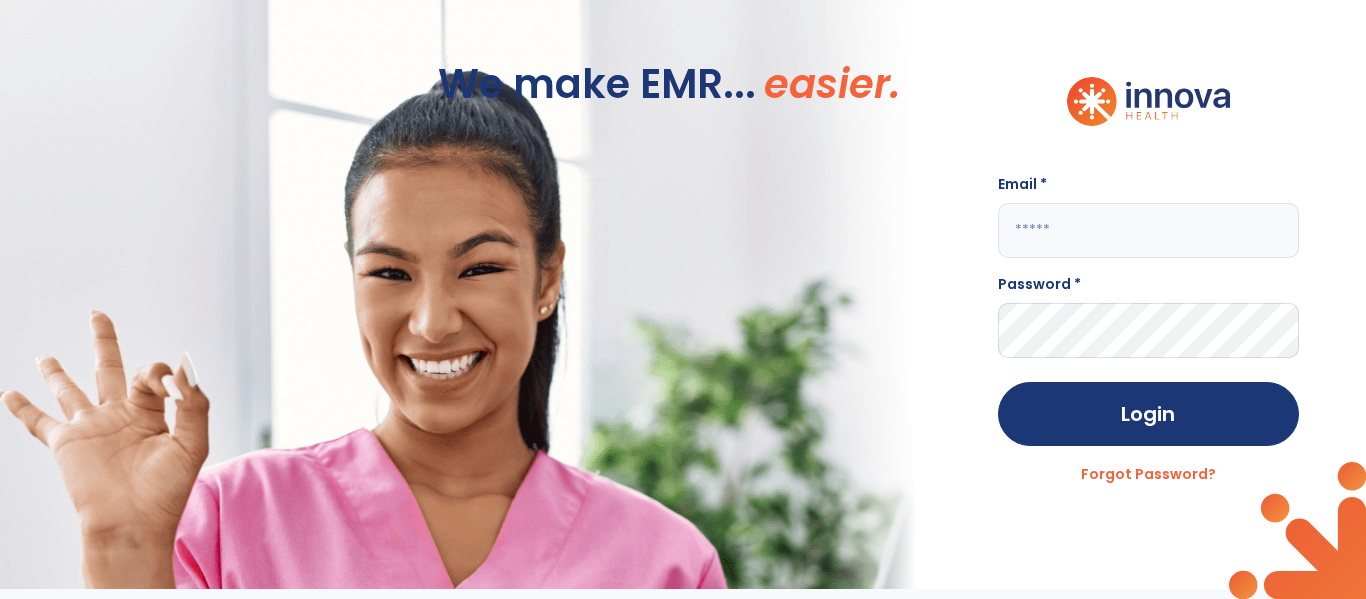 scroll, scrollTop: 0, scrollLeft: 0, axis: both 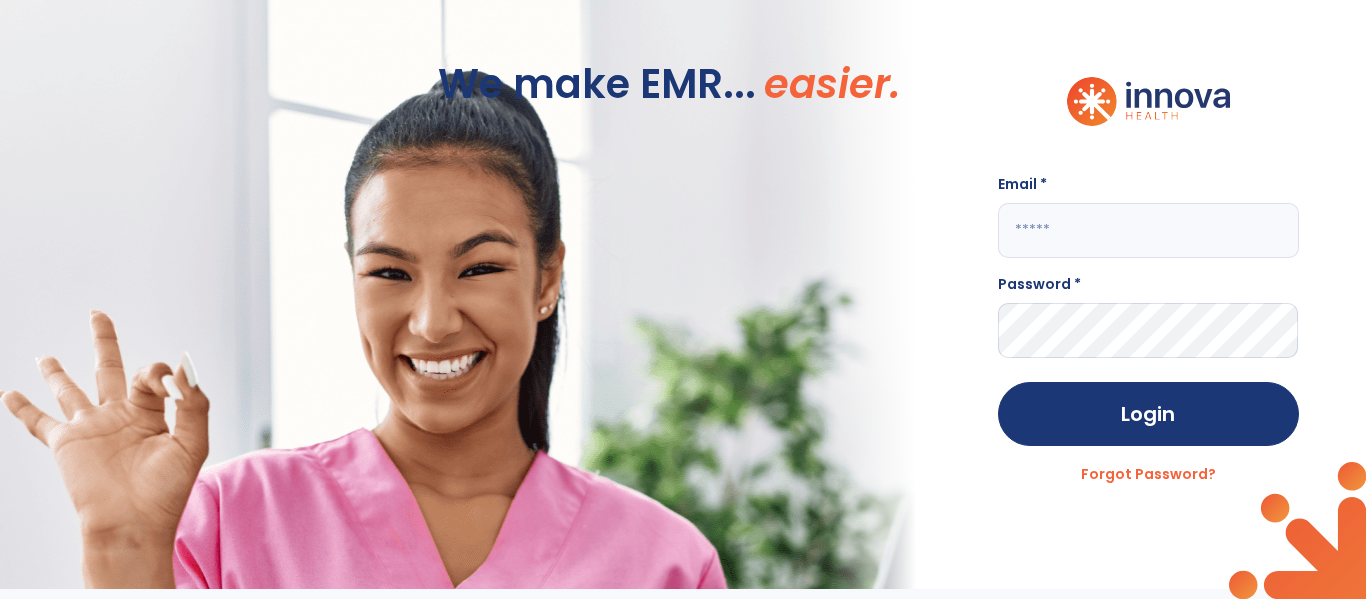 click 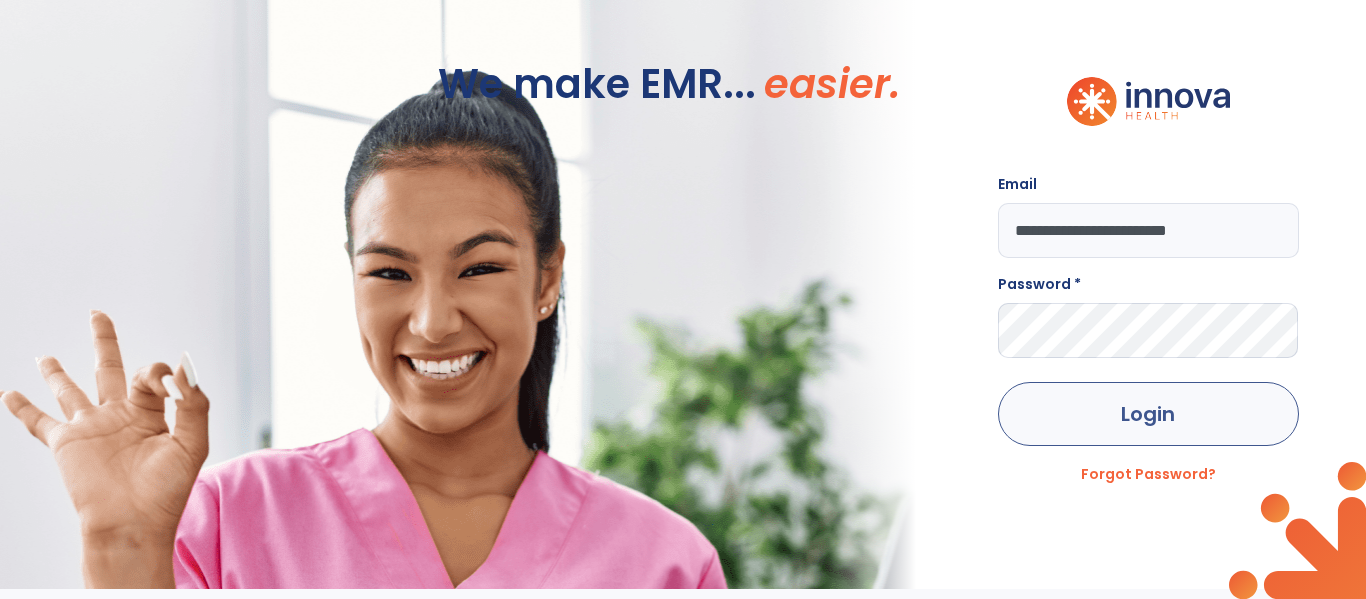 type on "**********" 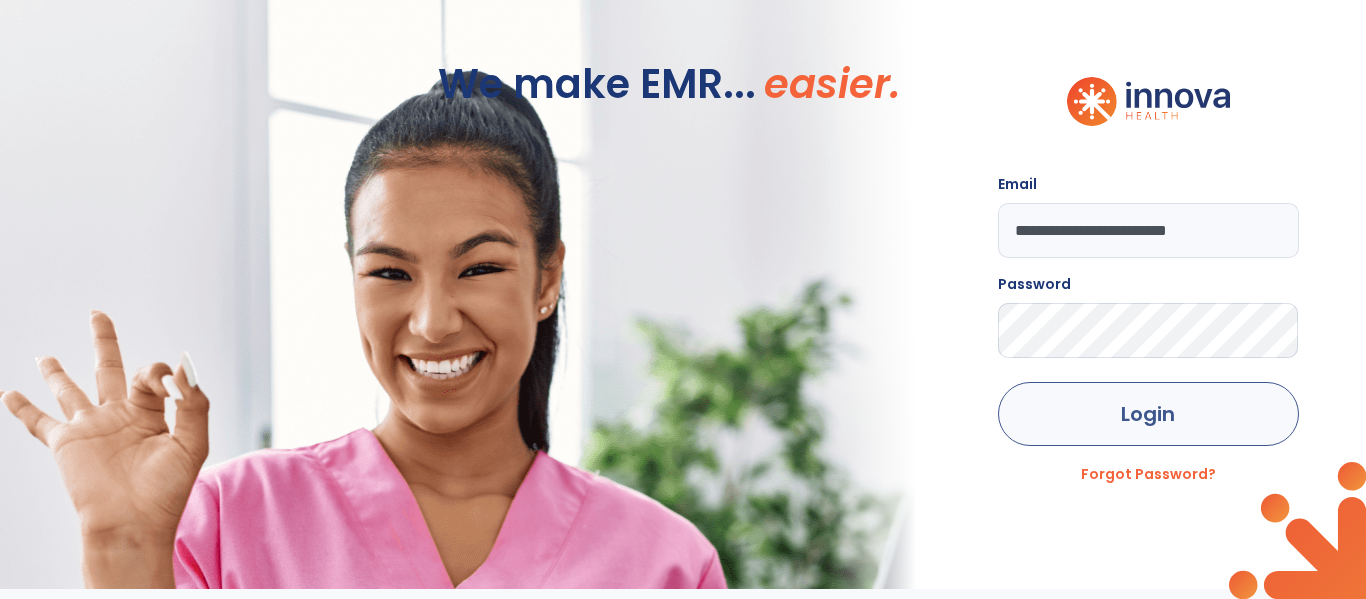 click on "Login" 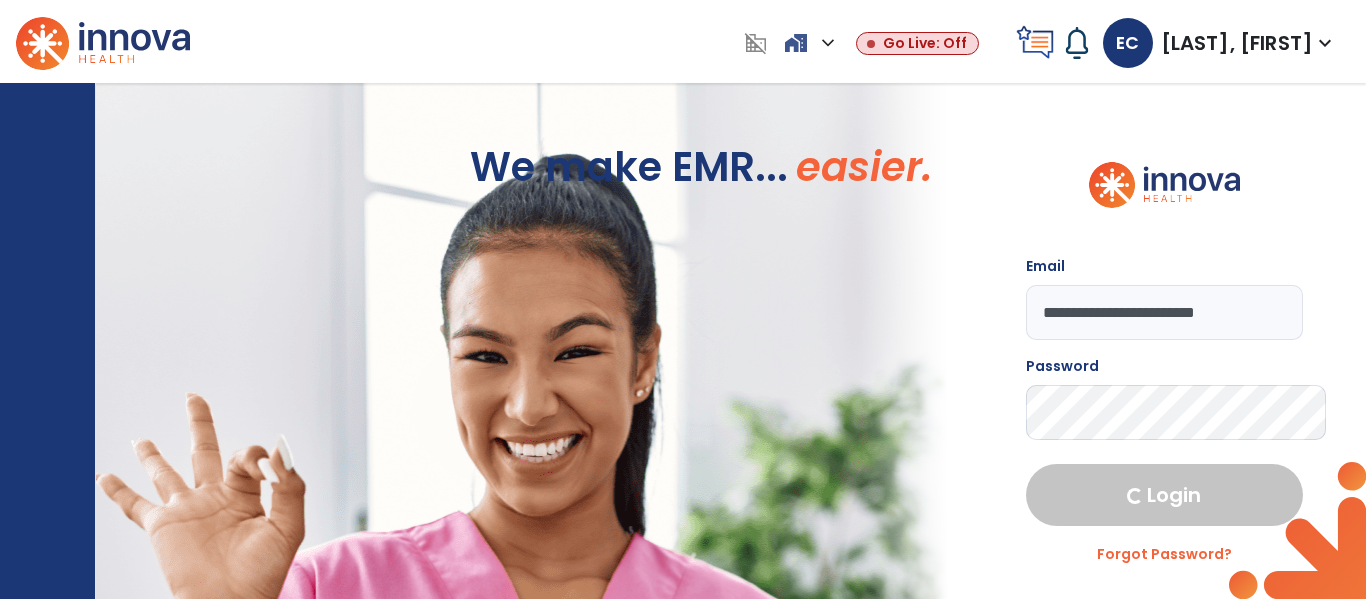 select on "****" 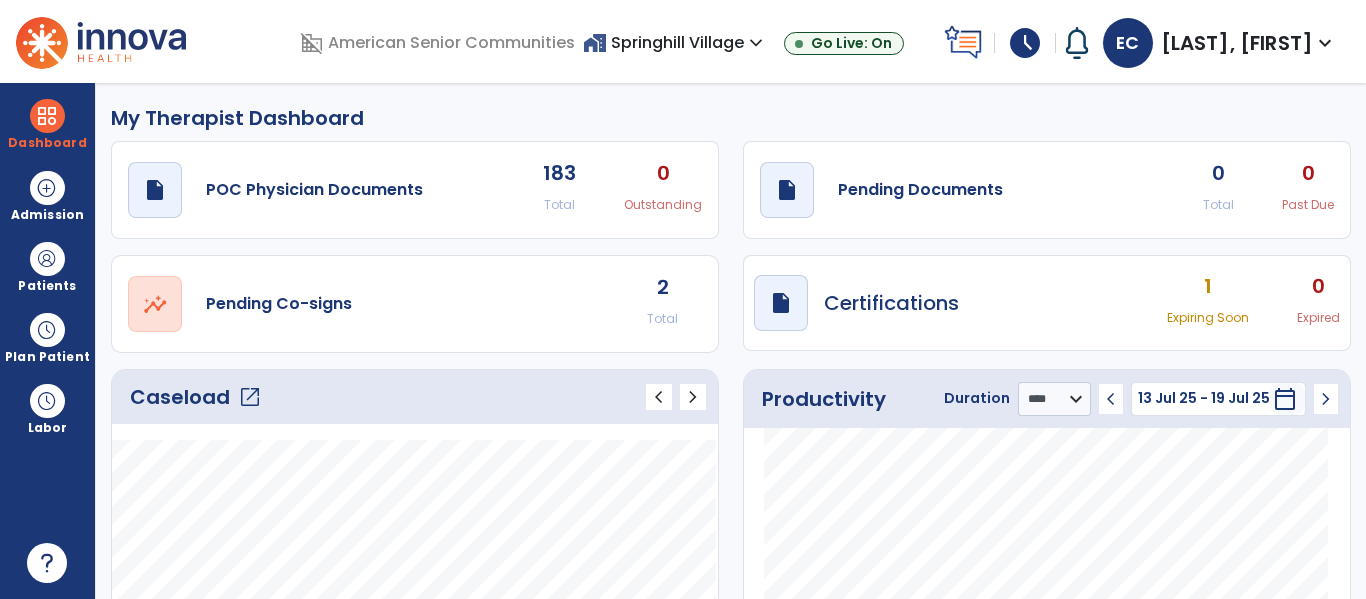 click on "Caseload   open_in_new" 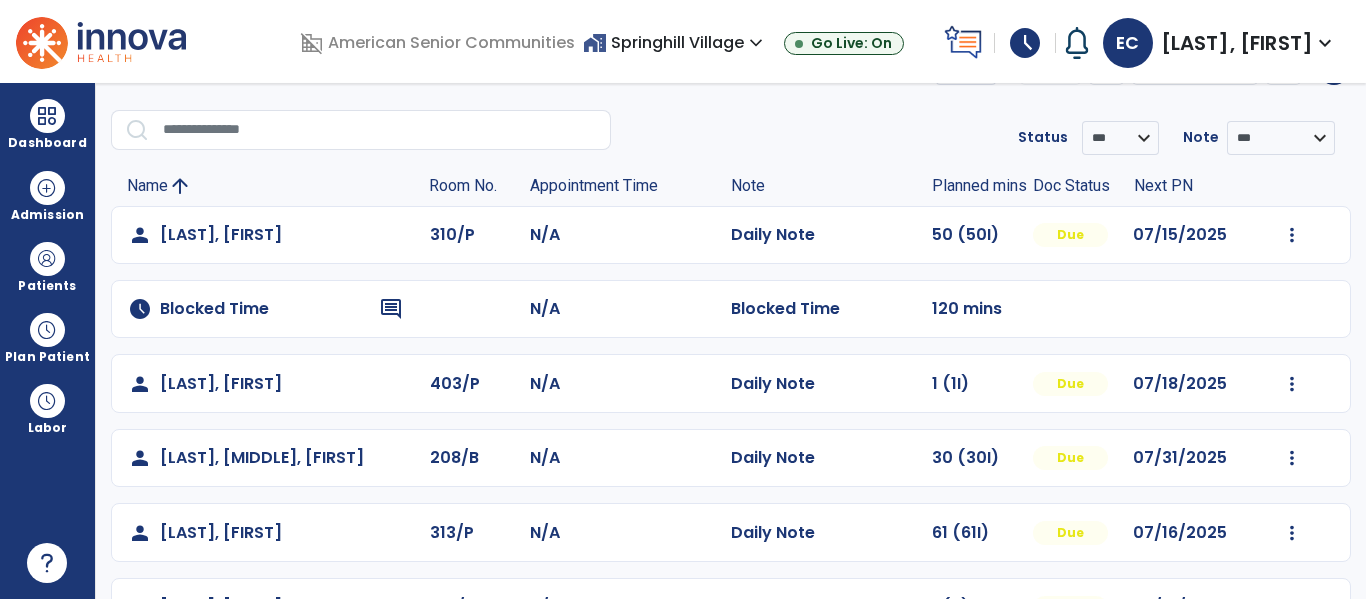 scroll, scrollTop: 40, scrollLeft: 0, axis: vertical 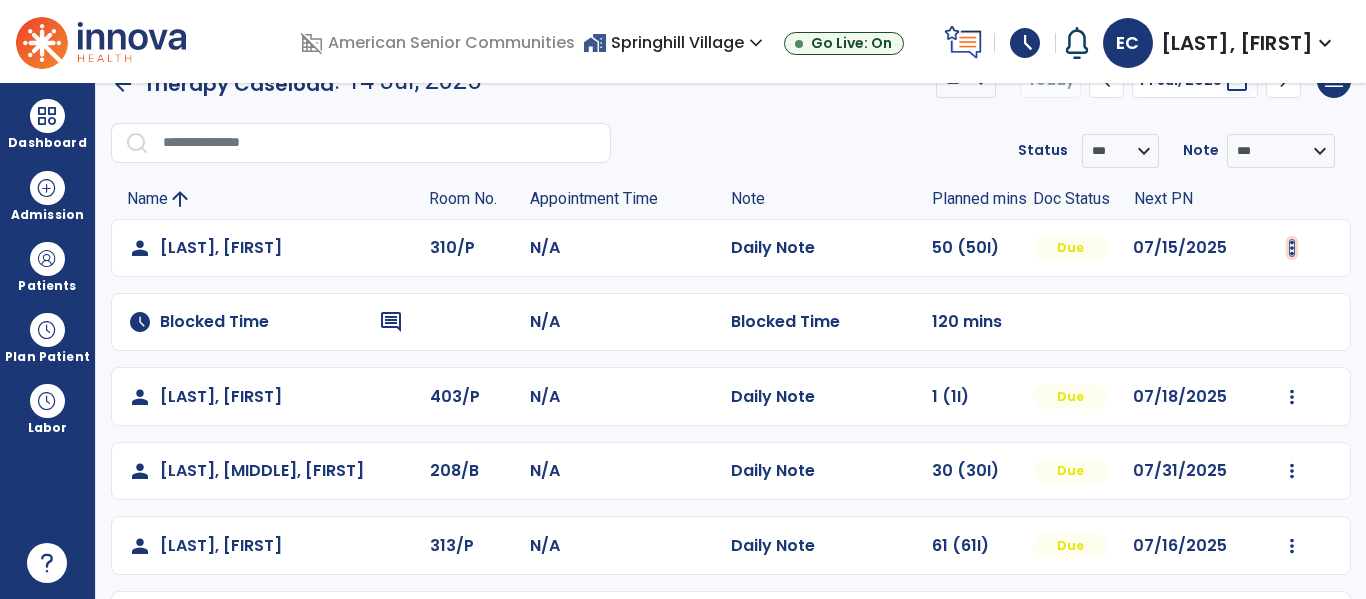 click at bounding box center [1292, 248] 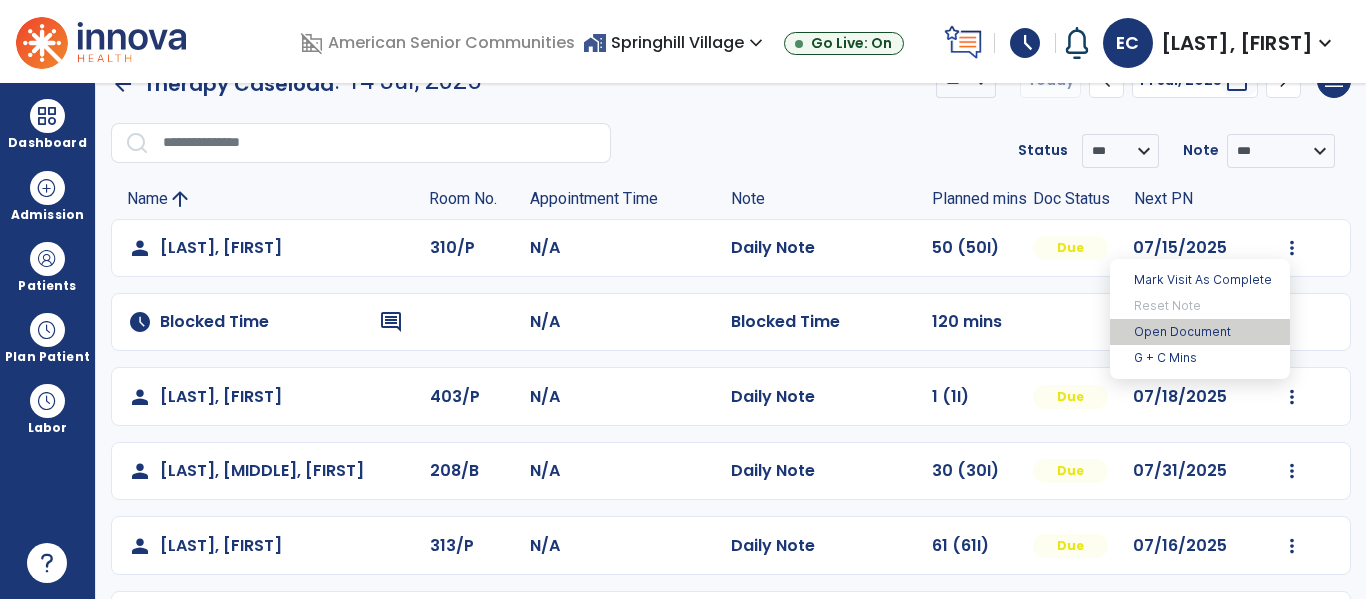 click on "Open Document" at bounding box center (1200, 332) 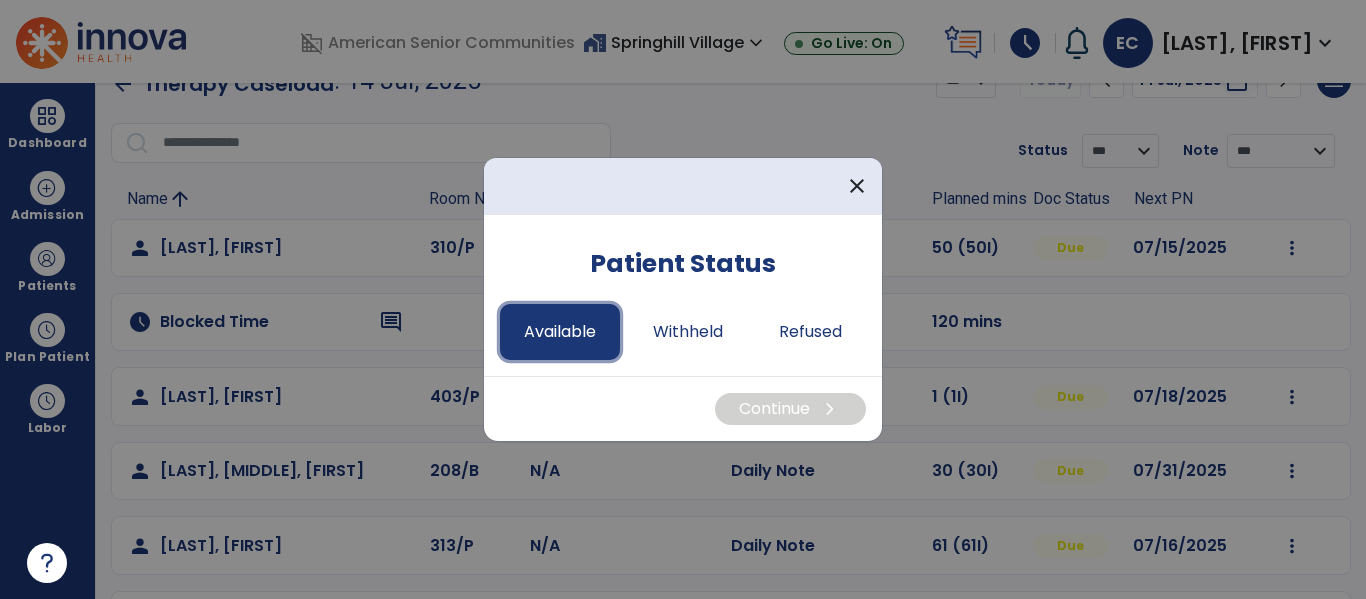 click on "Available" at bounding box center [560, 332] 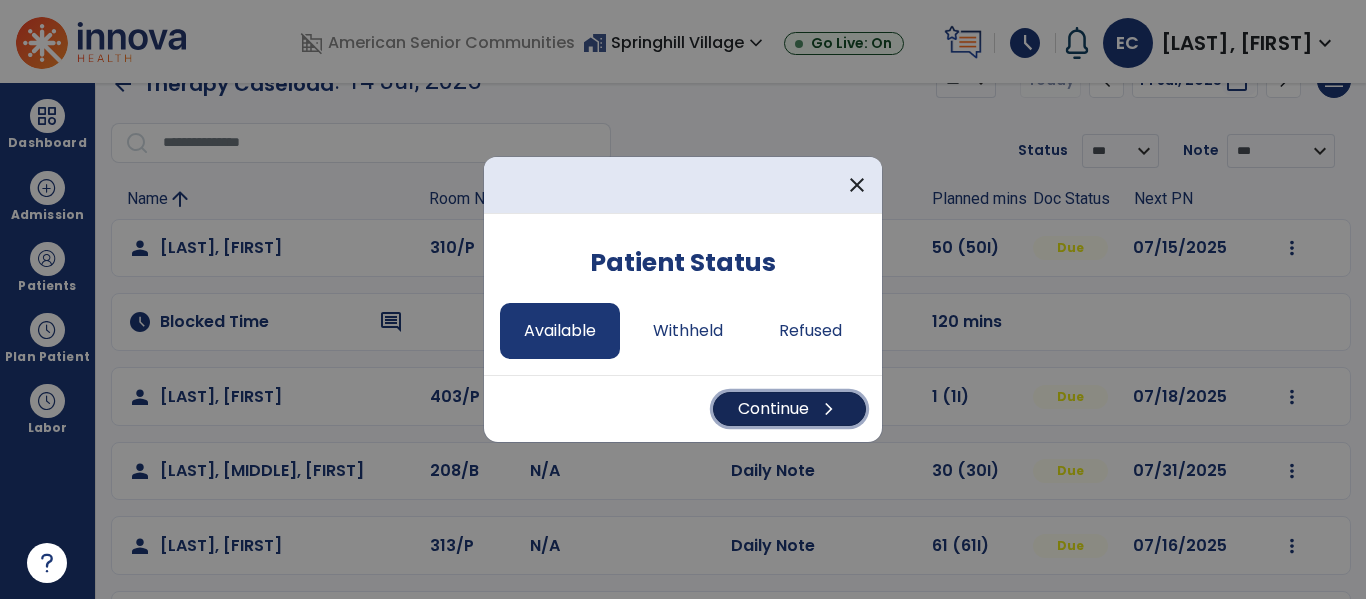 click on "Continue   chevron_right" at bounding box center (789, 409) 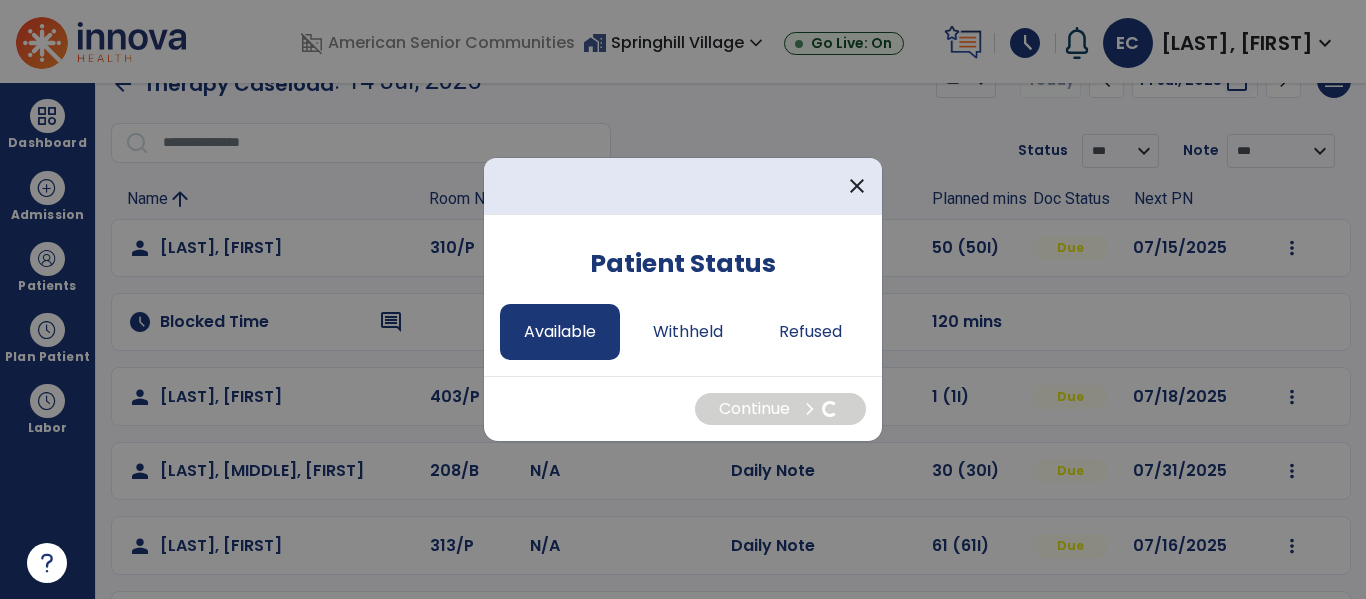 select on "*" 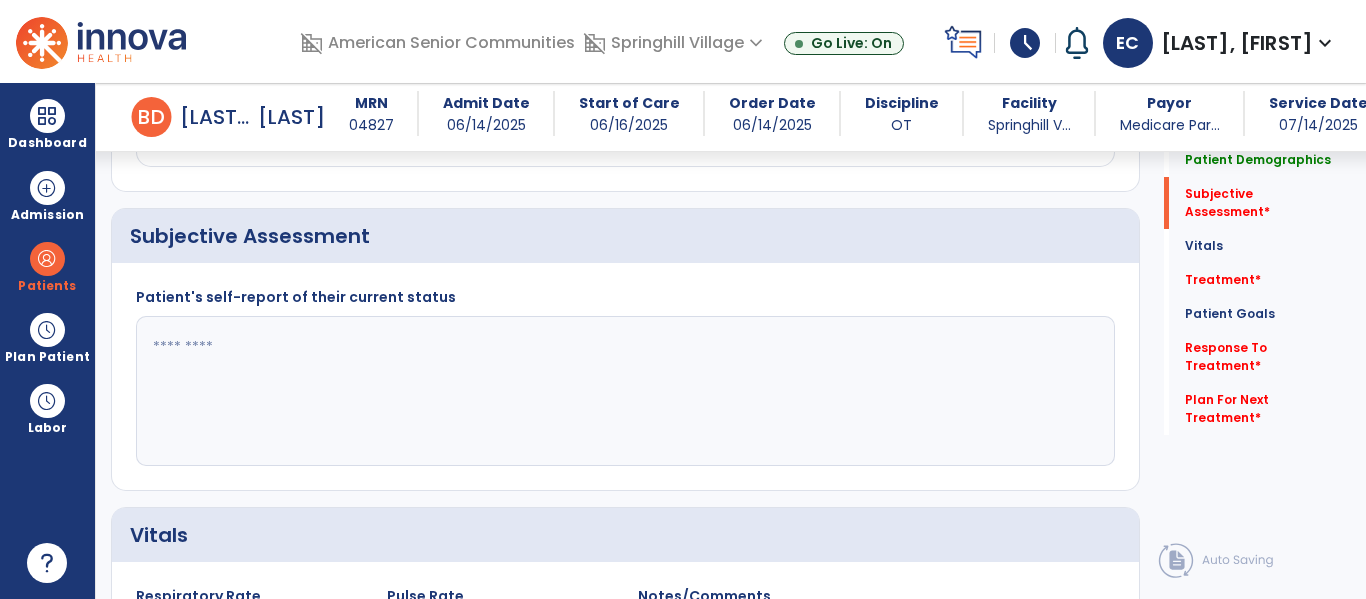 scroll, scrollTop: 441, scrollLeft: 0, axis: vertical 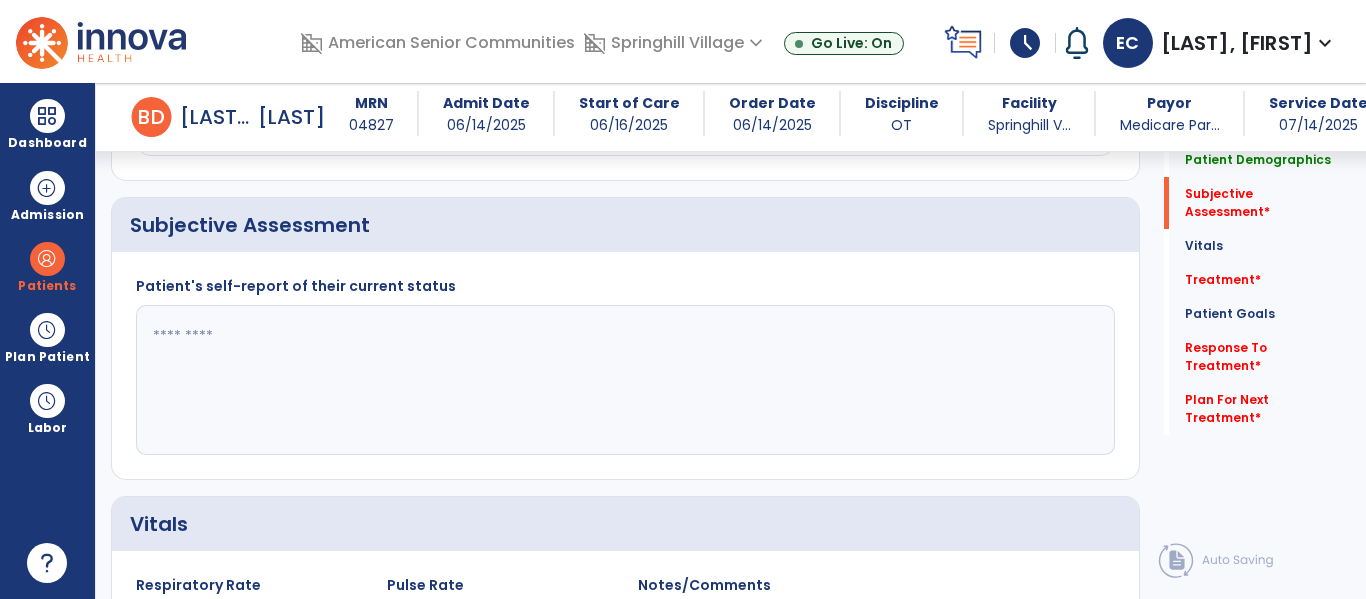 click 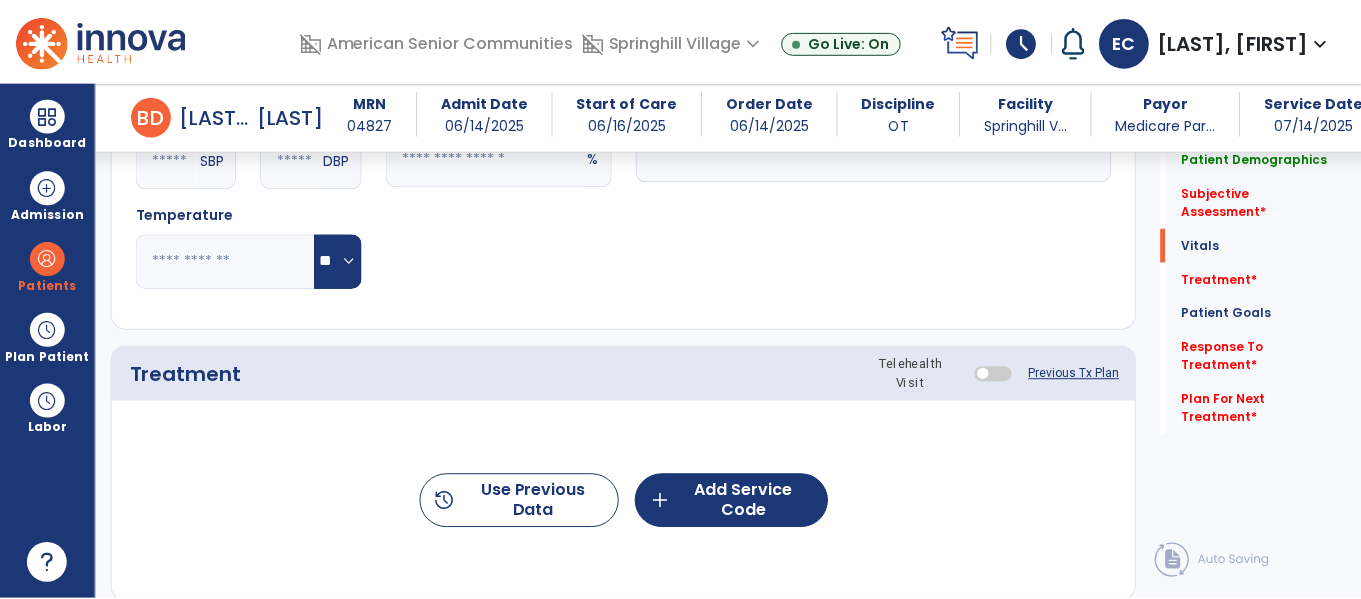 scroll, scrollTop: 1072, scrollLeft: 0, axis: vertical 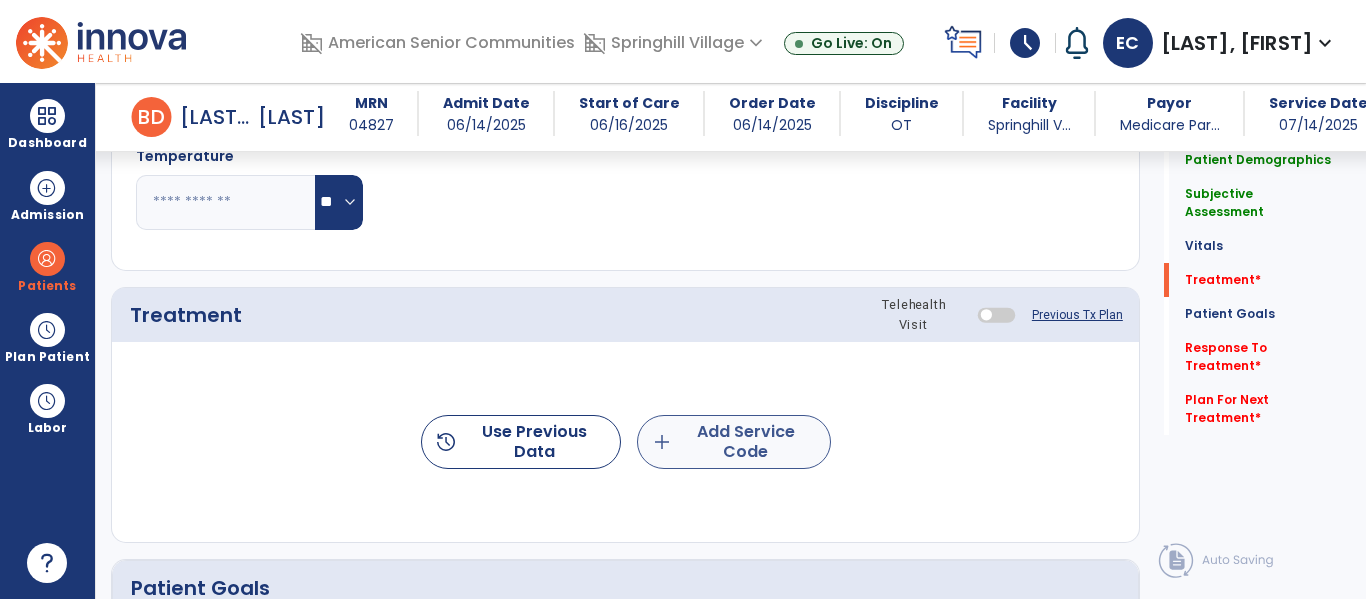type on "**********" 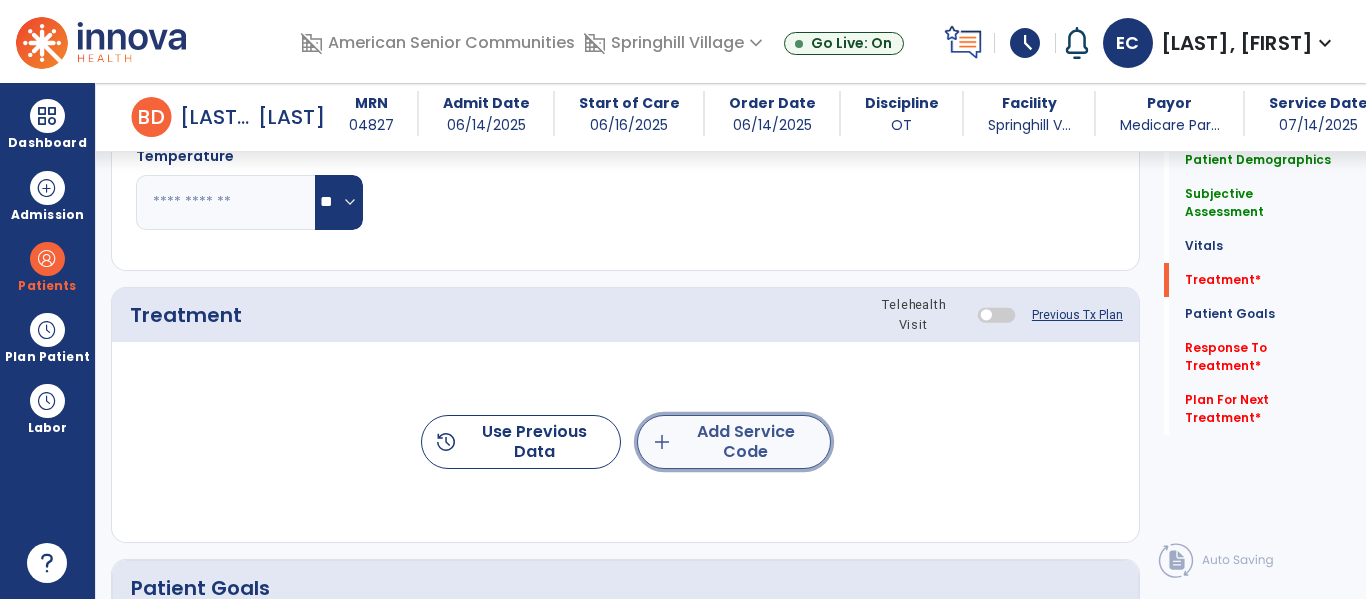 click on "add  Add Service Code" 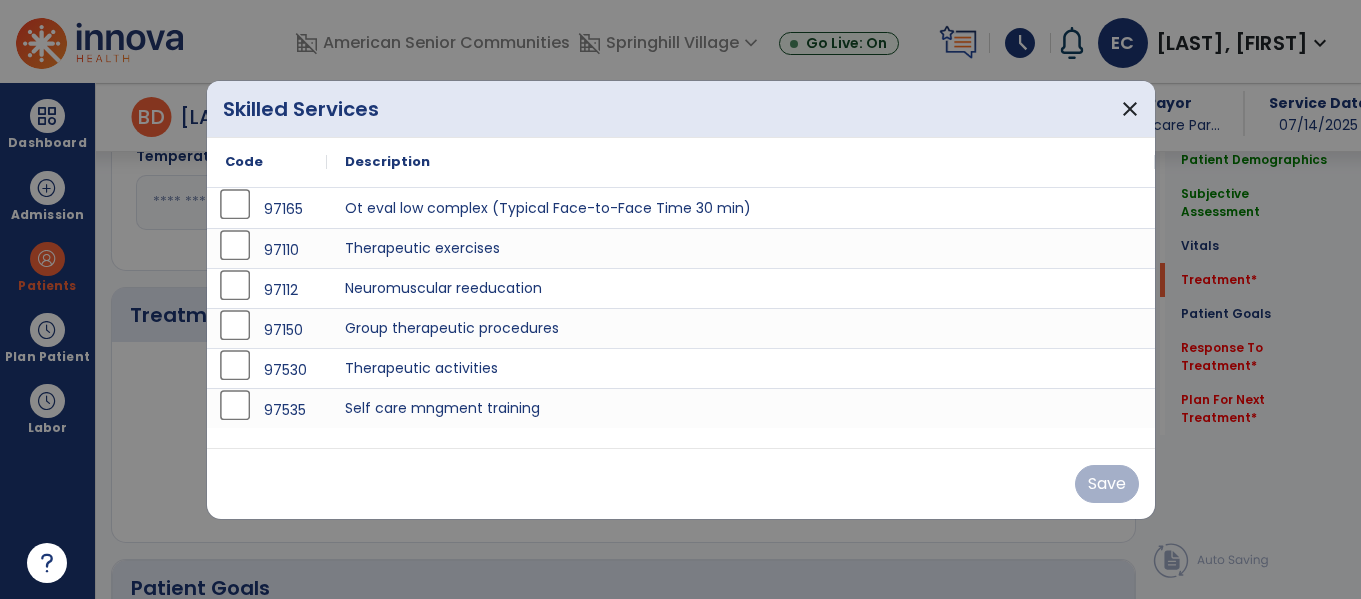 scroll, scrollTop: 1072, scrollLeft: 0, axis: vertical 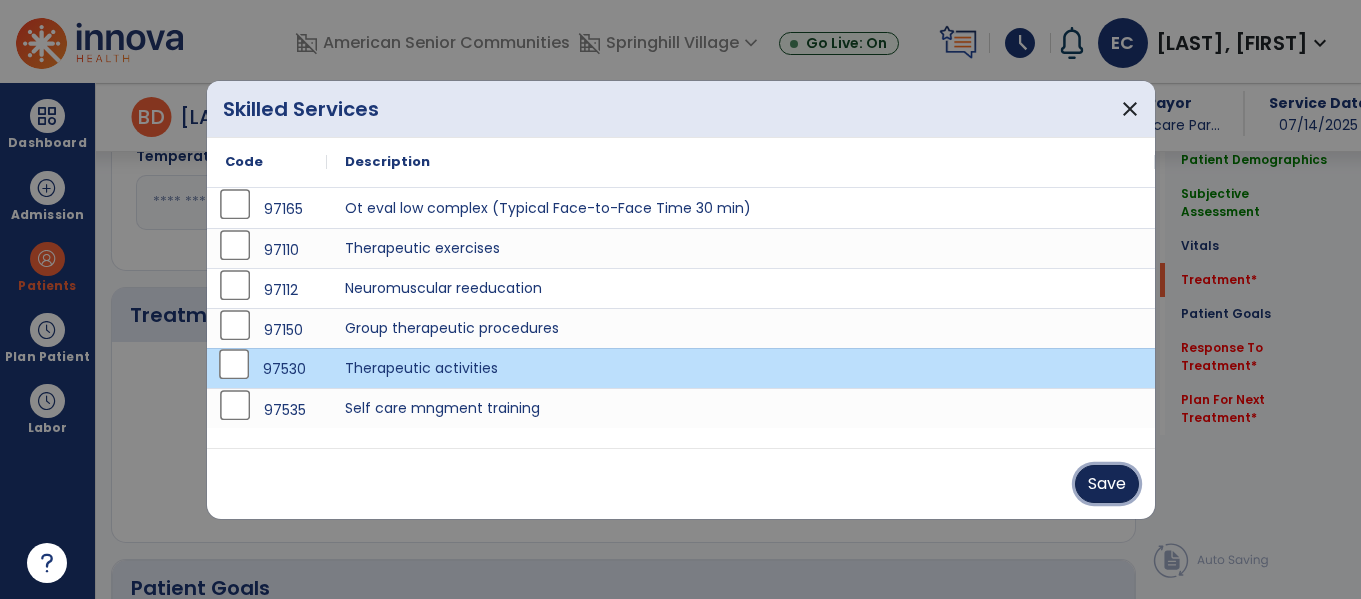 click on "Save" at bounding box center (1107, 484) 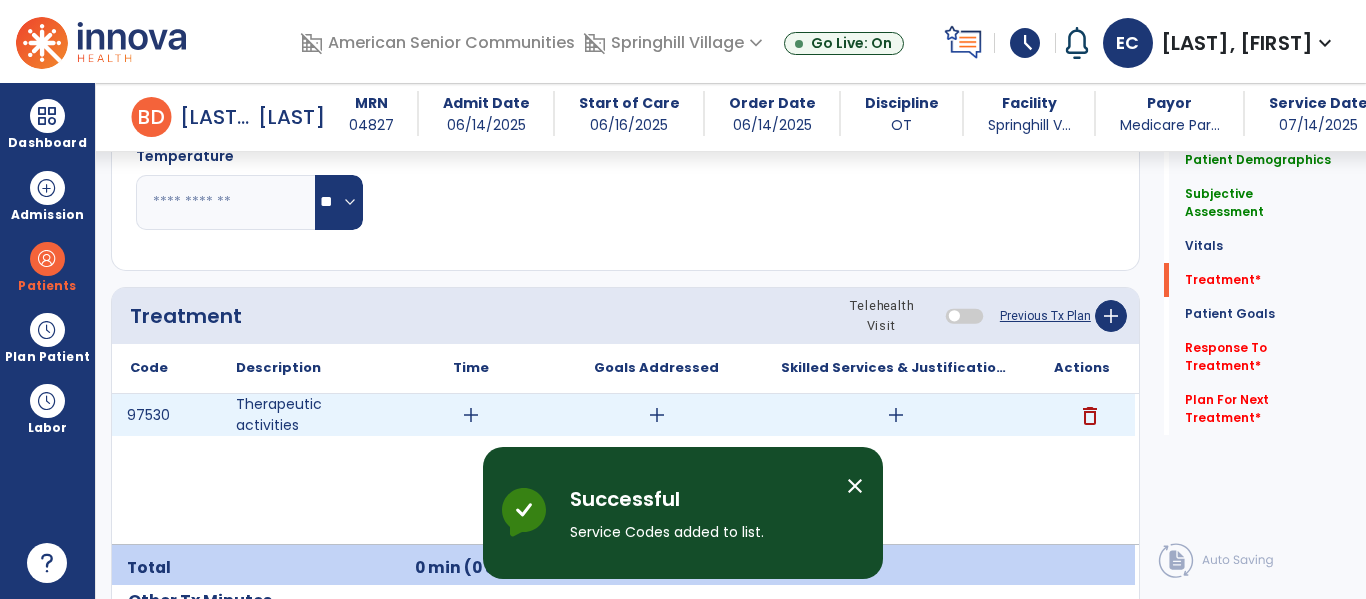 click on "add" at bounding box center (471, 415) 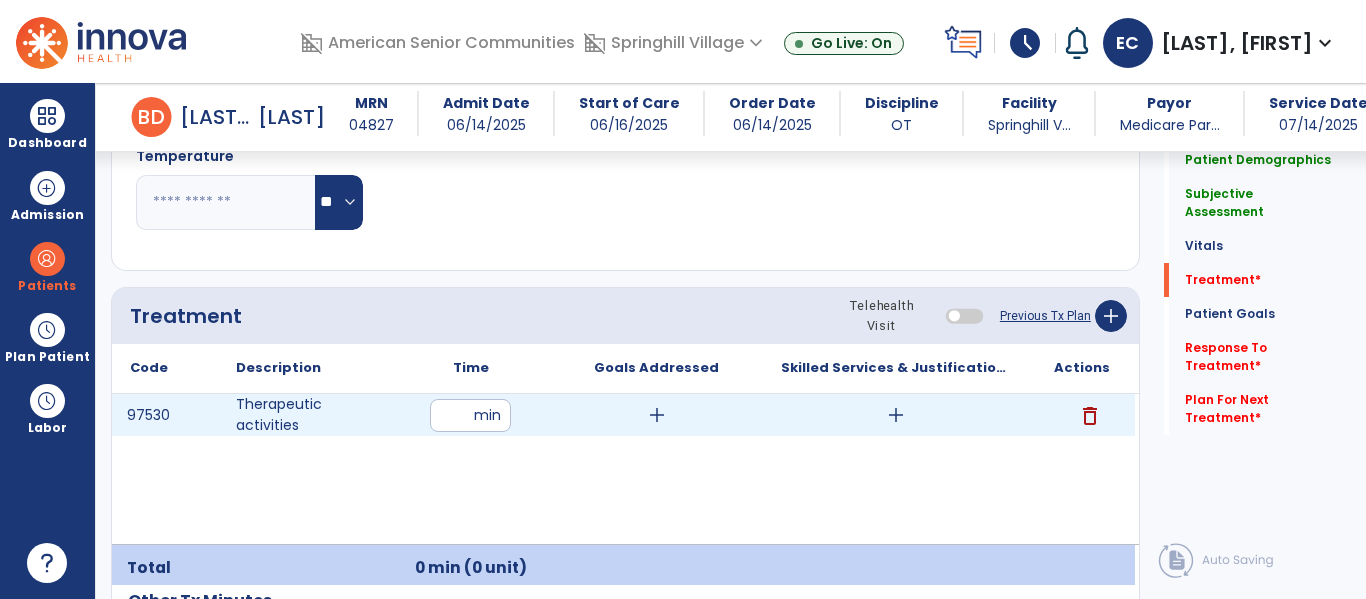 type on "**" 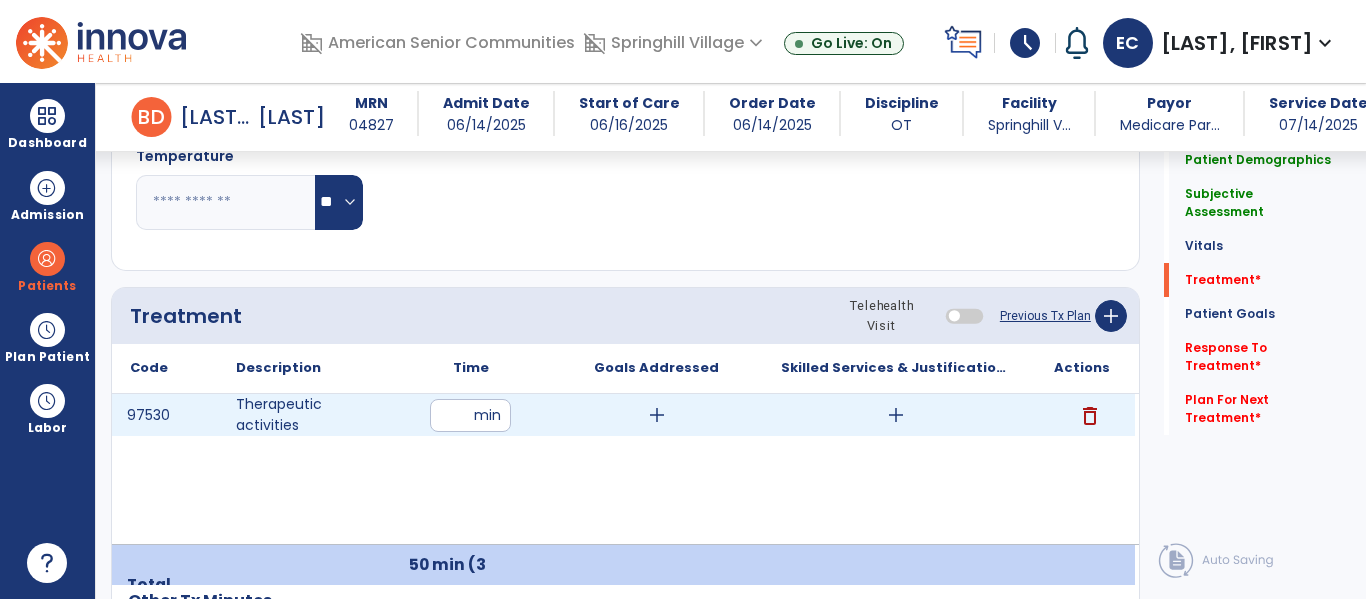 click on "add" at bounding box center [896, 415] 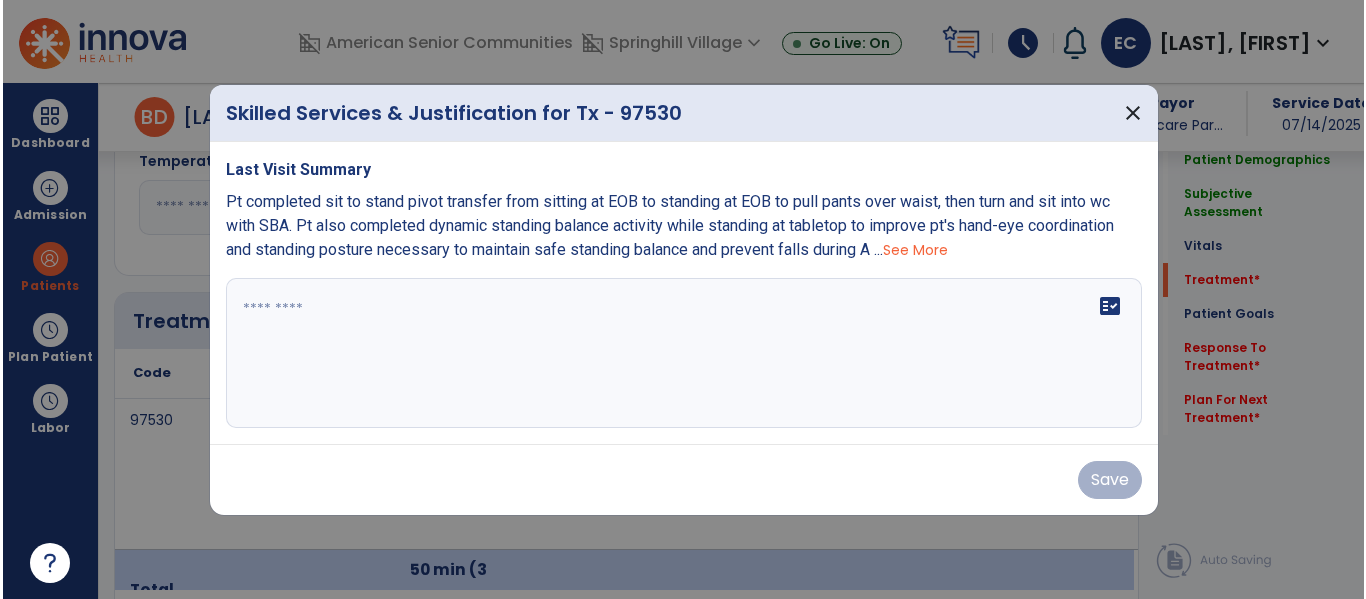 scroll, scrollTop: 1072, scrollLeft: 0, axis: vertical 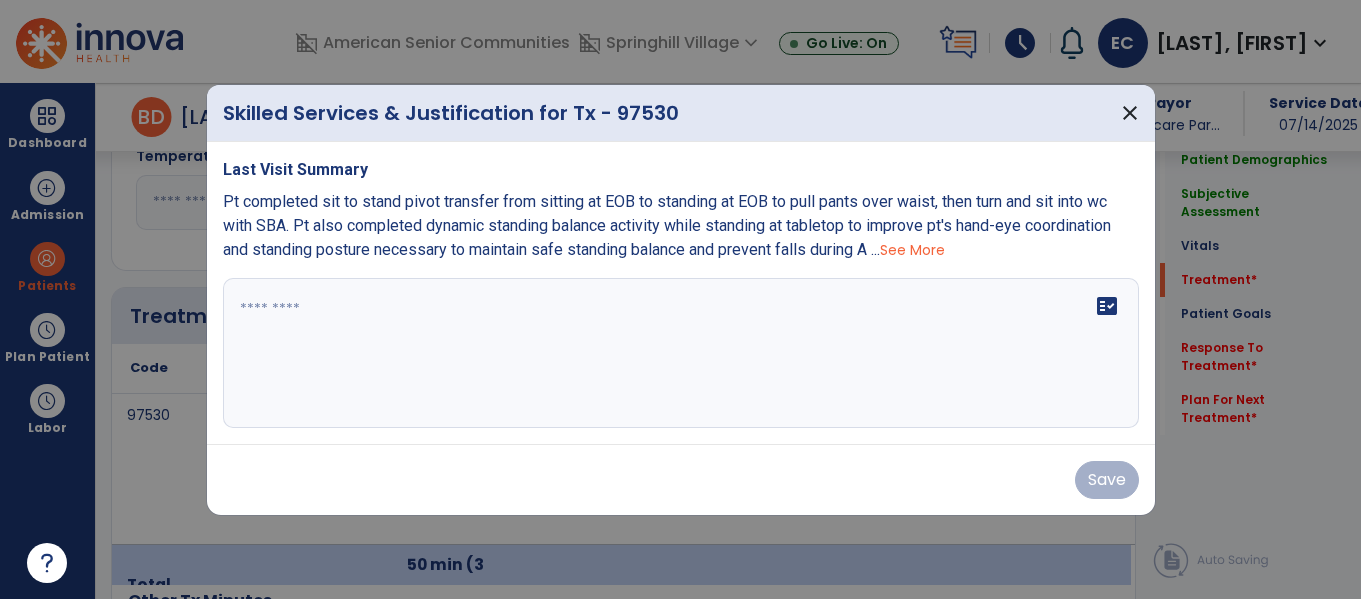 click on "fact_check" at bounding box center (681, 353) 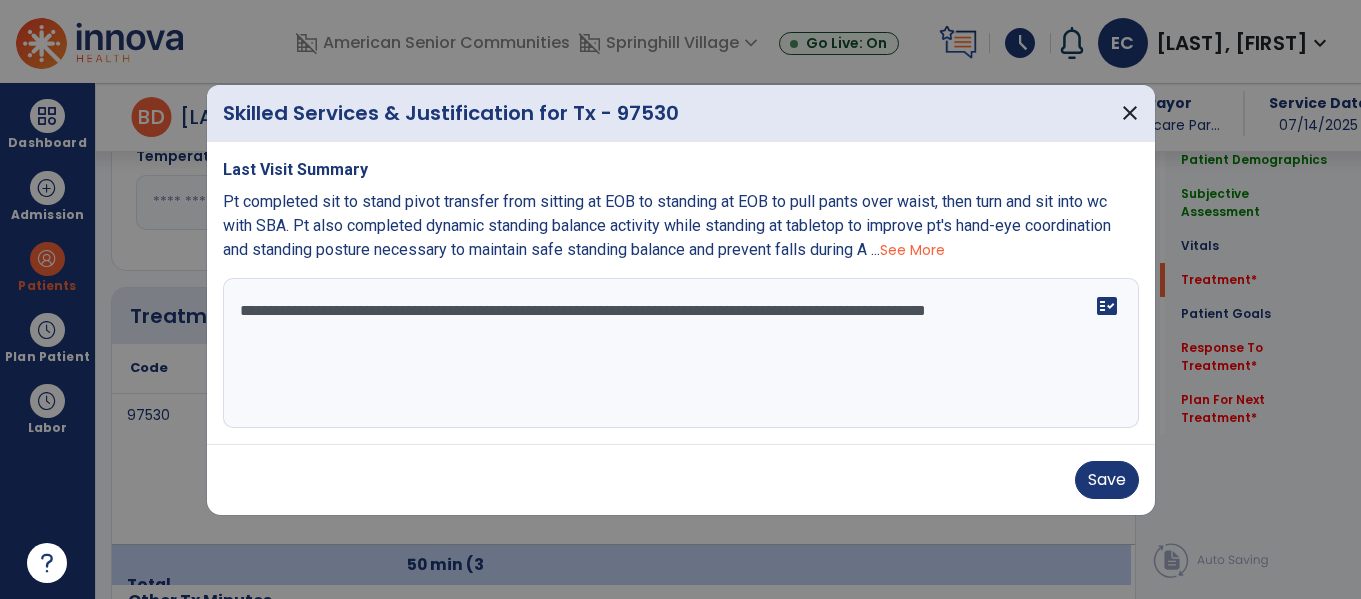 type on "**********" 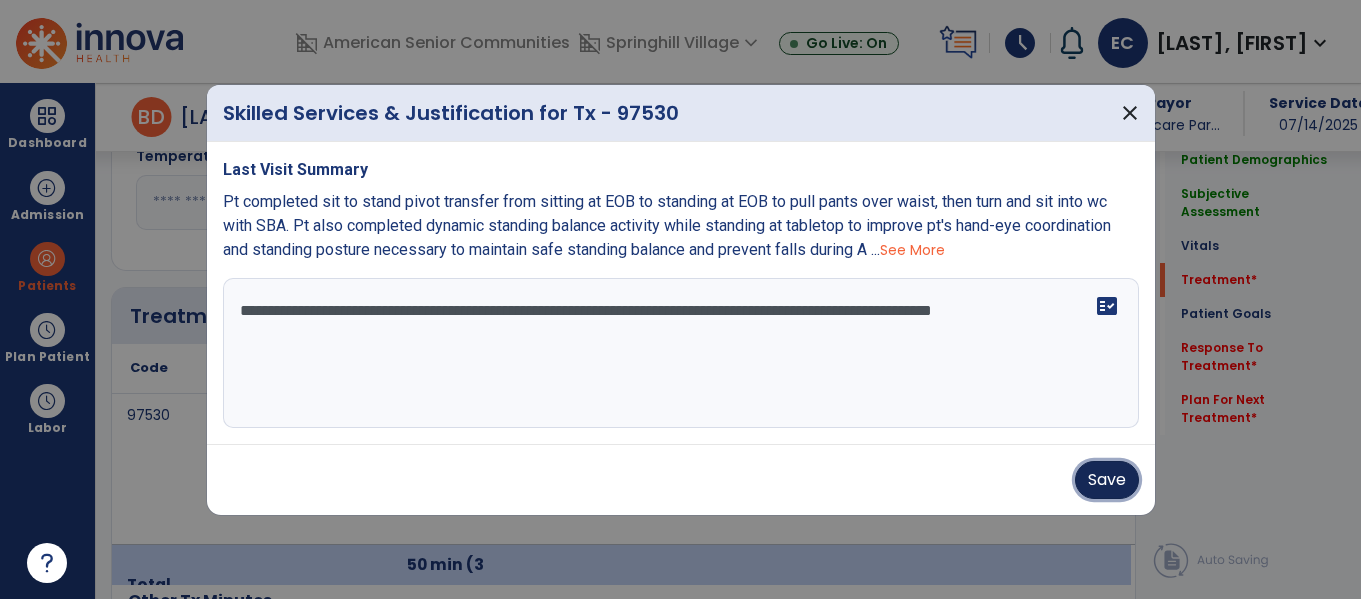 click on "Save" at bounding box center [1107, 480] 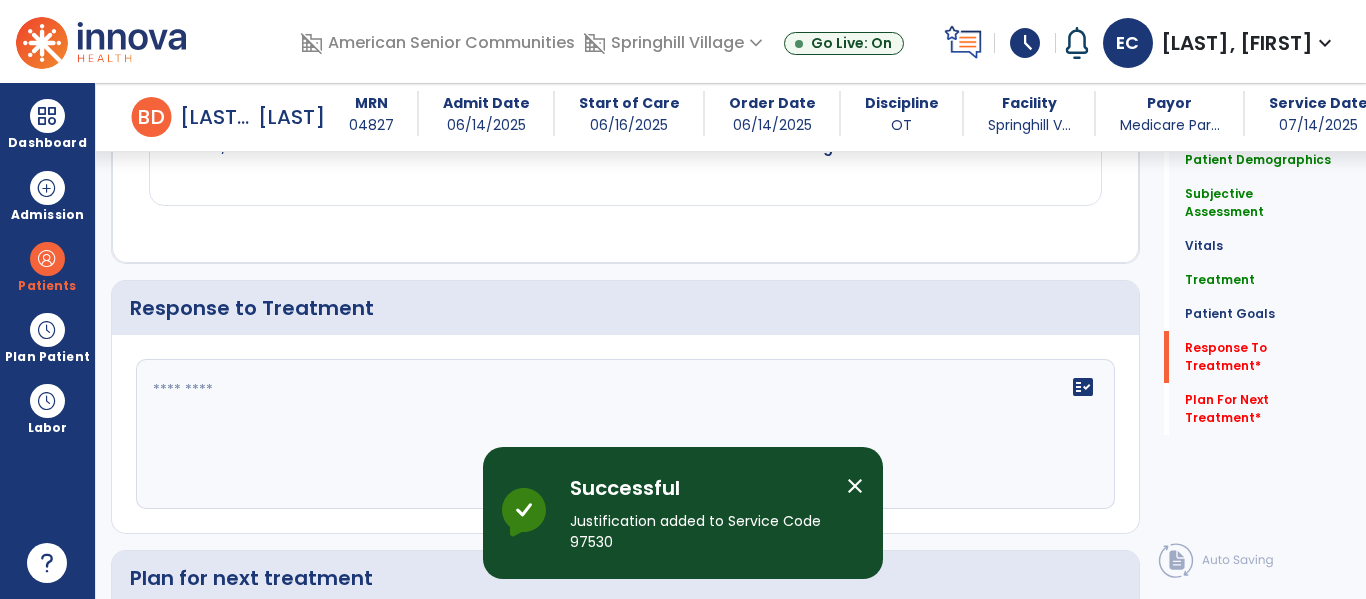scroll, scrollTop: 2719, scrollLeft: 0, axis: vertical 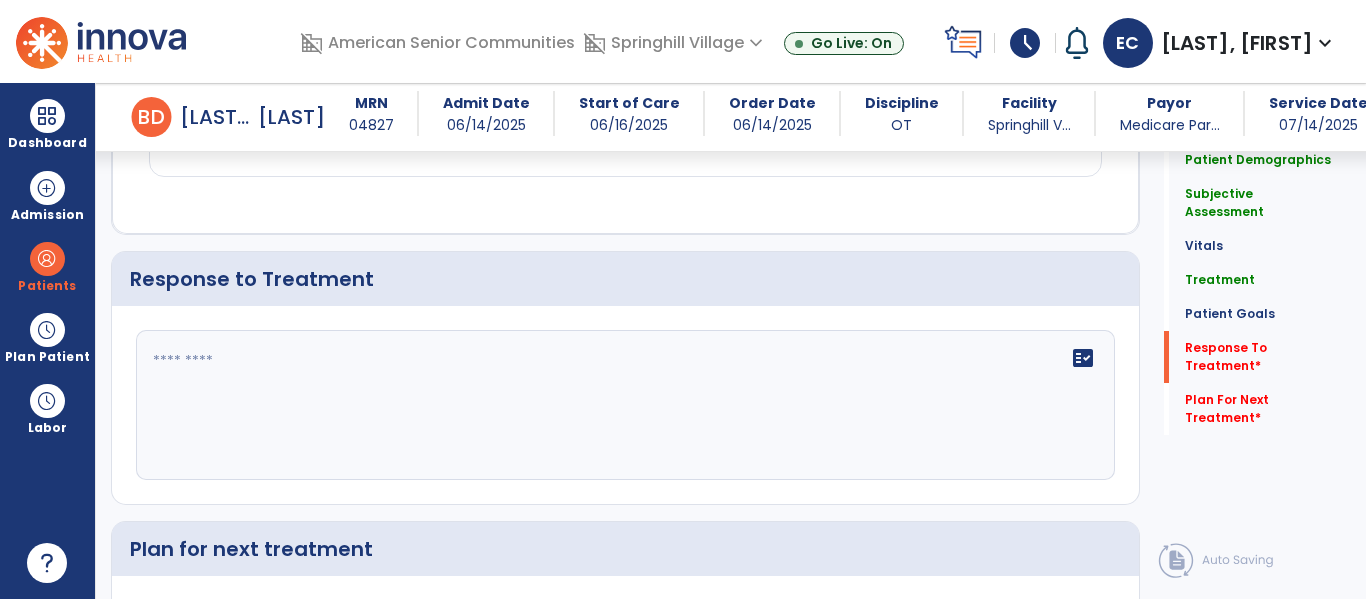 click 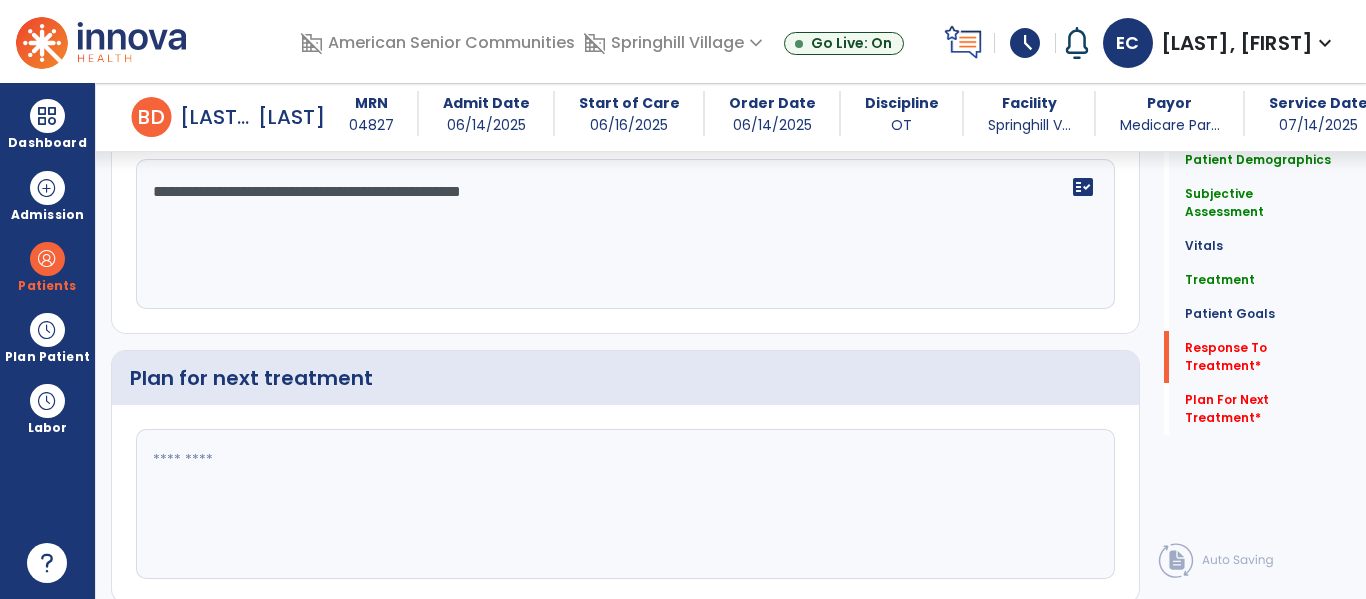scroll, scrollTop: 2906, scrollLeft: 0, axis: vertical 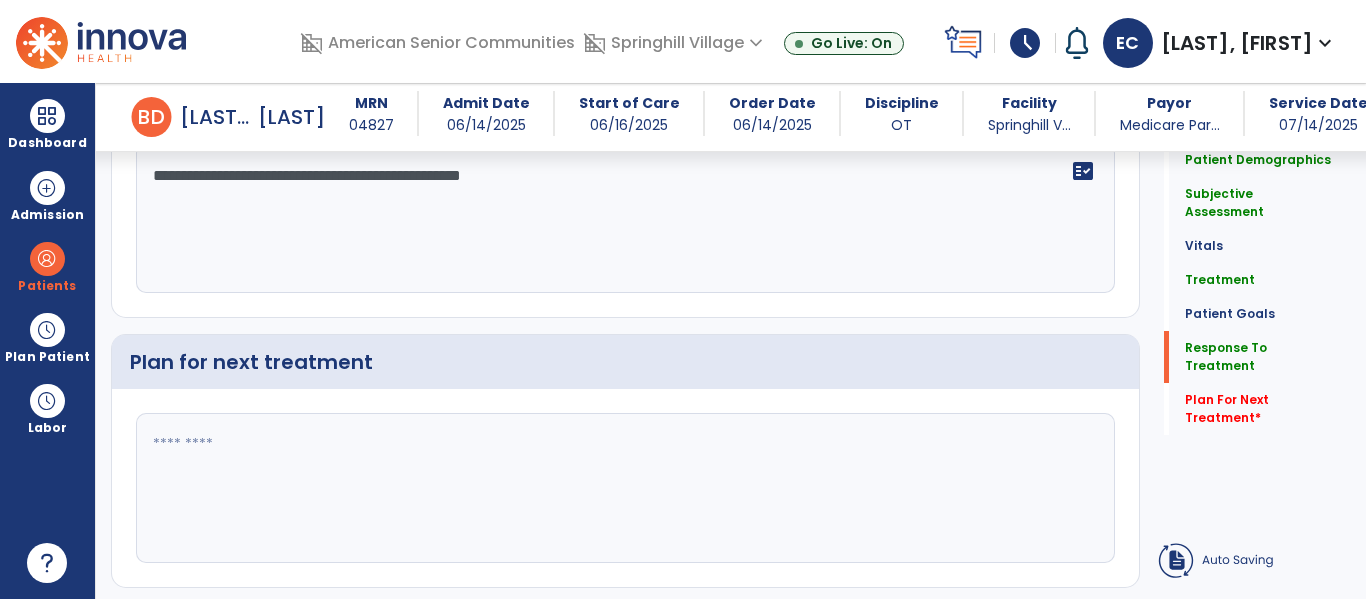 type on "**********" 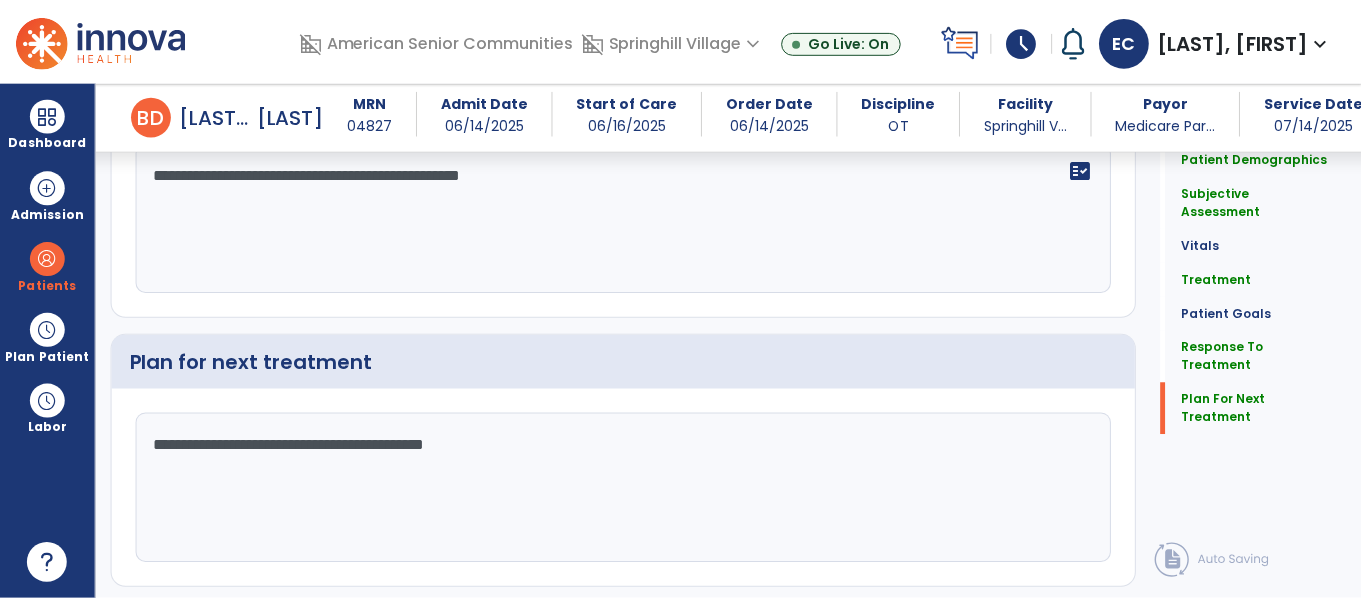 scroll, scrollTop: 2961, scrollLeft: 0, axis: vertical 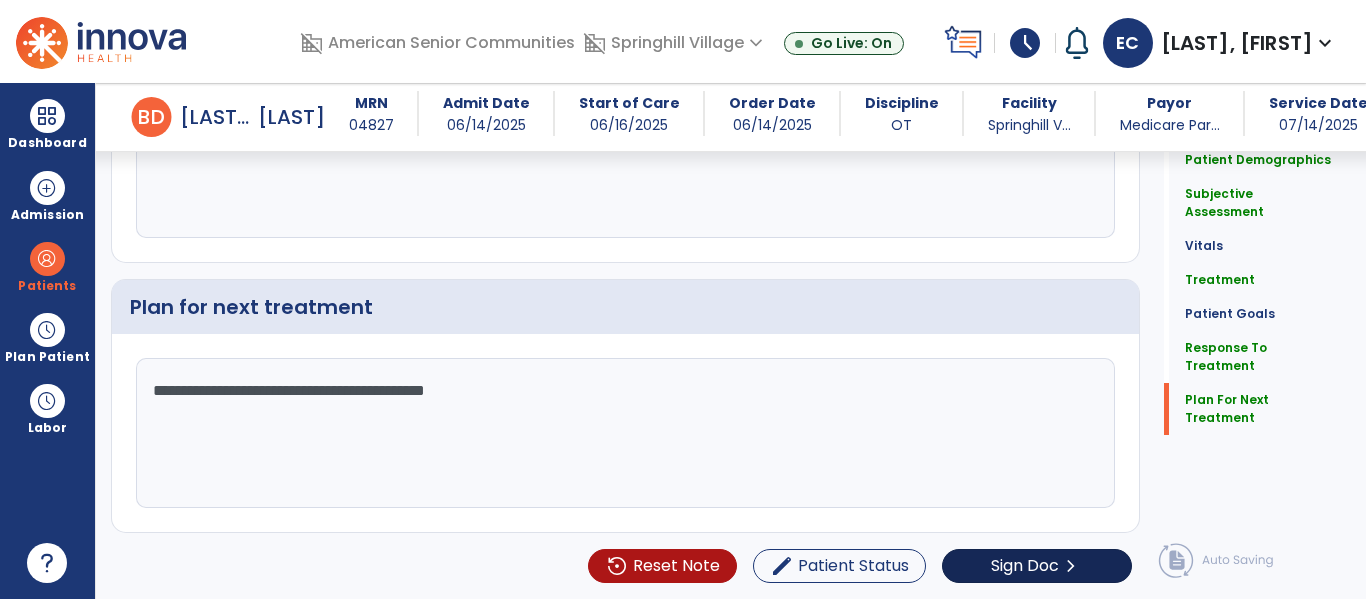 type on "**********" 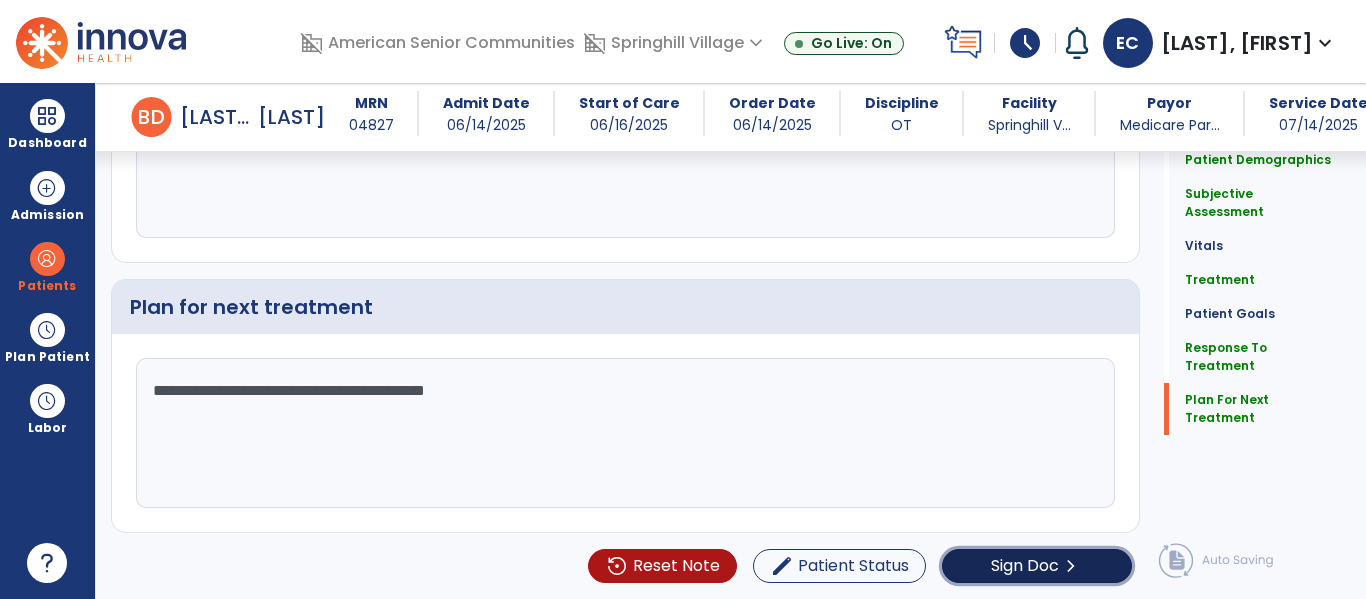 click on "Sign Doc" 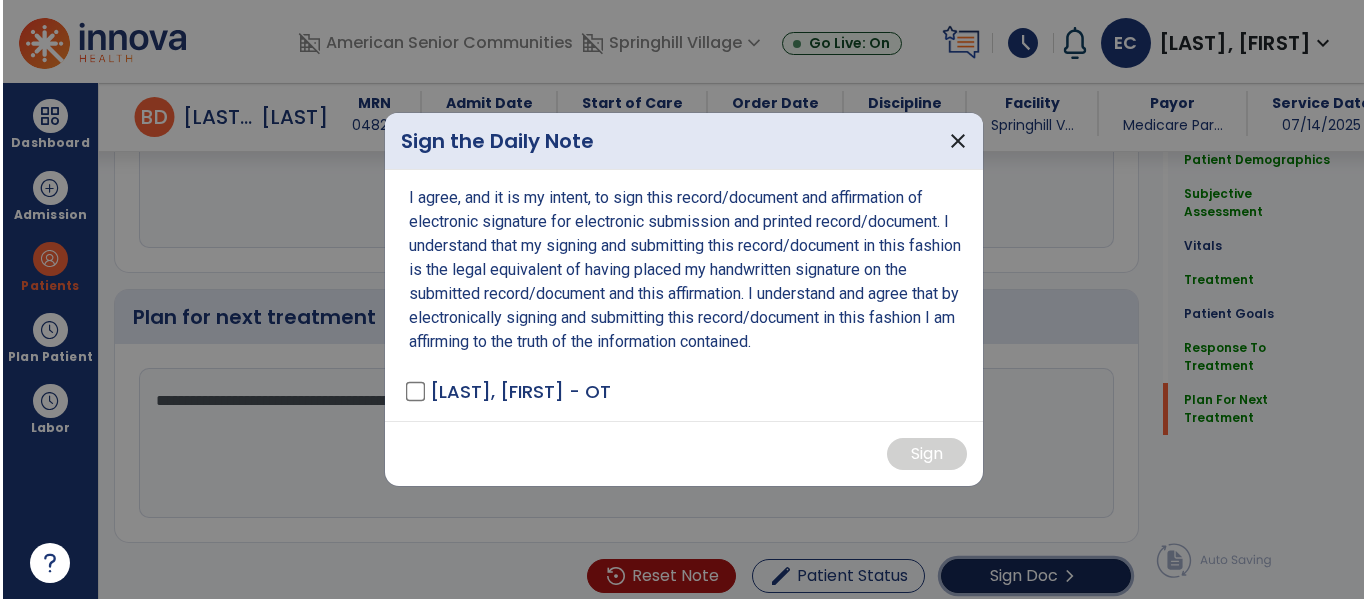 scroll, scrollTop: 2961, scrollLeft: 0, axis: vertical 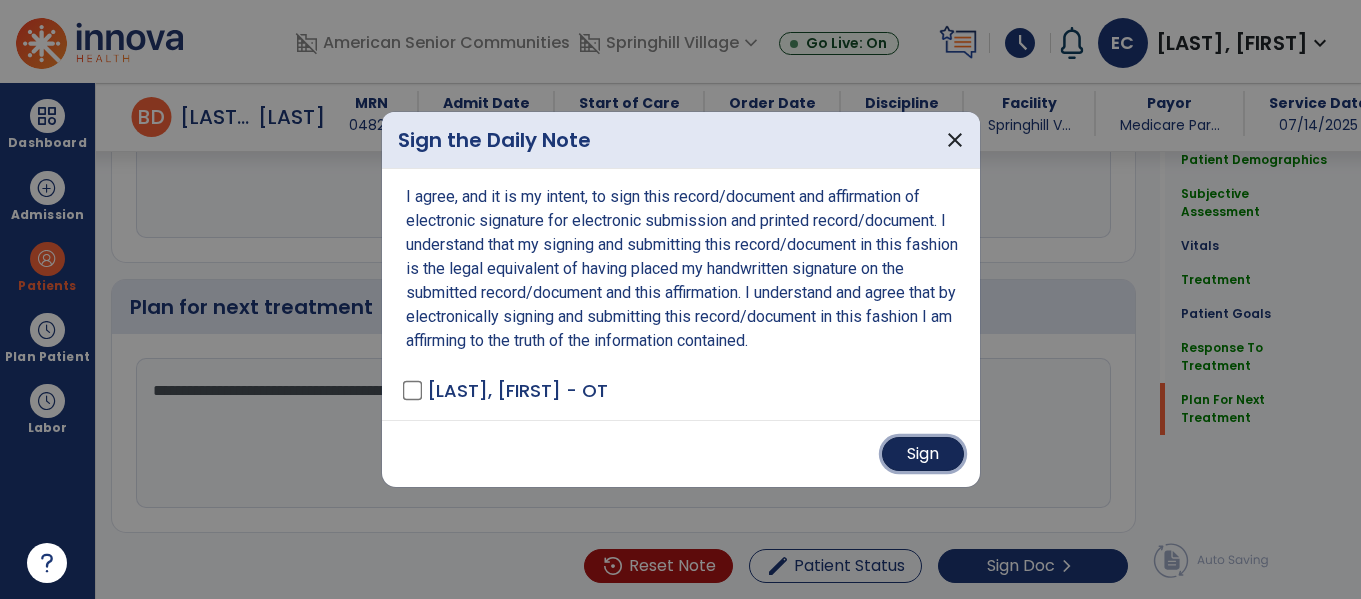click on "Sign" at bounding box center (923, 454) 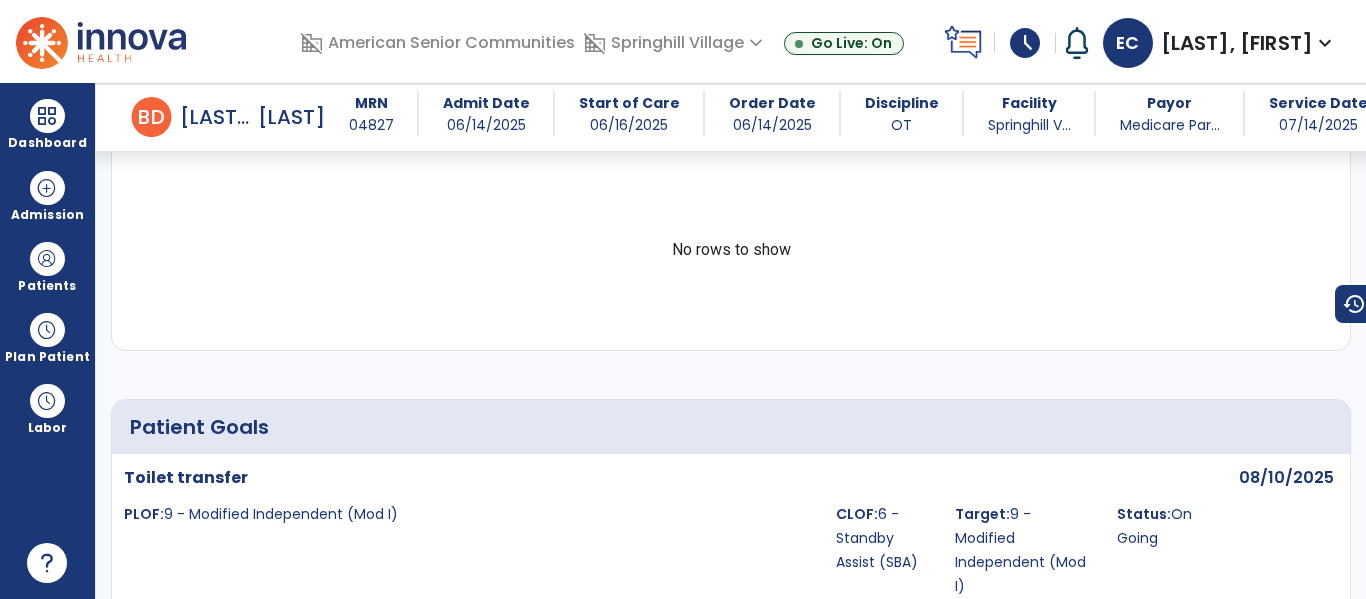 scroll, scrollTop: 0, scrollLeft: 0, axis: both 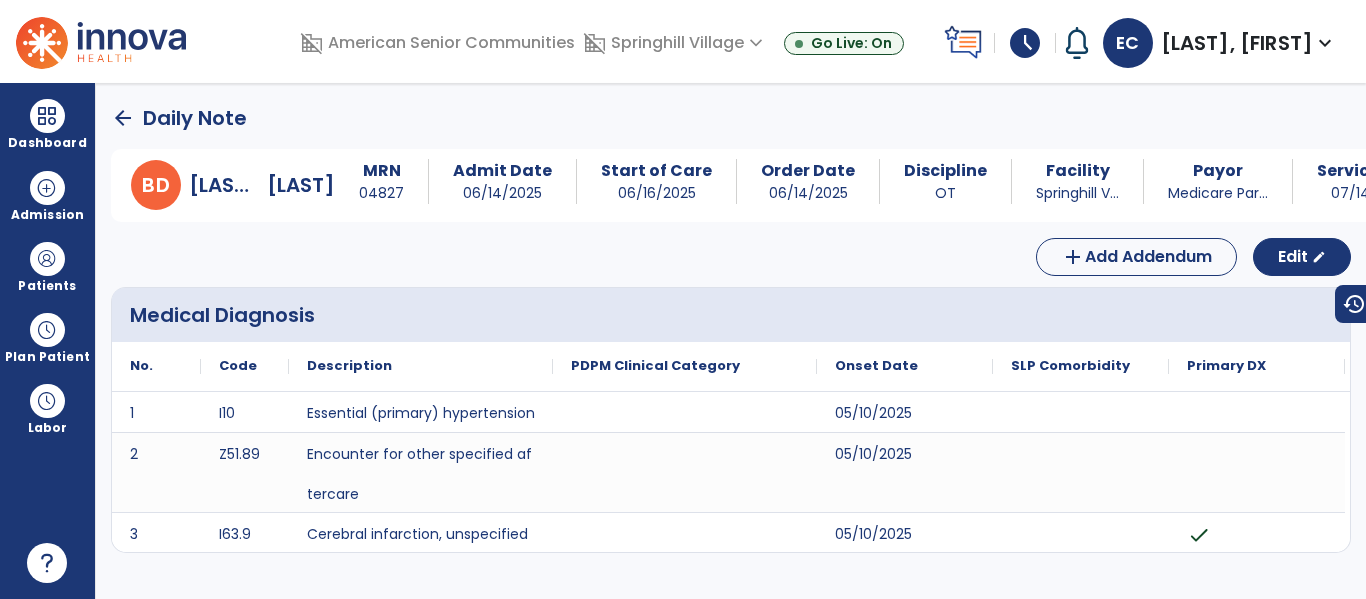 click on "arrow_back" 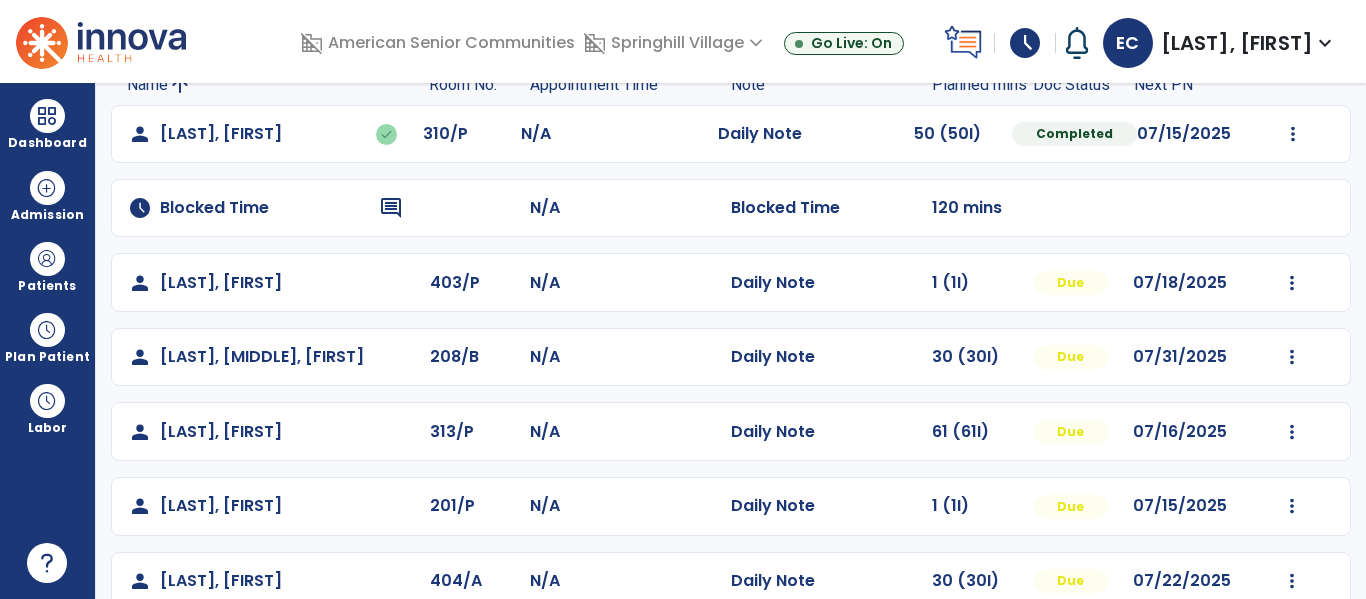 scroll, scrollTop: 155, scrollLeft: 0, axis: vertical 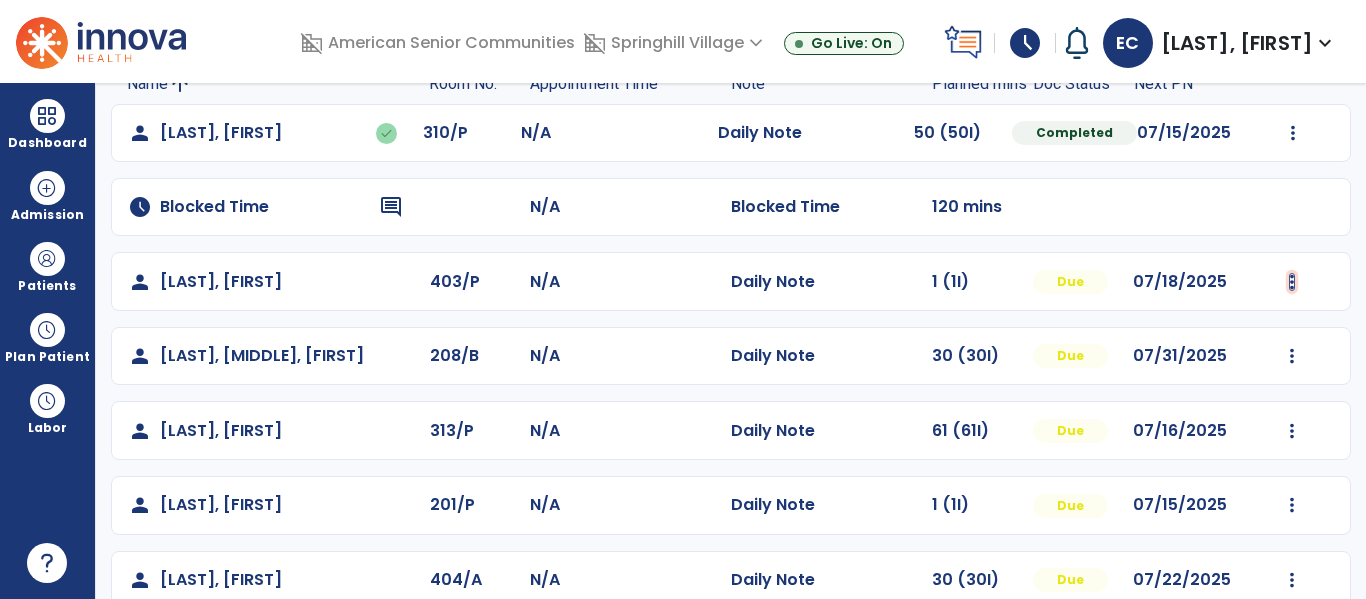 click at bounding box center [1293, 133] 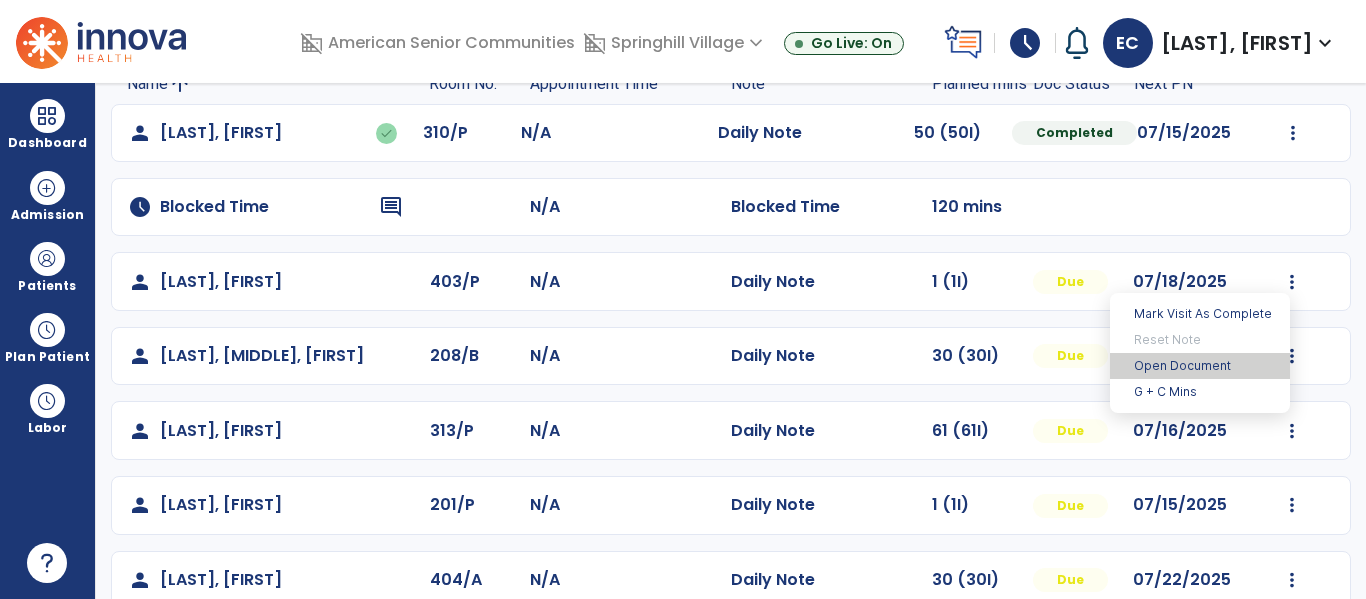 click on "Open Document" at bounding box center [1200, 366] 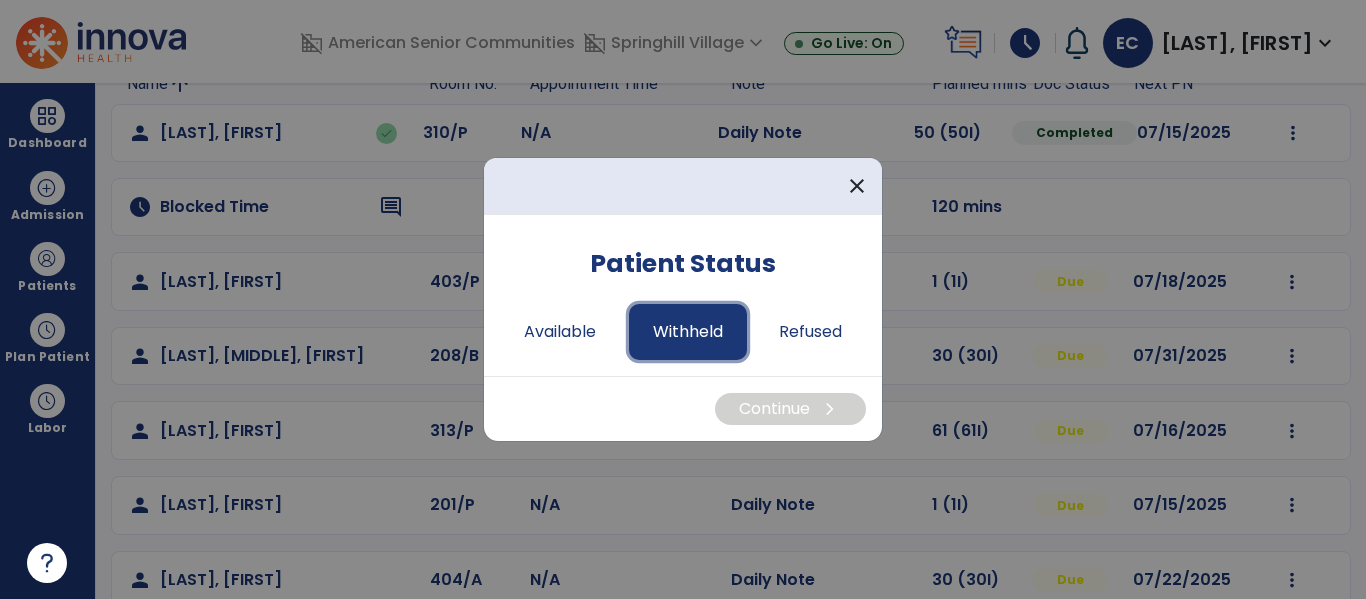 click on "Withheld" at bounding box center [688, 332] 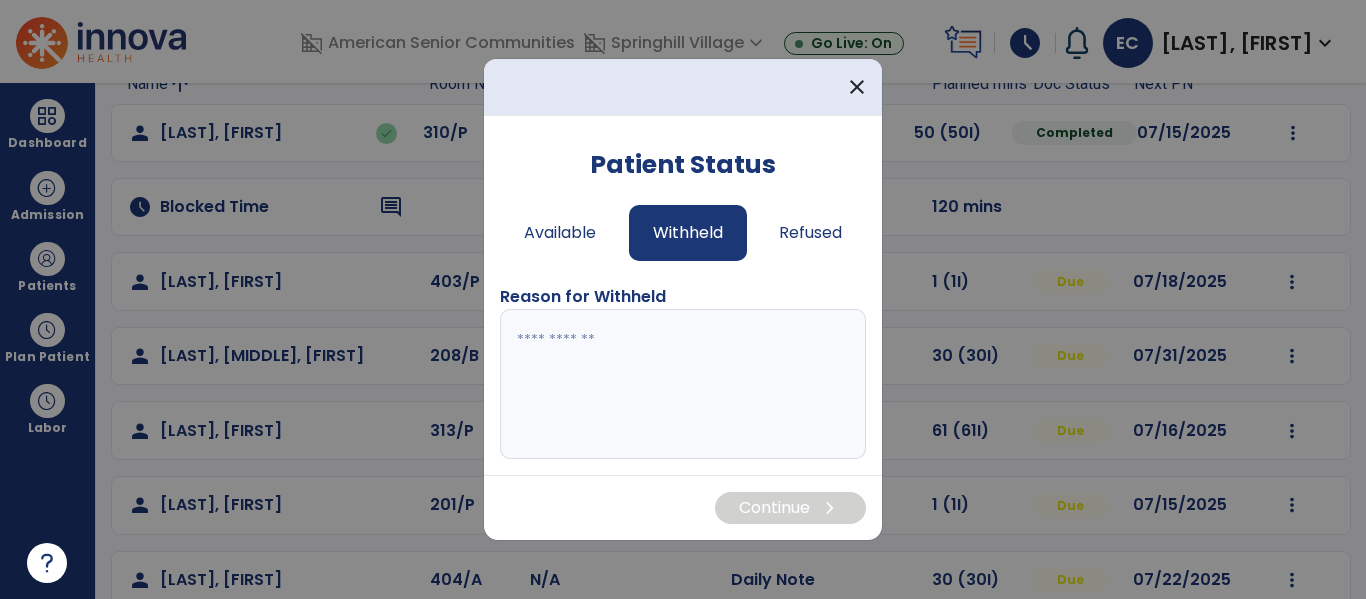 click at bounding box center [683, 384] 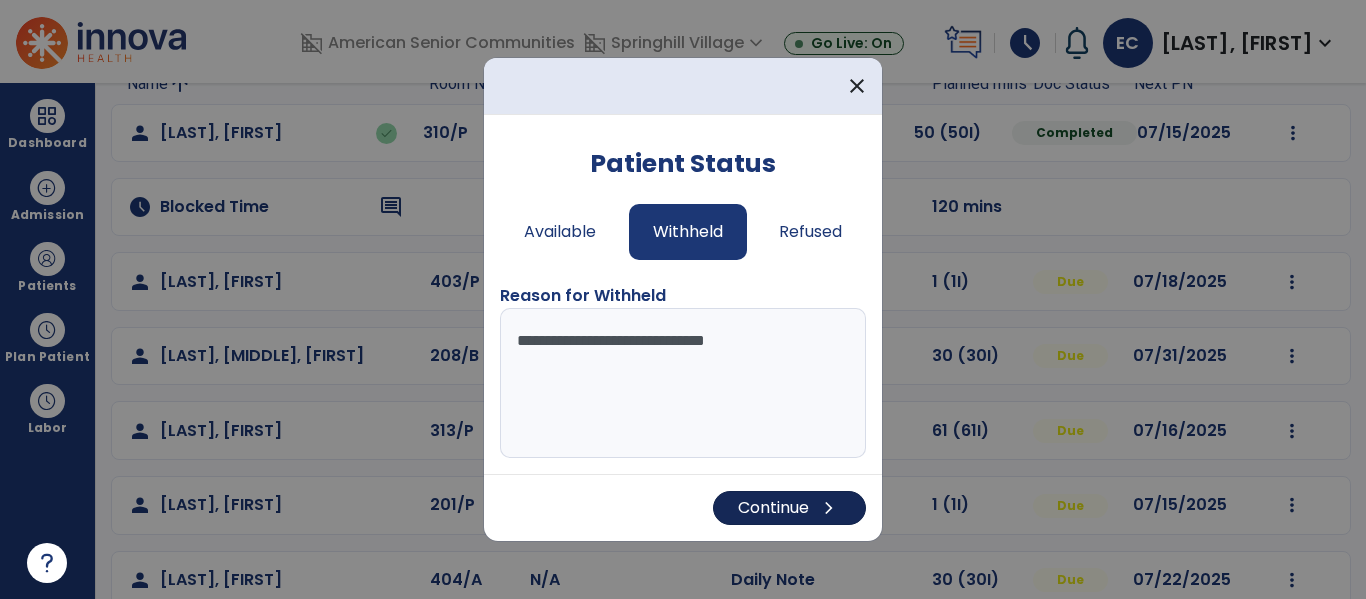 type on "**********" 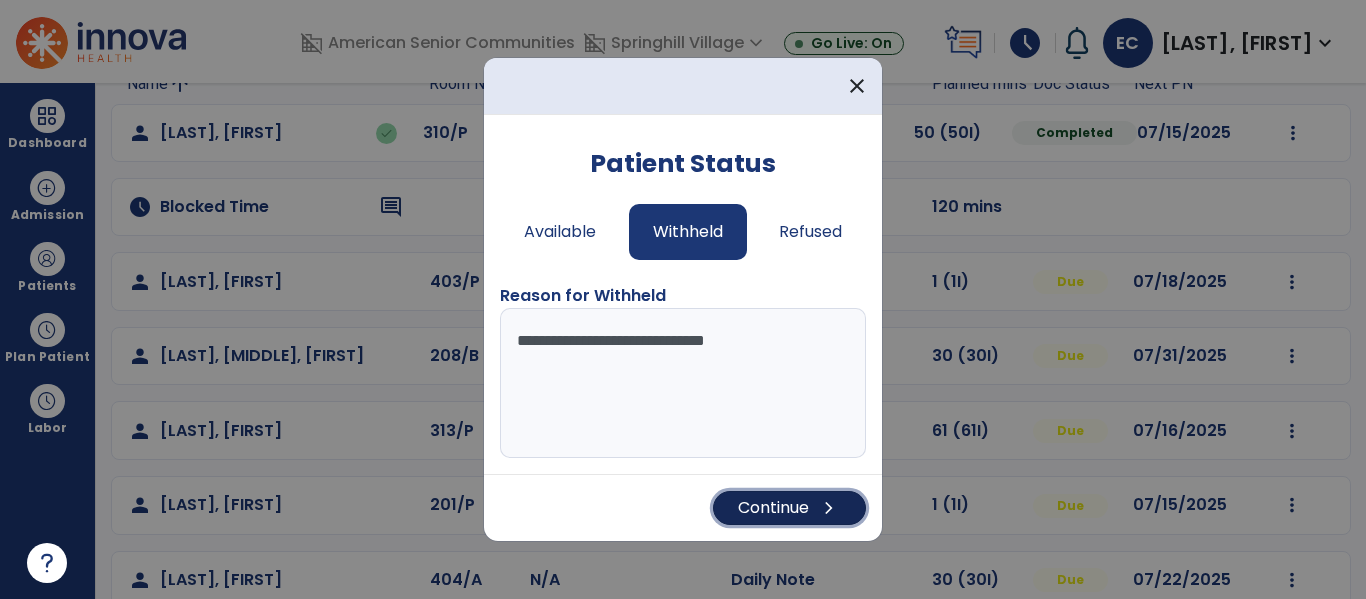 click on "Continue   chevron_right" at bounding box center (789, 508) 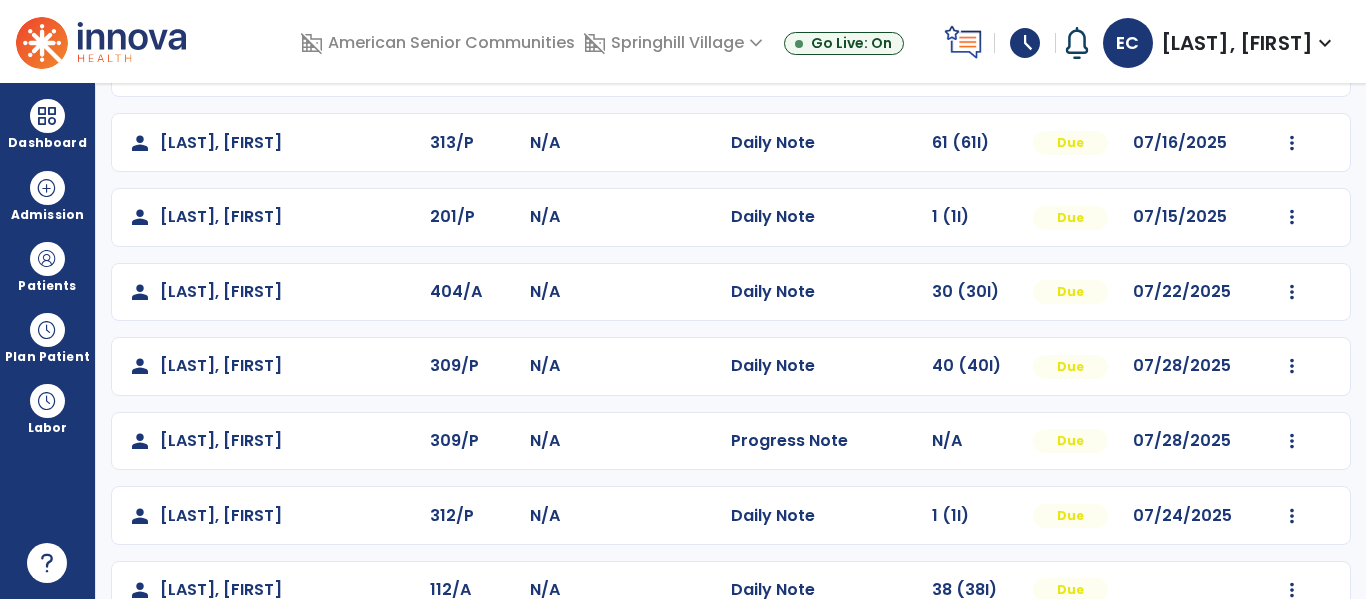 scroll, scrollTop: 487, scrollLeft: 0, axis: vertical 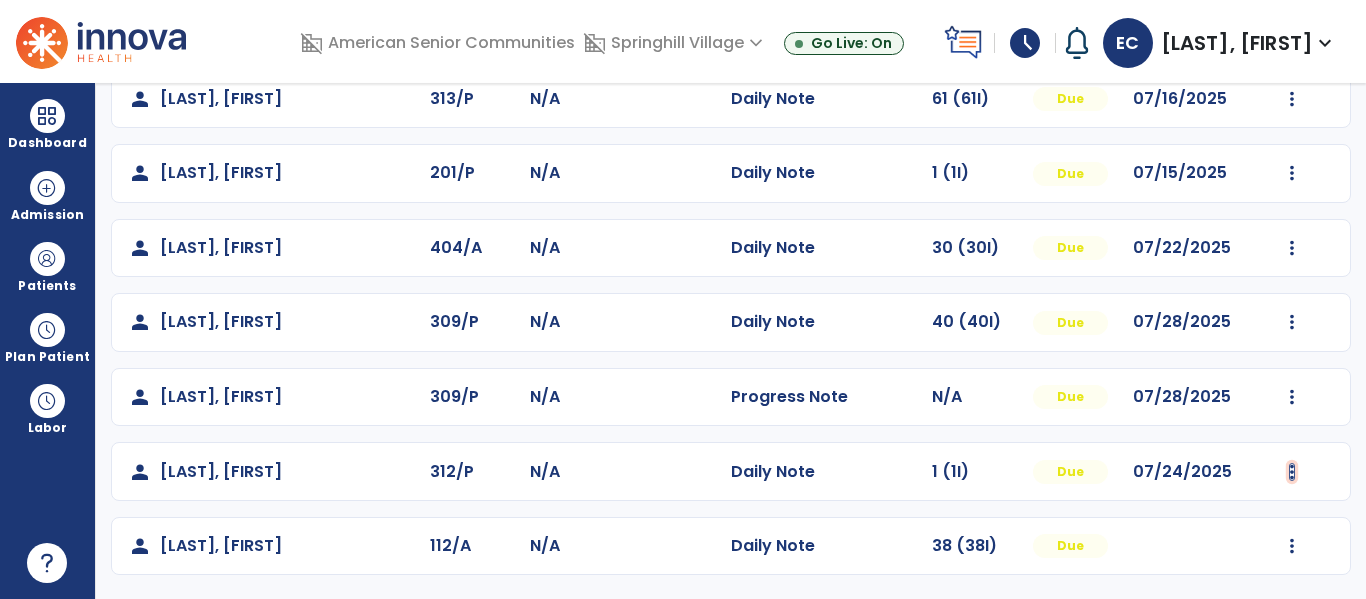 click at bounding box center [1293, -199] 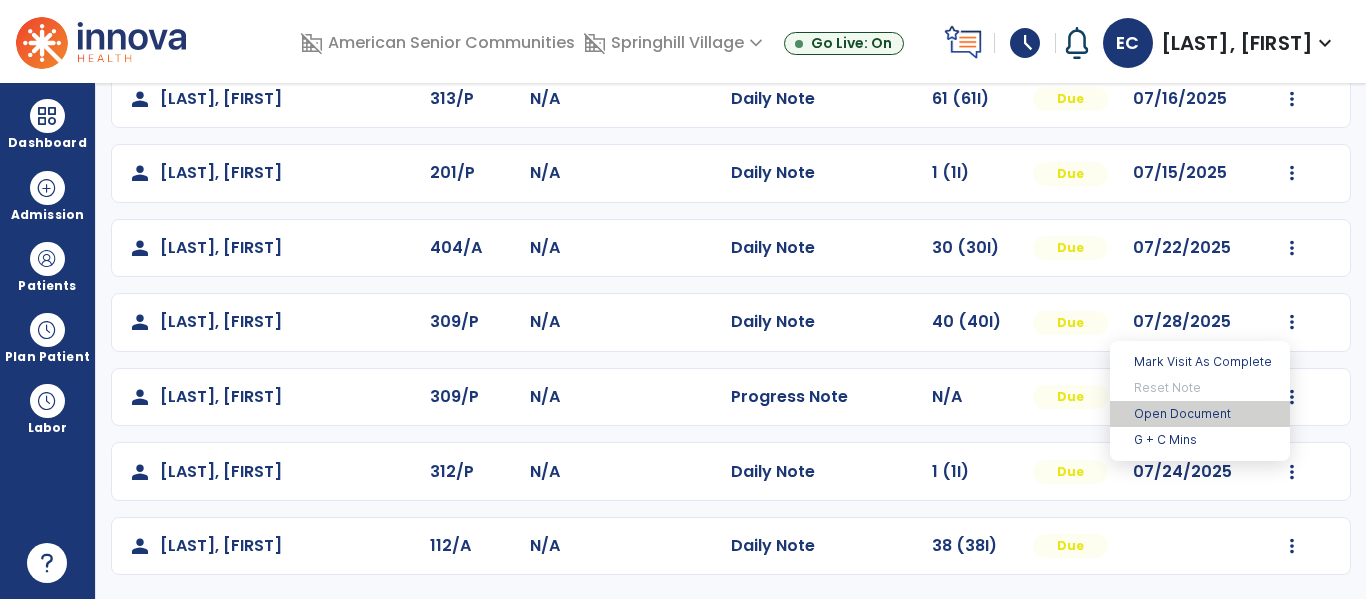 click on "Open Document" at bounding box center [1200, 414] 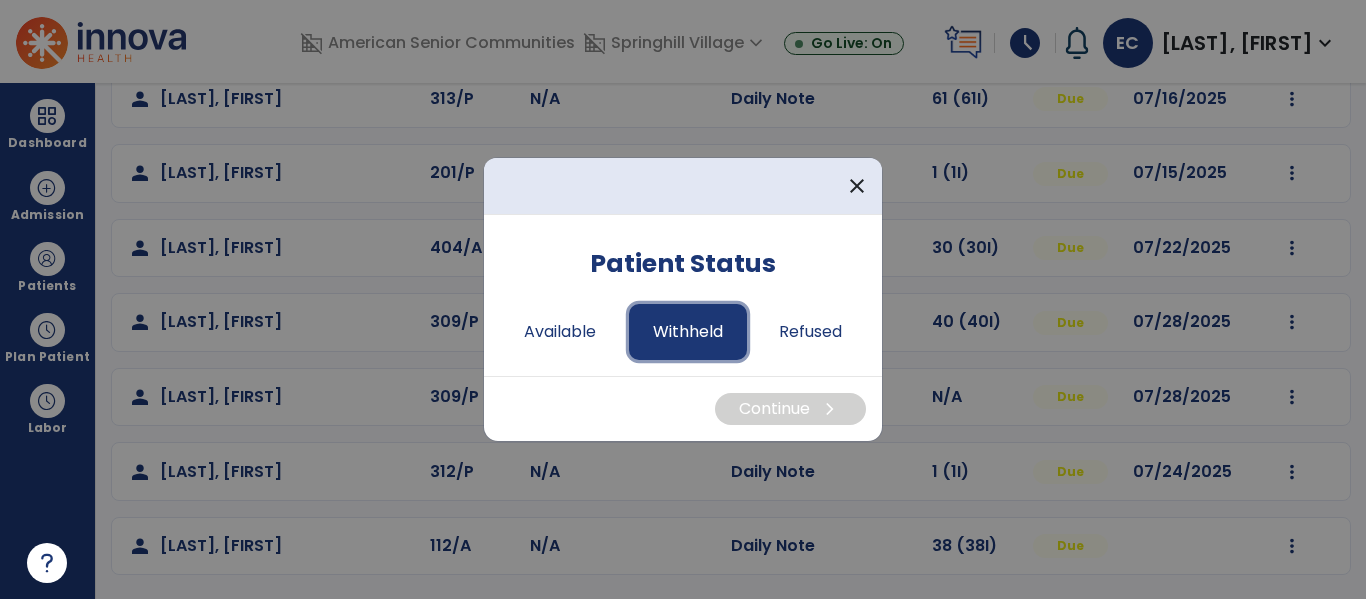 click on "Withheld" at bounding box center [688, 332] 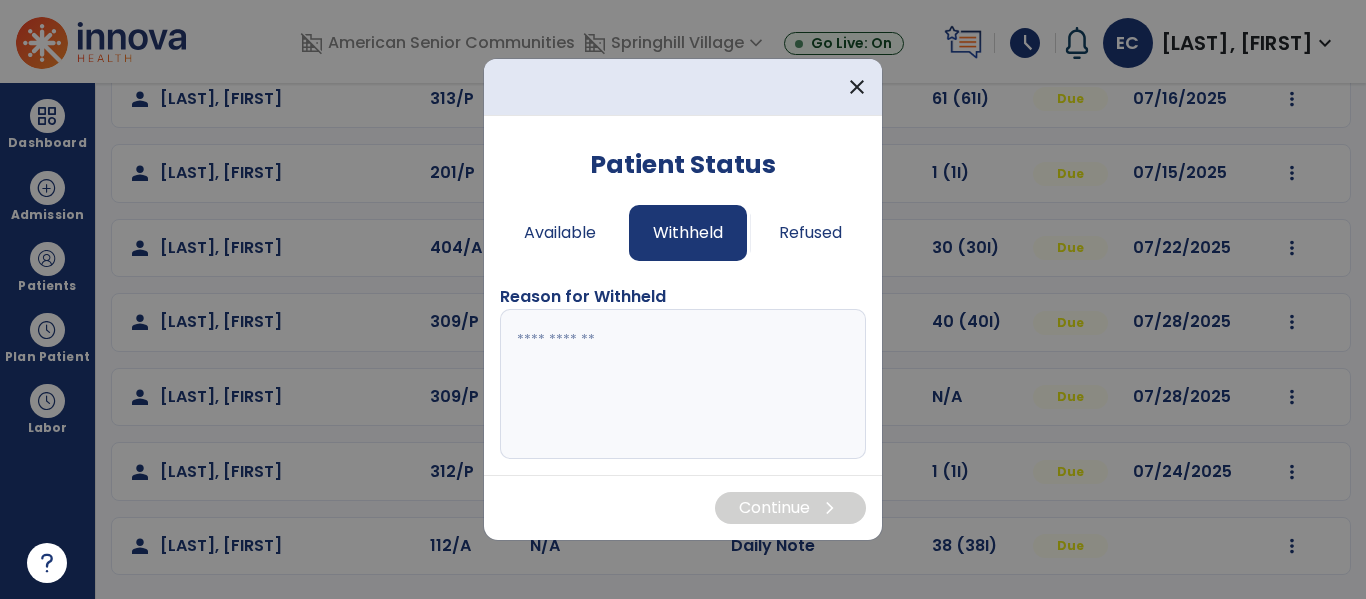 click at bounding box center [683, 384] 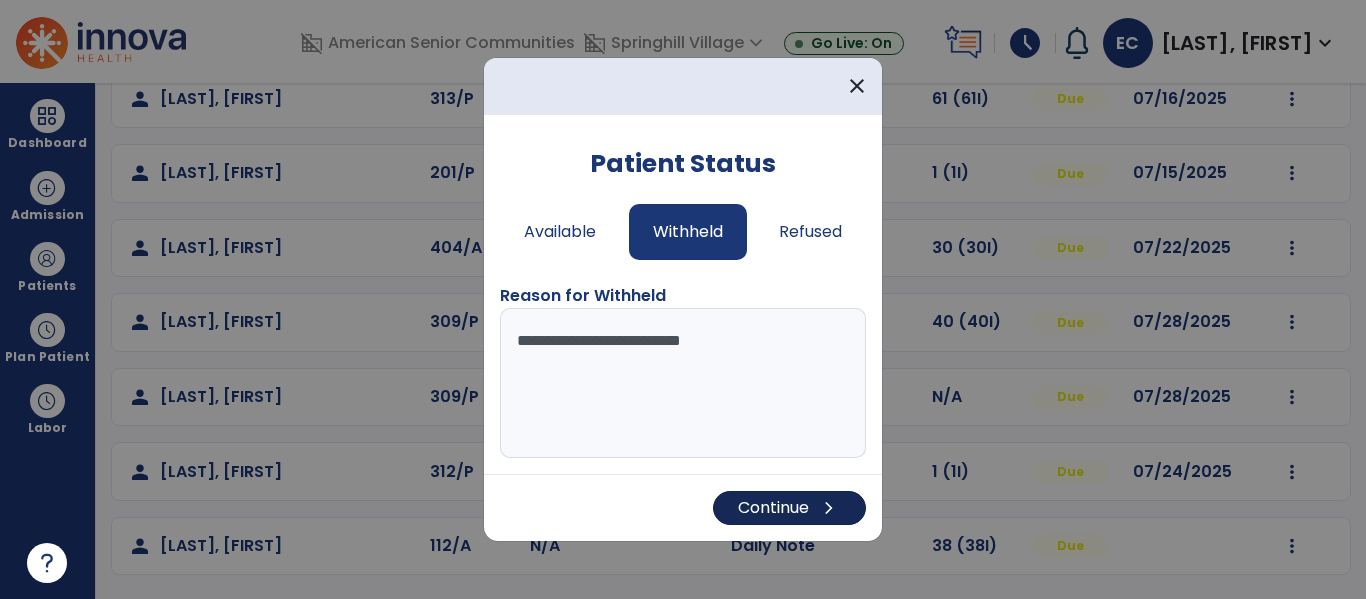 type on "**********" 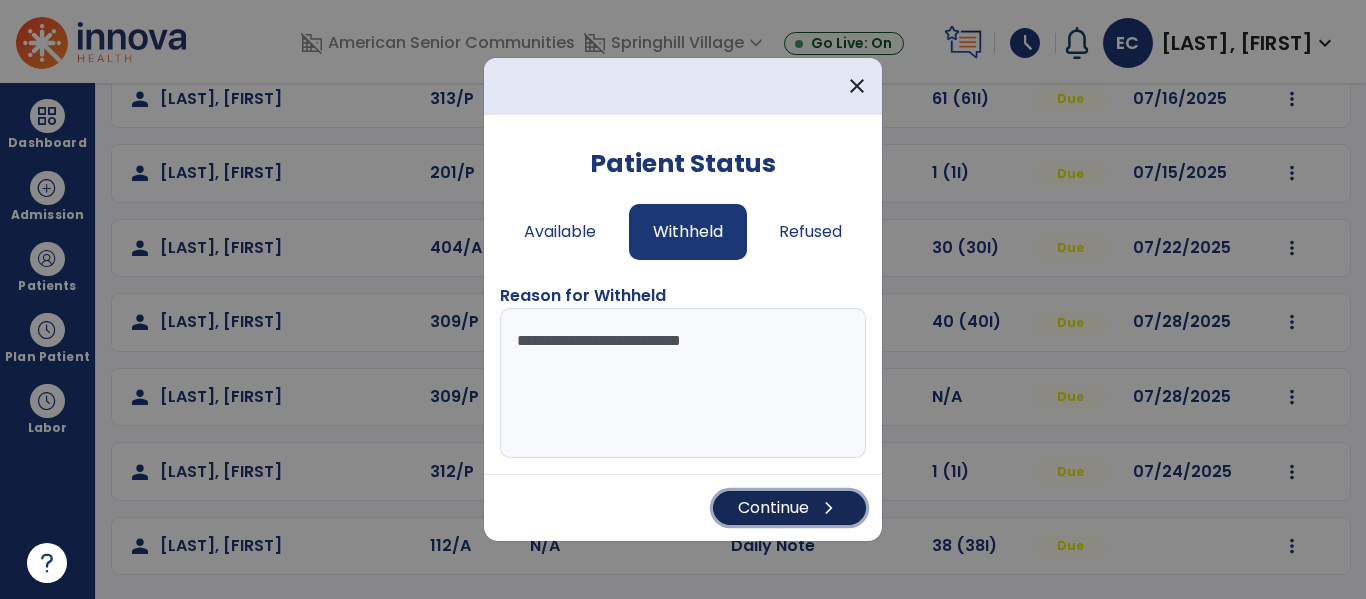 click on "chevron_right" at bounding box center (829, 508) 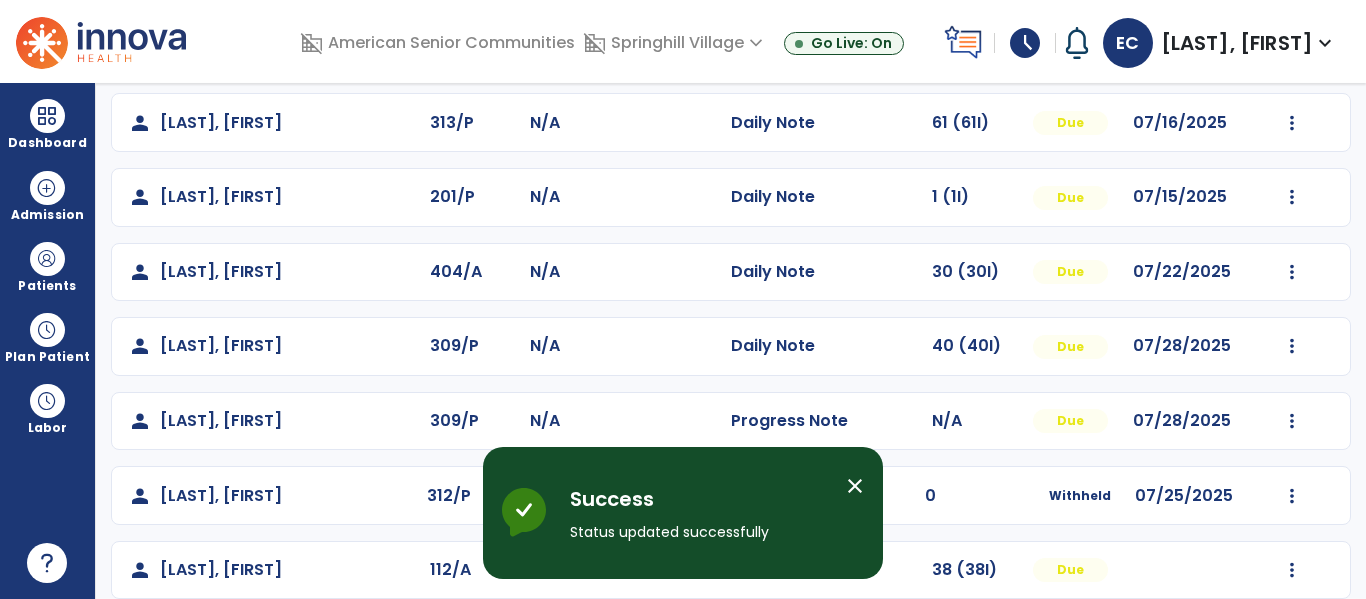 scroll, scrollTop: 487, scrollLeft: 0, axis: vertical 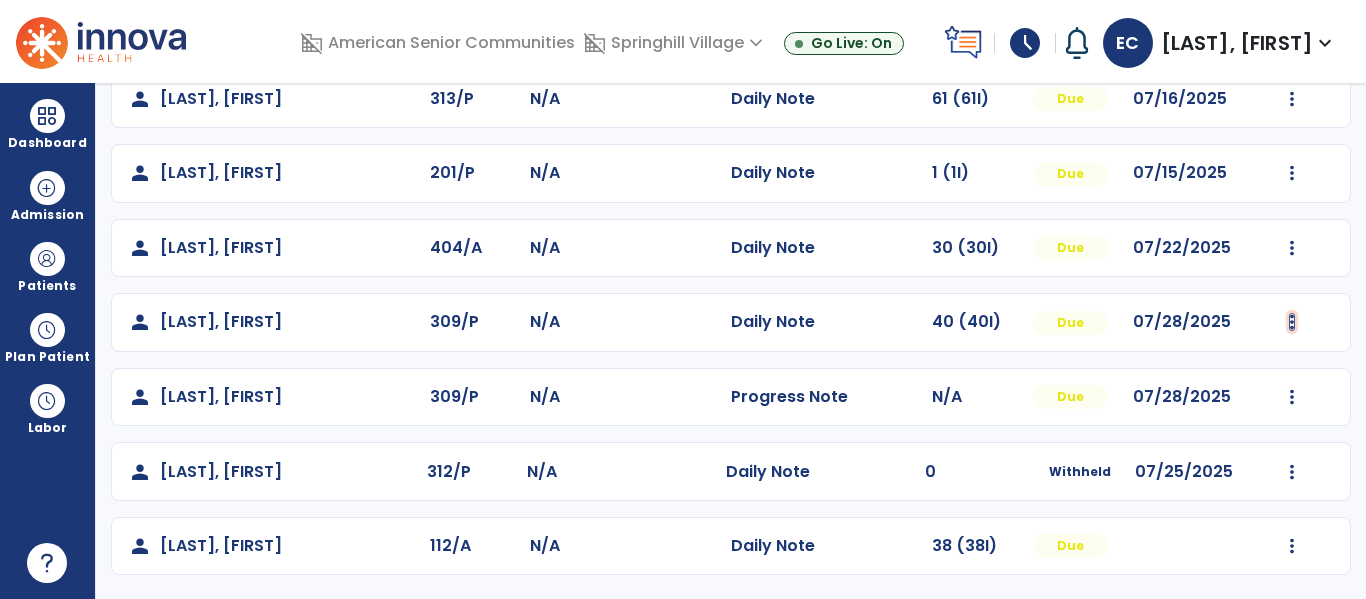 click at bounding box center (1293, -199) 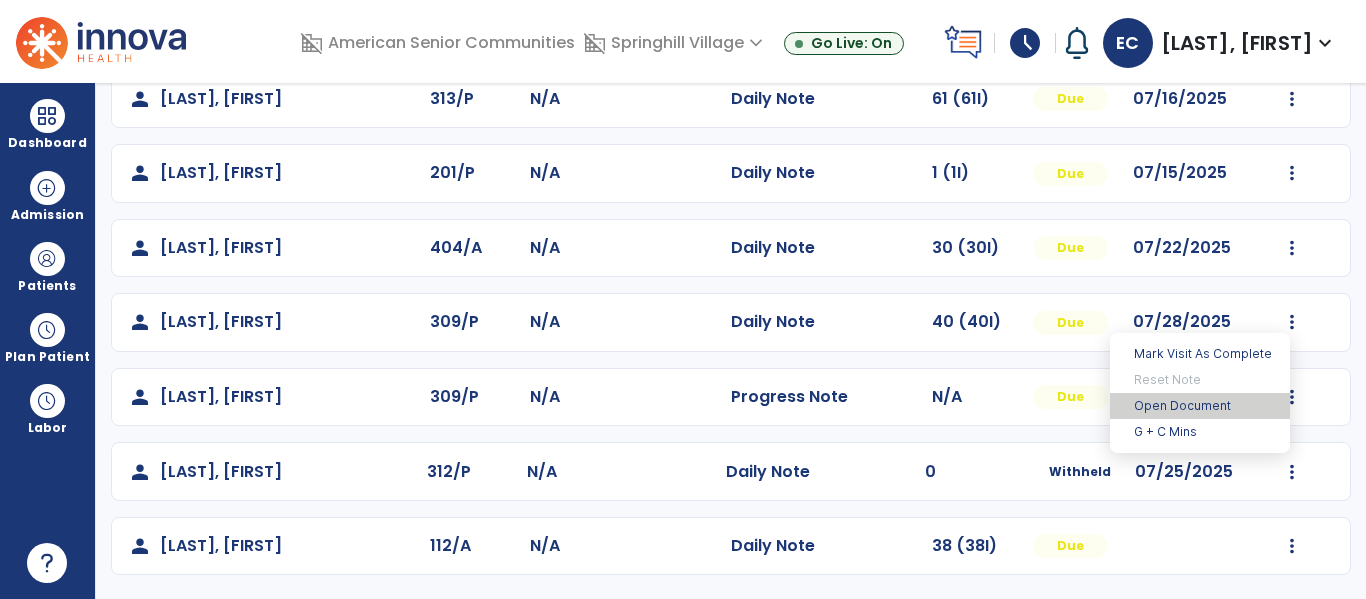 click on "Open Document" at bounding box center [1200, 406] 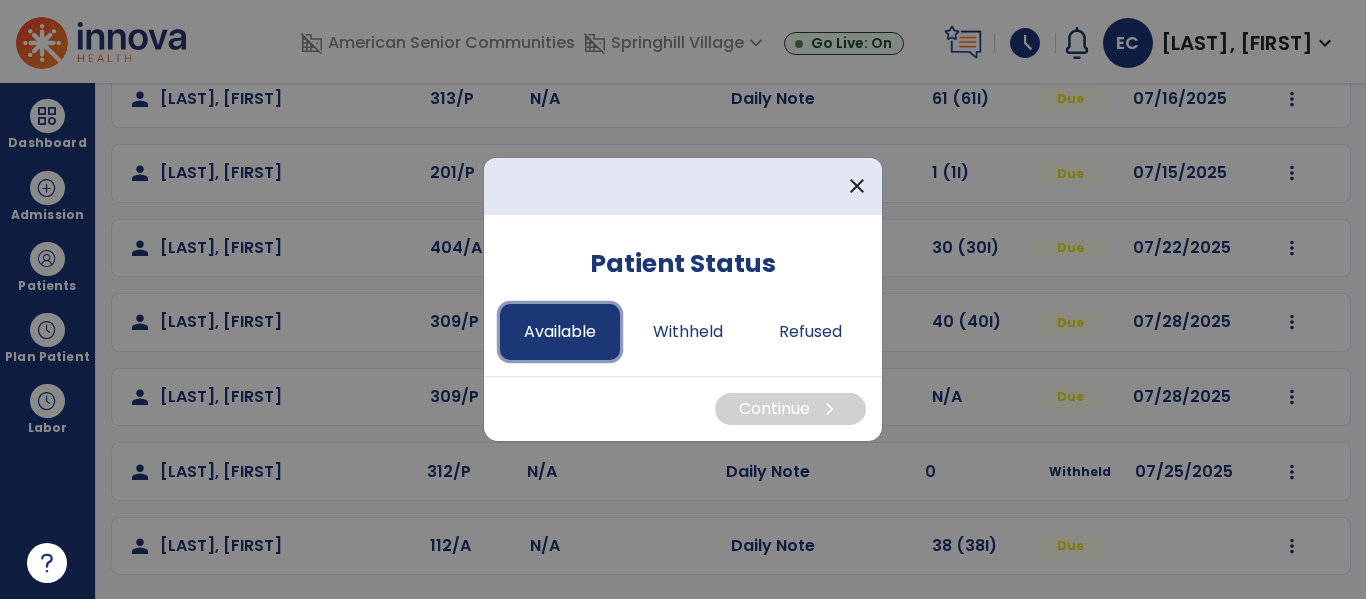 click on "Available" at bounding box center [560, 332] 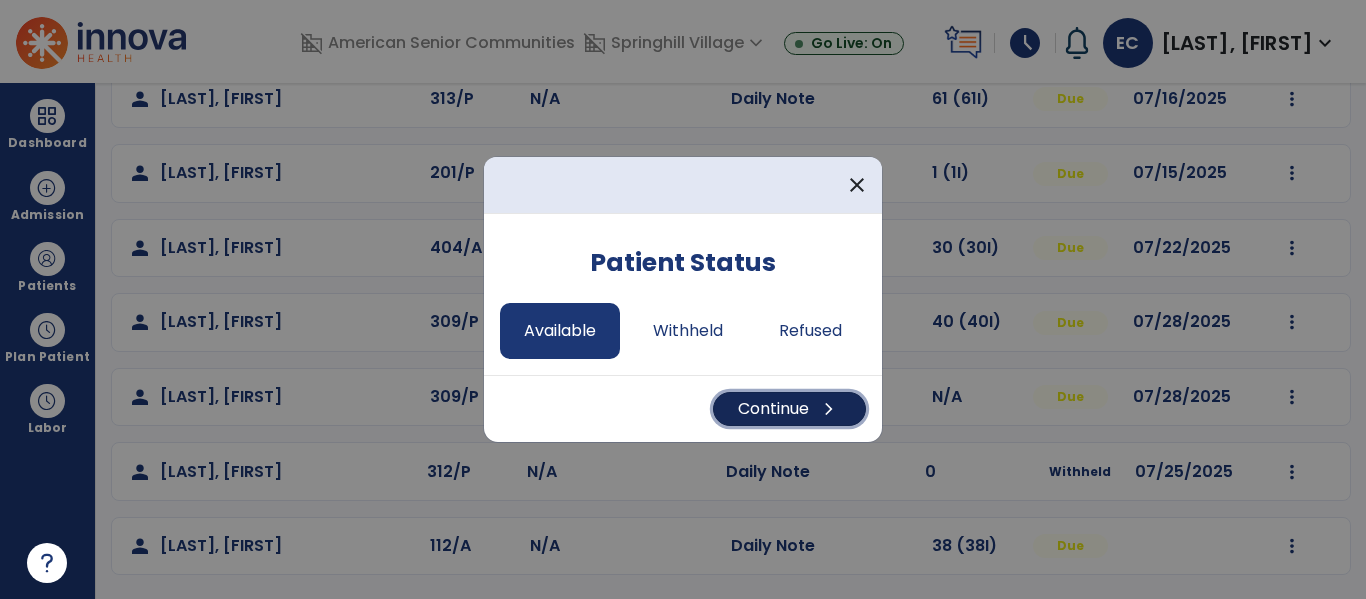 click on "chevron_right" at bounding box center (829, 409) 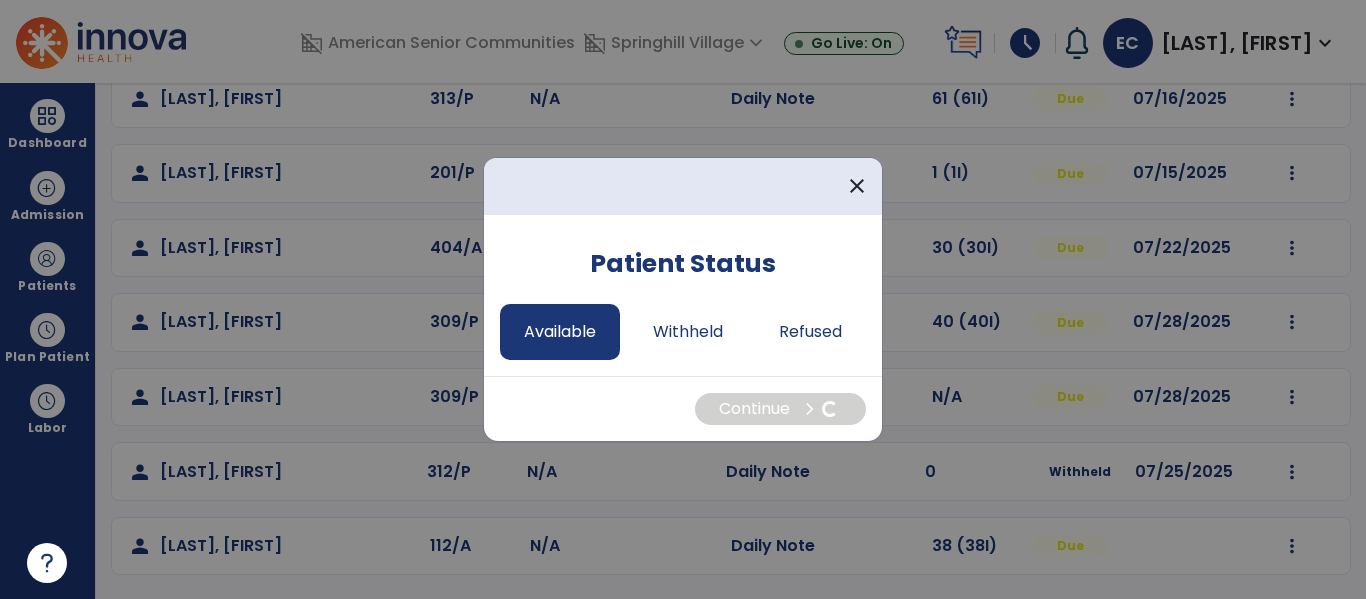 select on "*" 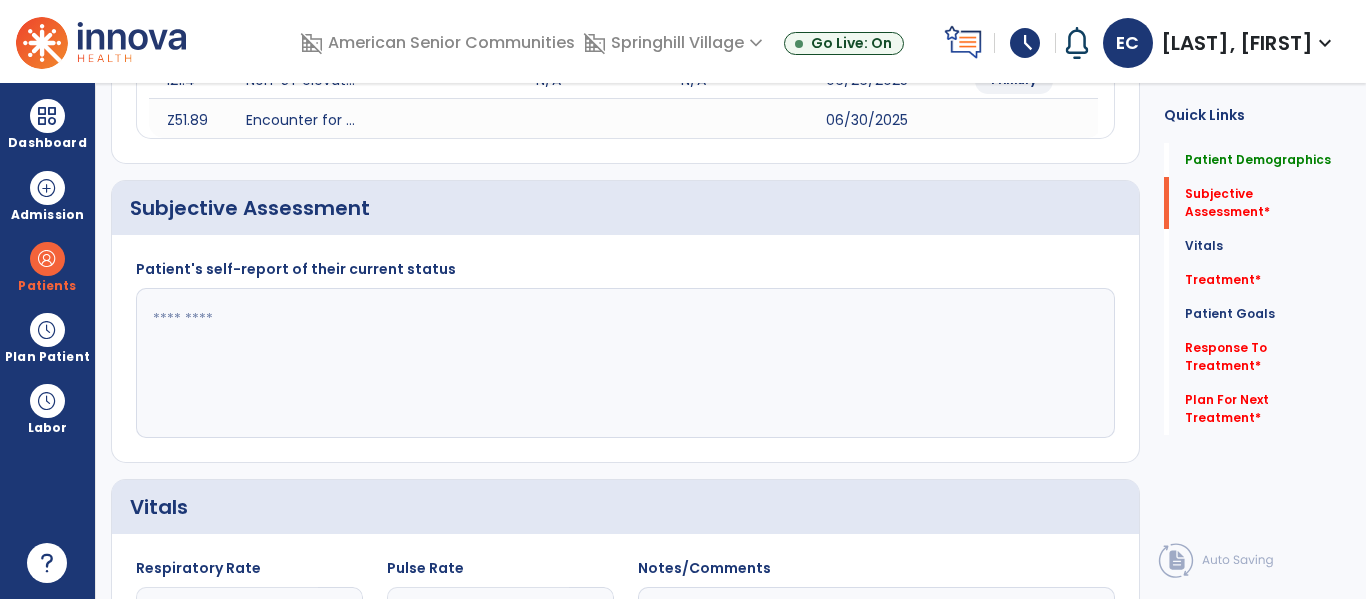 click 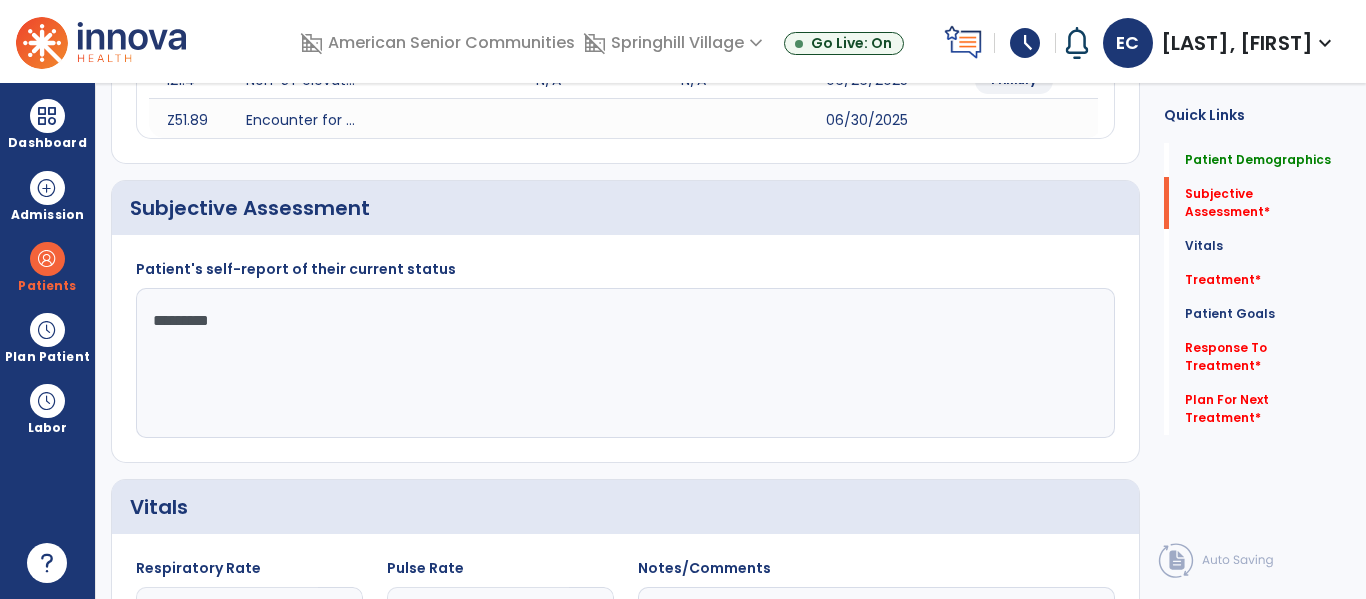 type on "**********" 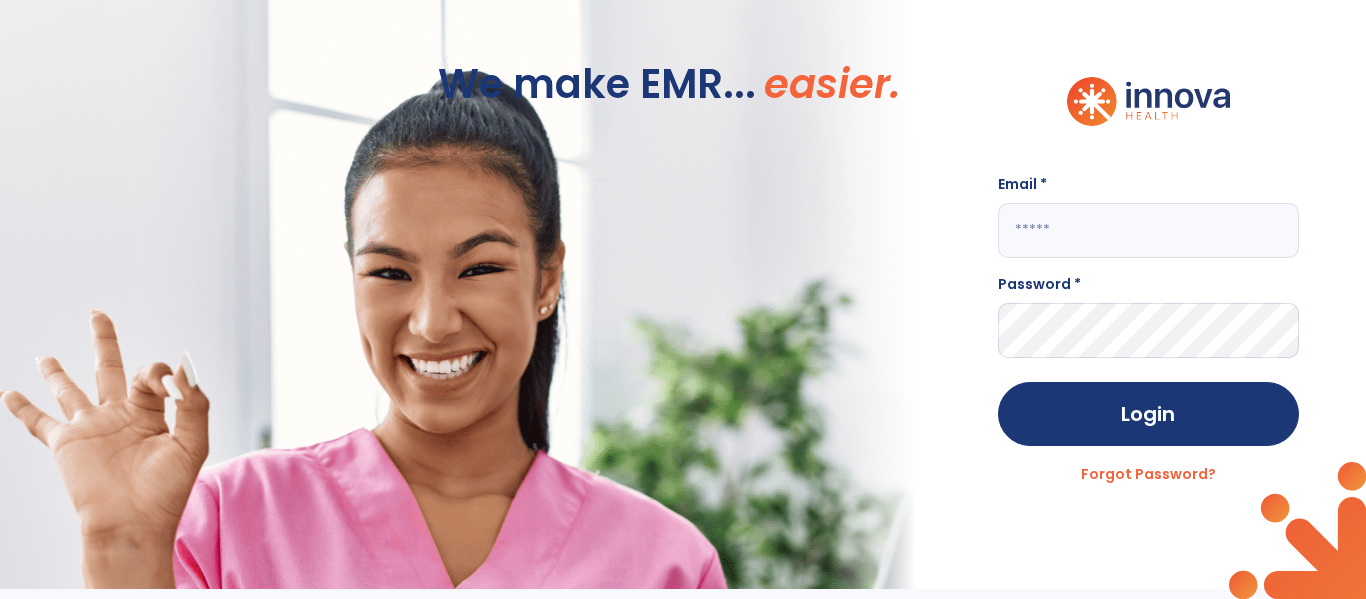 scroll, scrollTop: 0, scrollLeft: 0, axis: both 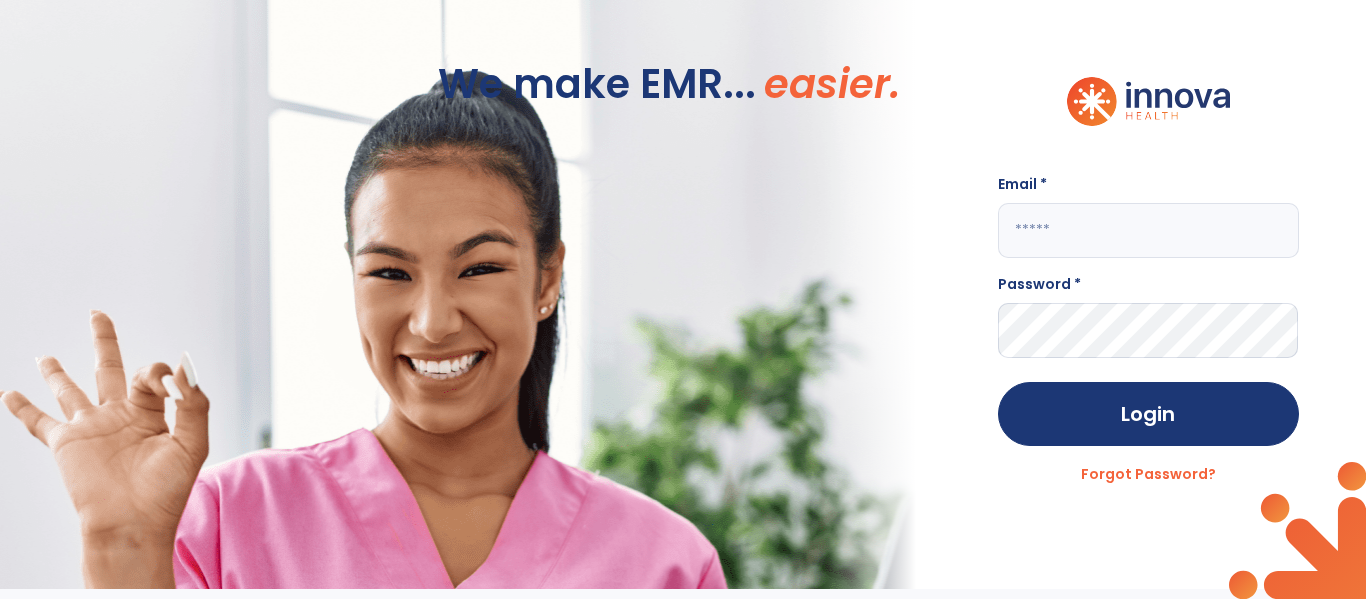 click 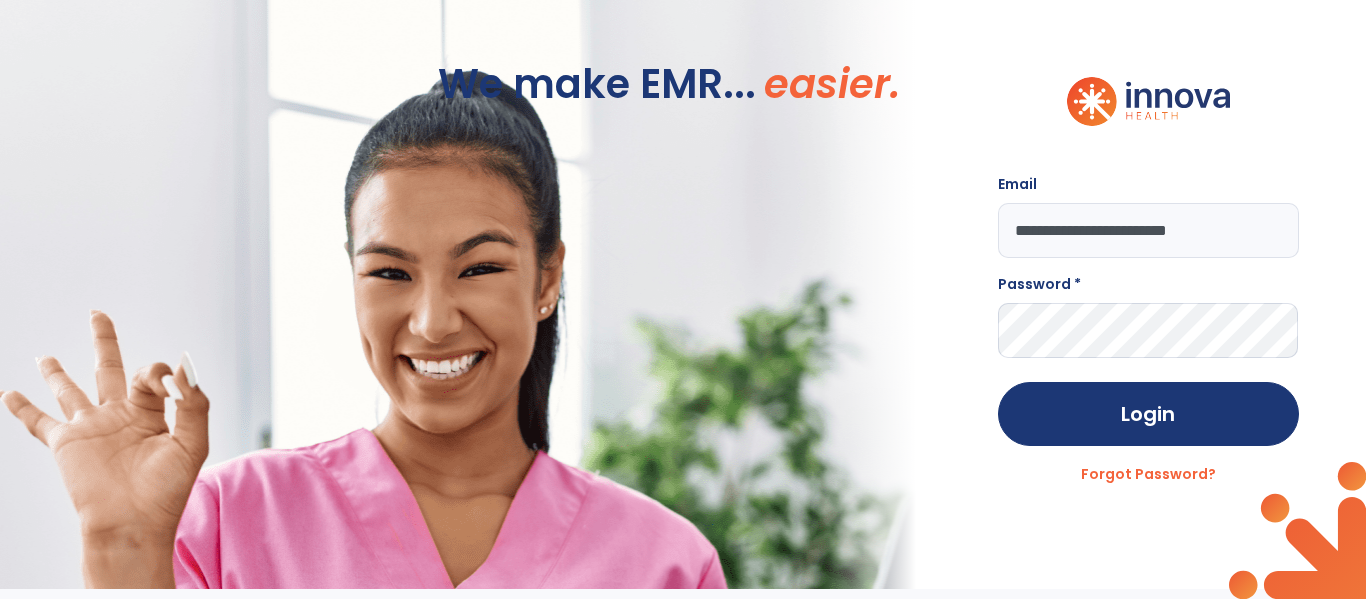type on "**********" 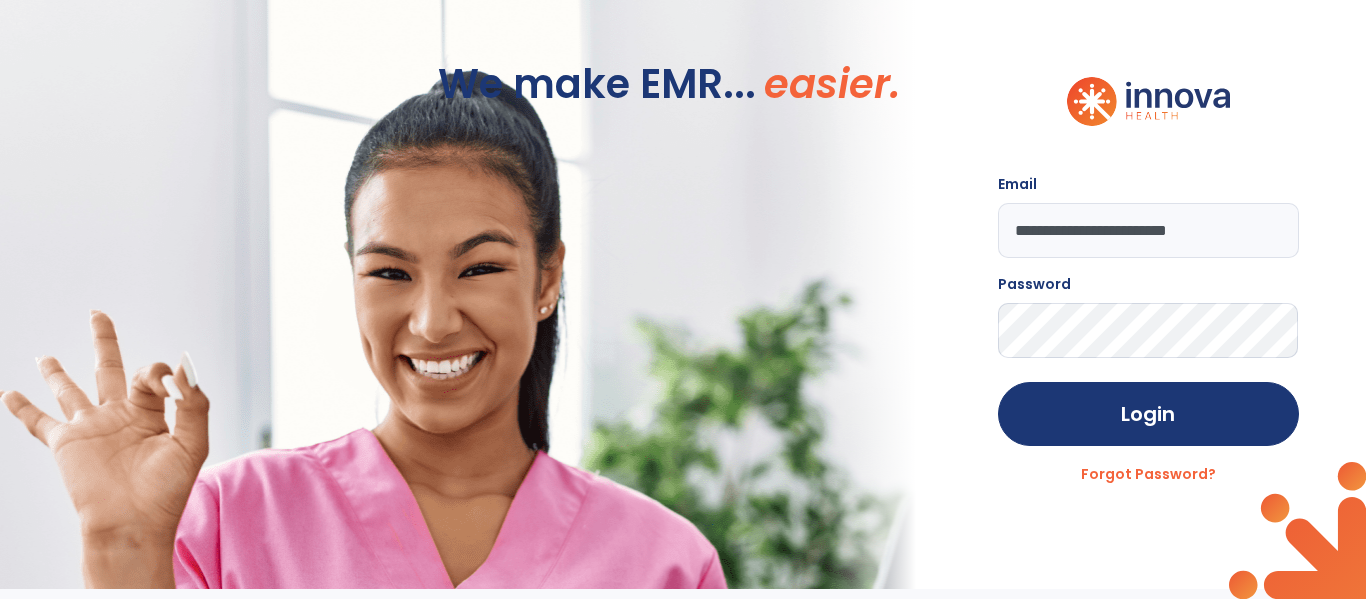click on "Login" 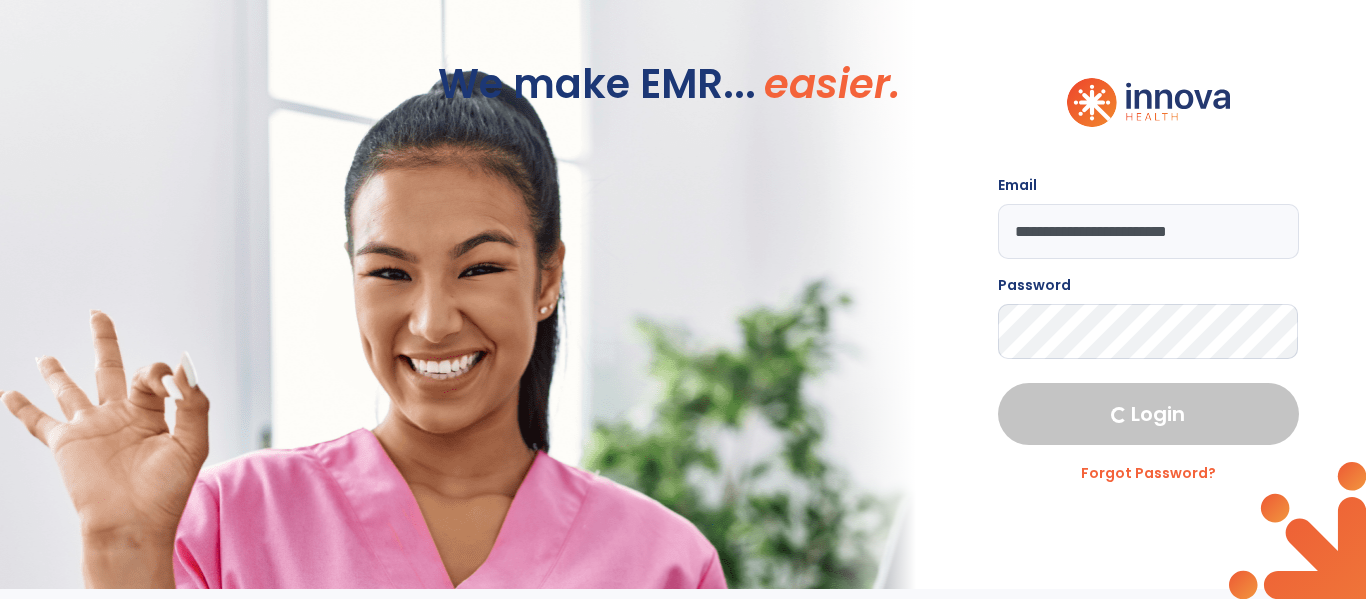 select on "****" 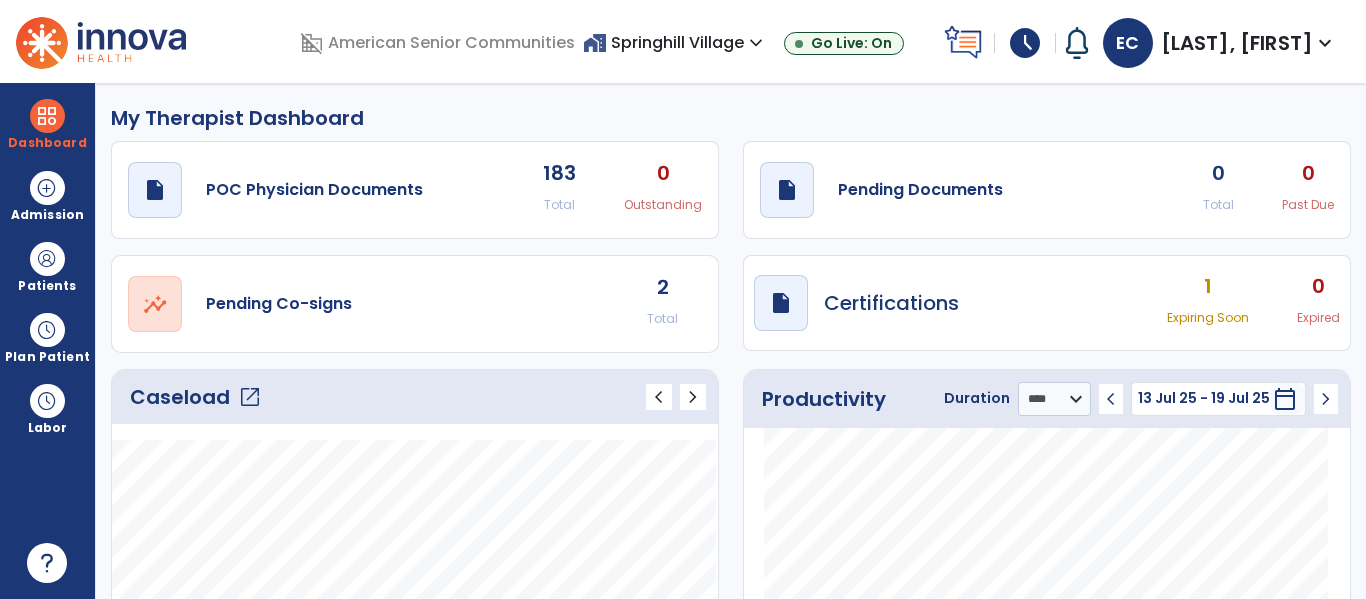 click on "Caseload   open_in_new" 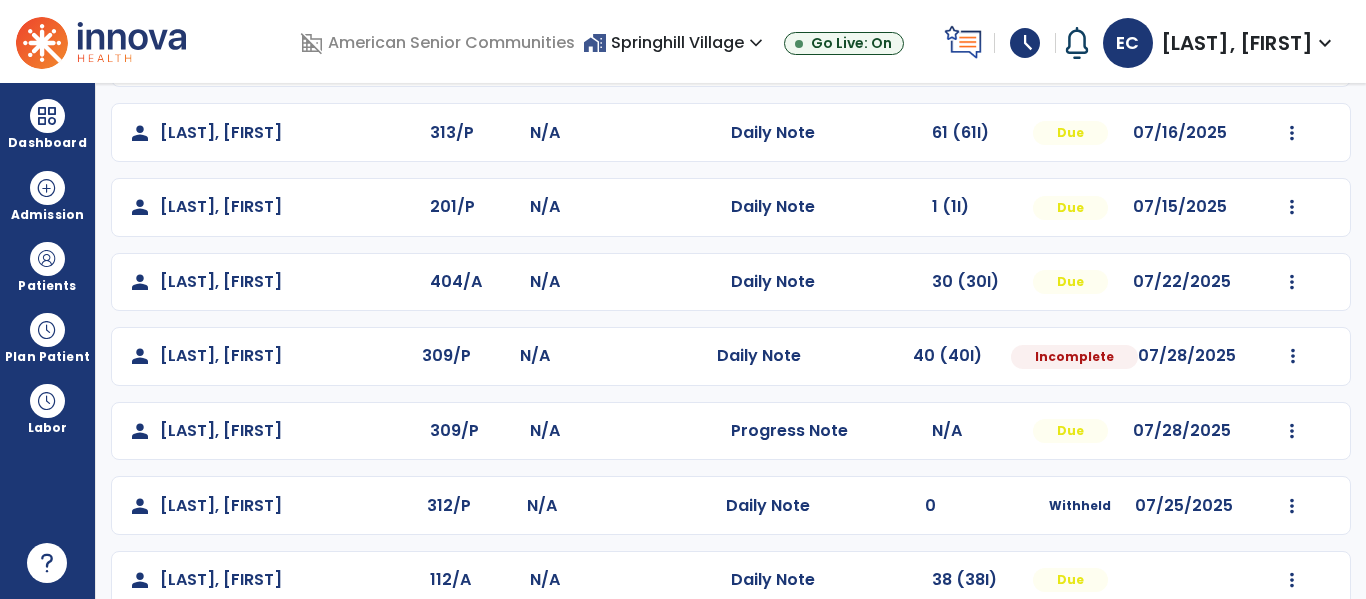 scroll, scrollTop: 466, scrollLeft: 0, axis: vertical 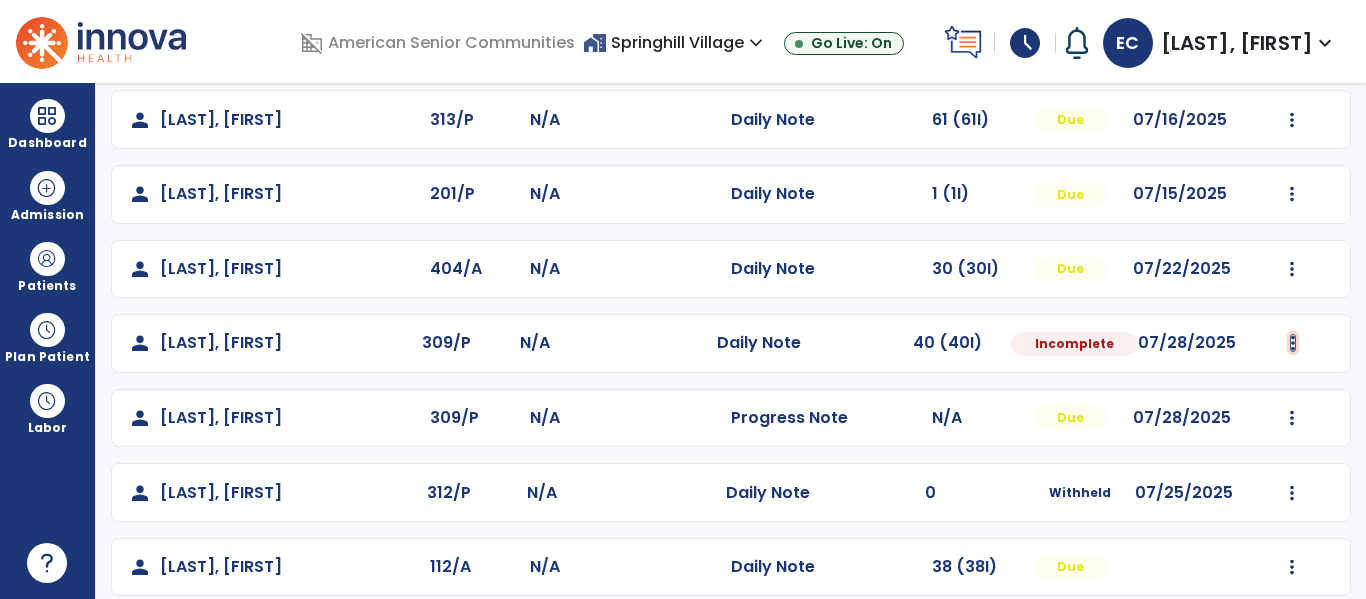 click at bounding box center [1293, -178] 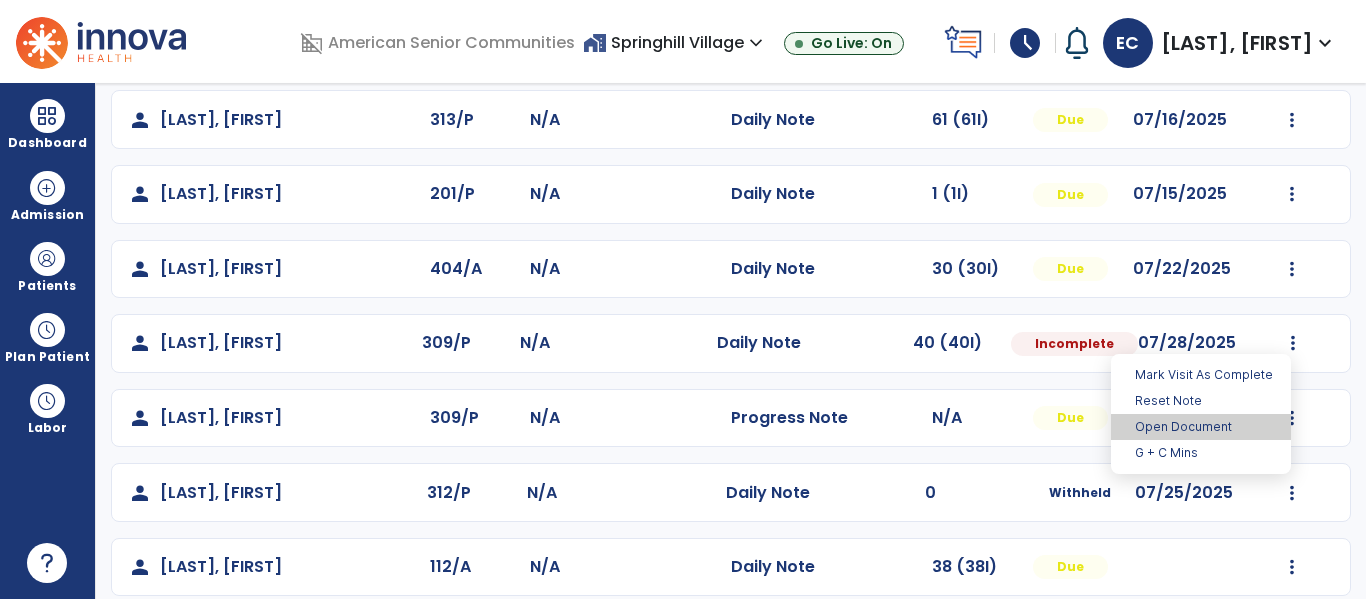 click on "Open Document" at bounding box center [1201, 427] 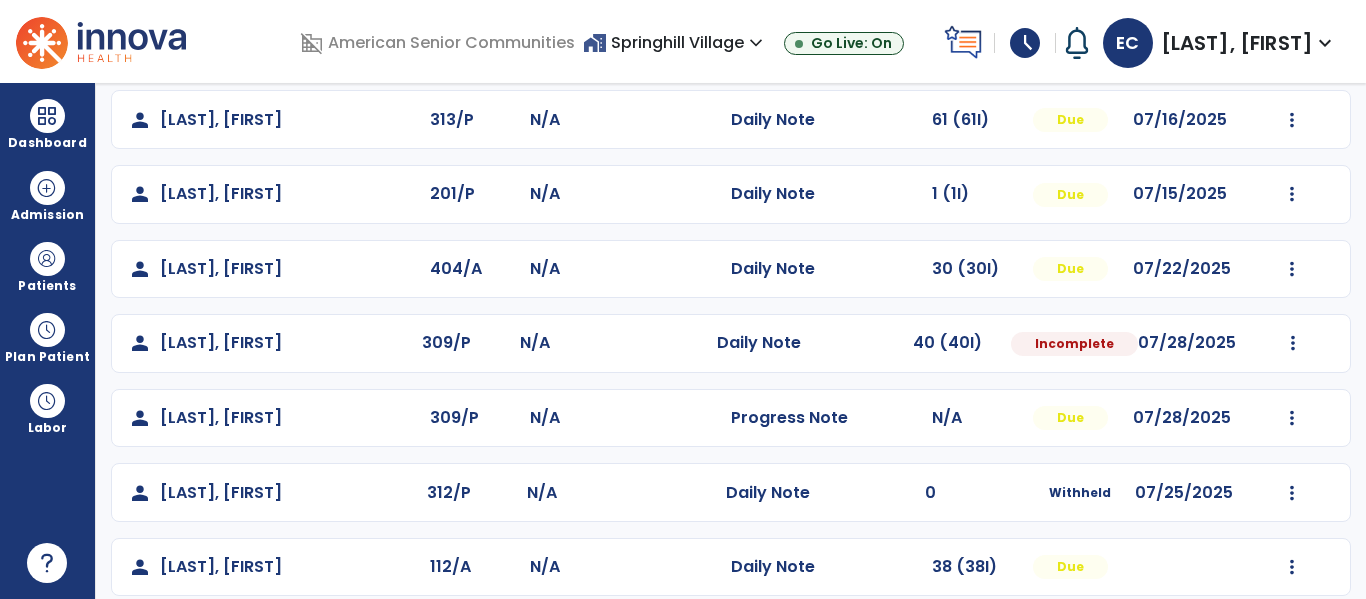 select on "*" 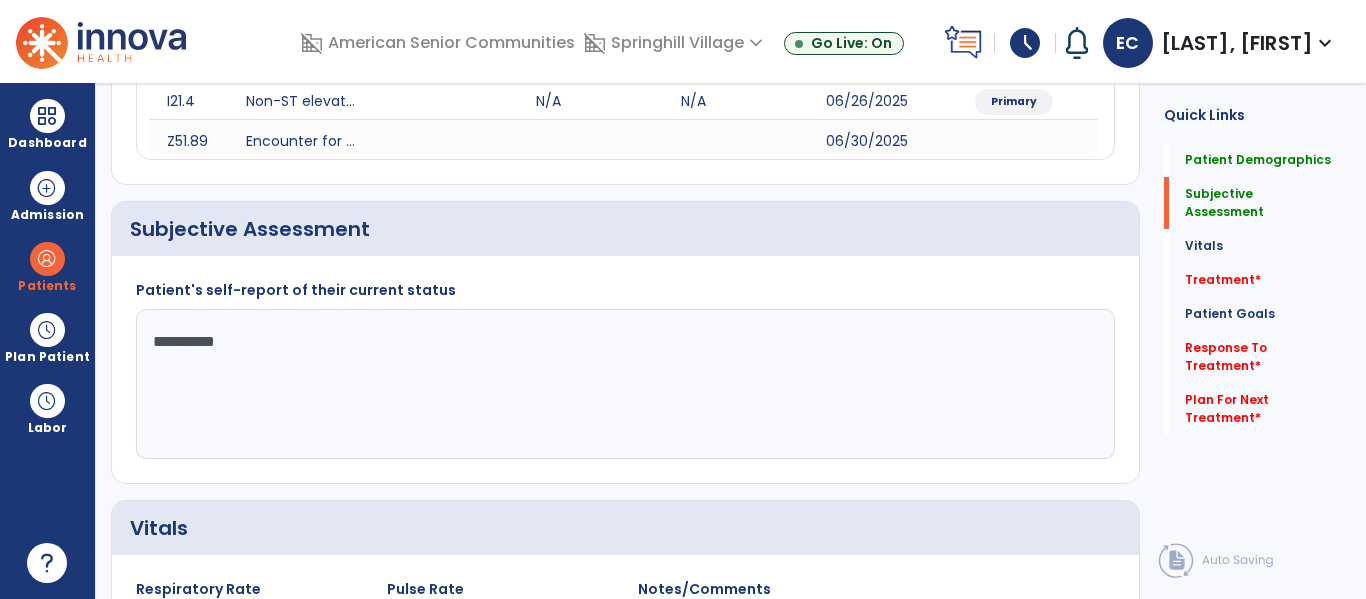 click on "**********" 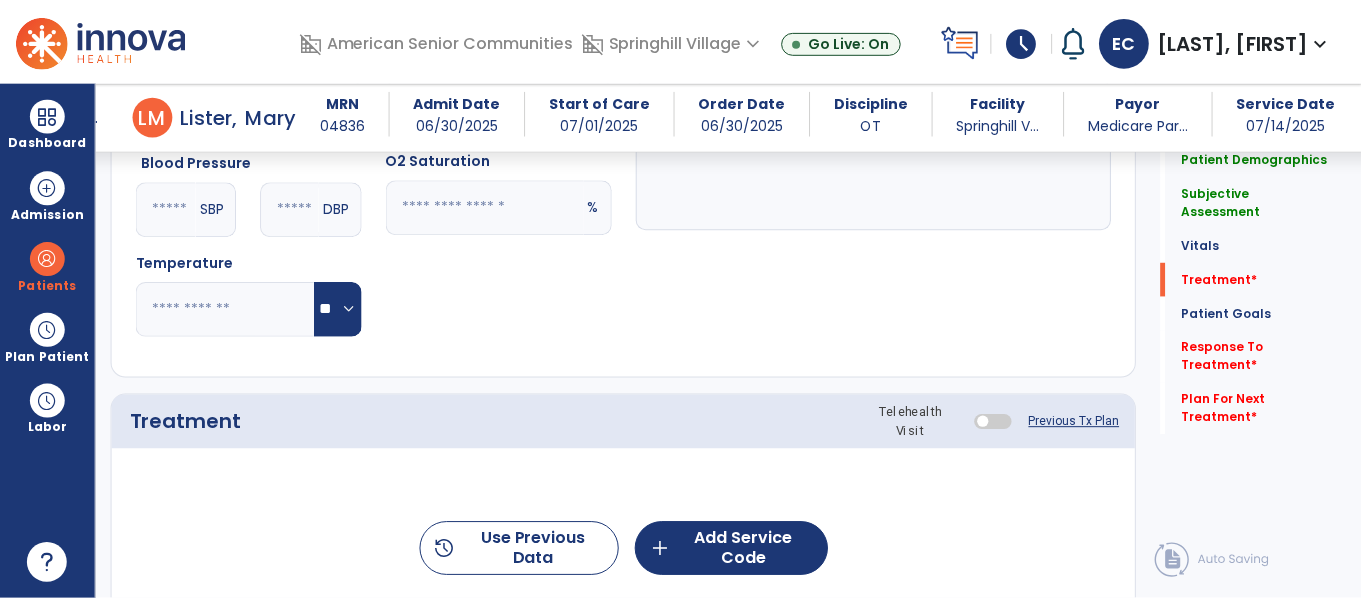scroll, scrollTop: 1093, scrollLeft: 0, axis: vertical 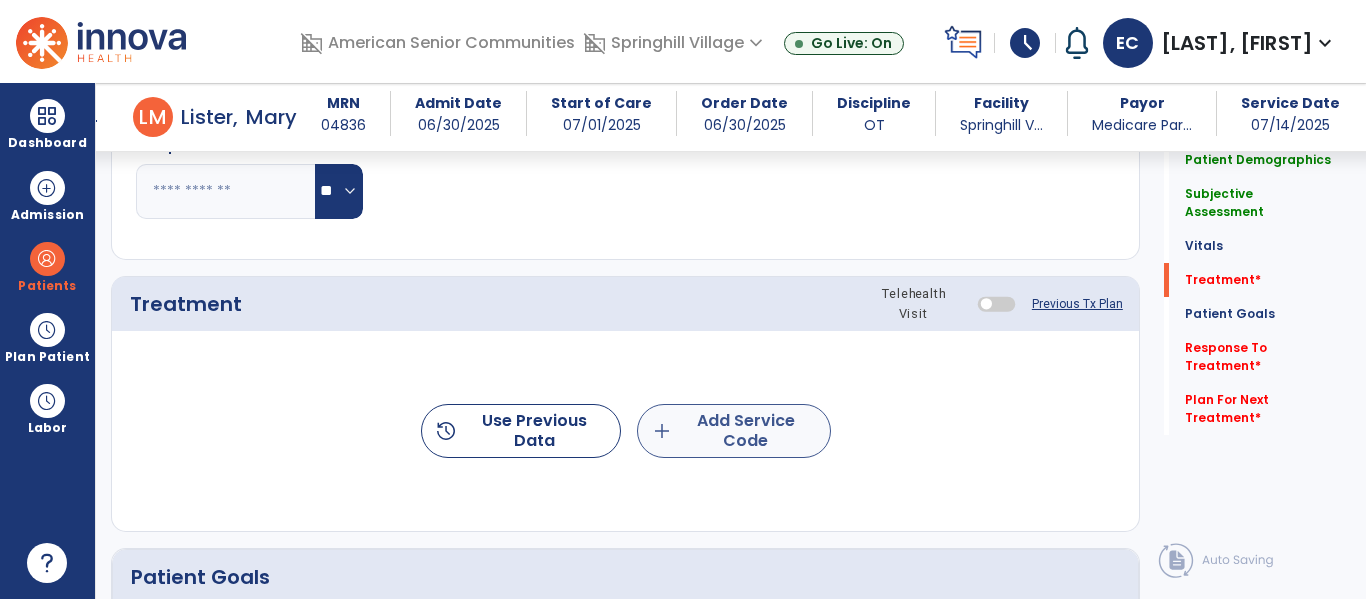 type on "**********" 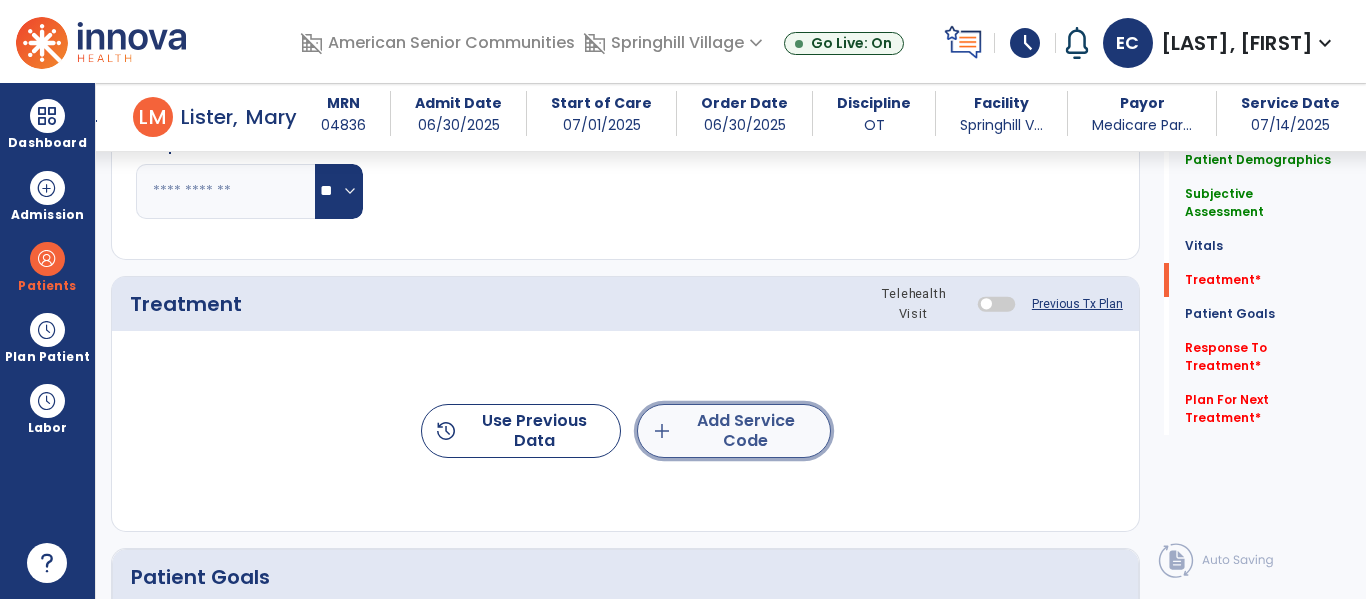 click on "add  Add Service Code" 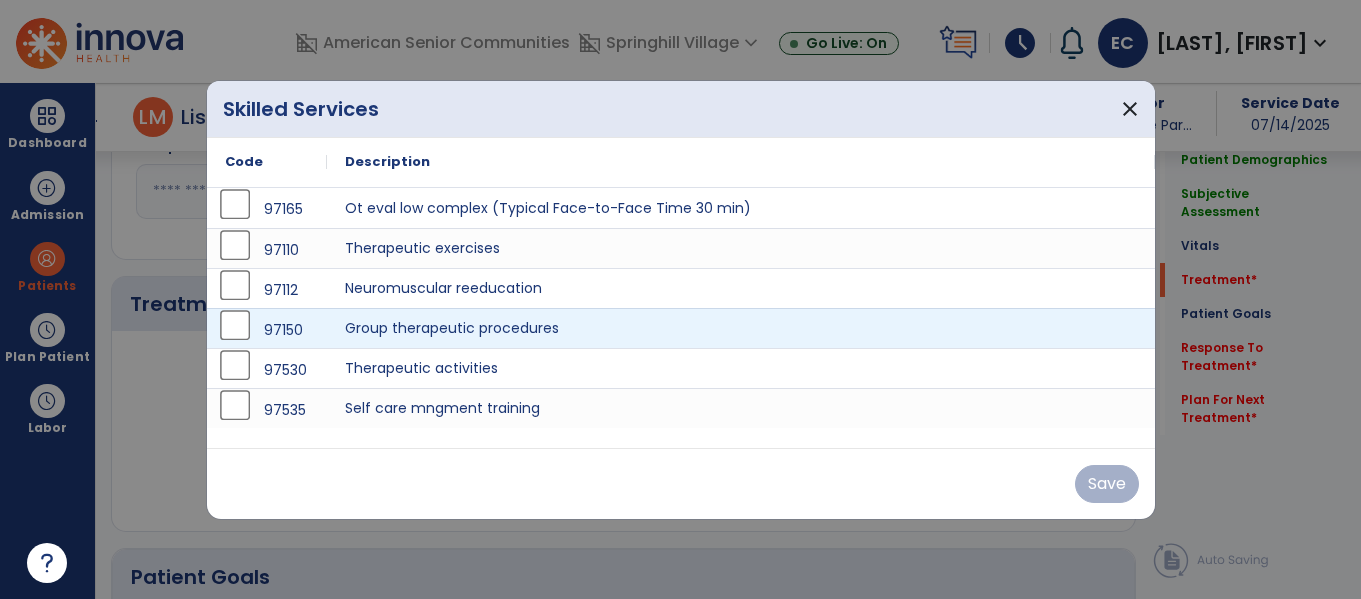 scroll, scrollTop: 1093, scrollLeft: 0, axis: vertical 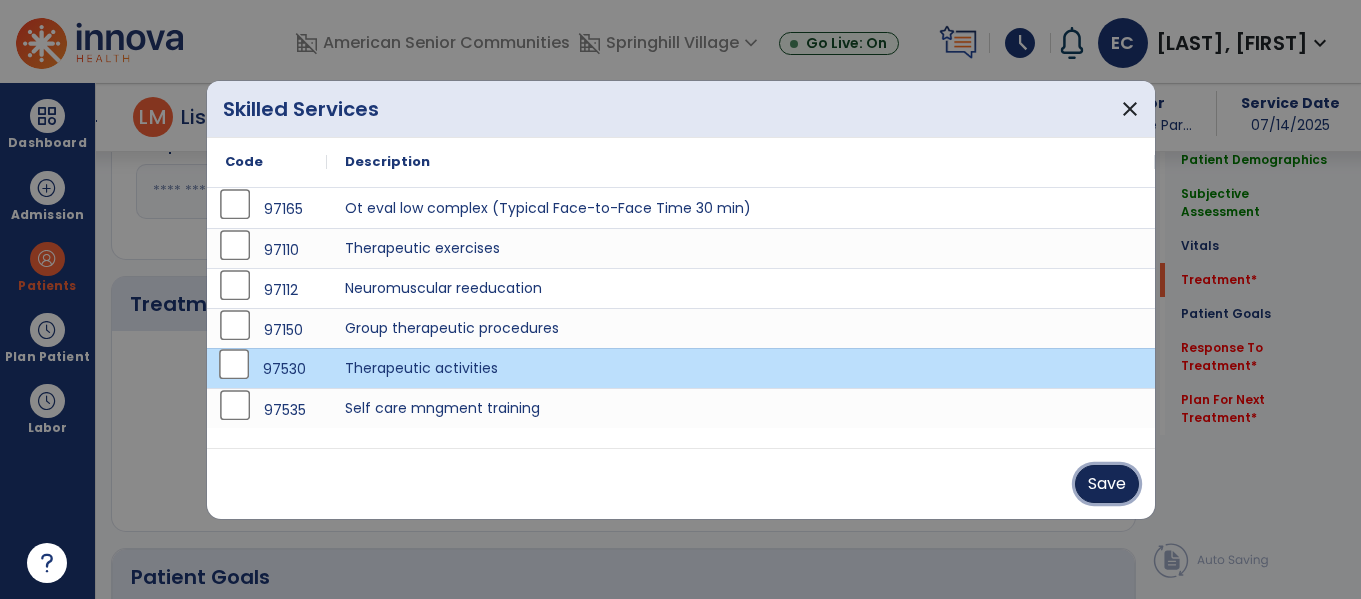 click on "Save" at bounding box center [1107, 484] 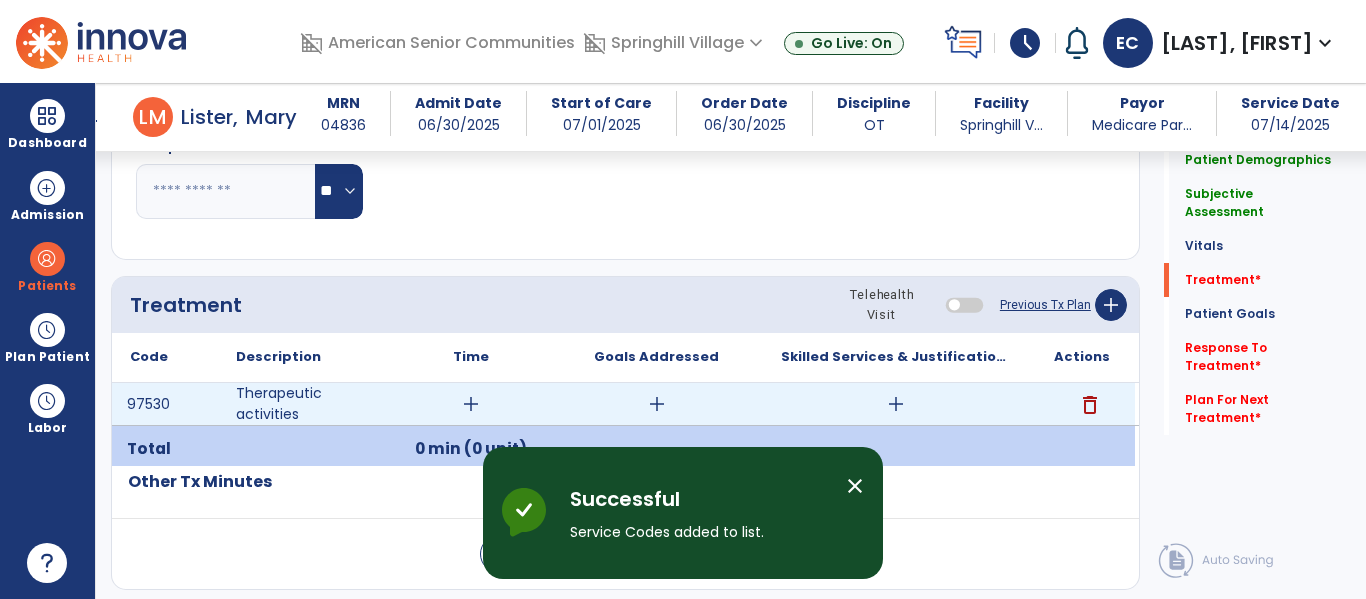 click on "add" at bounding box center (471, 404) 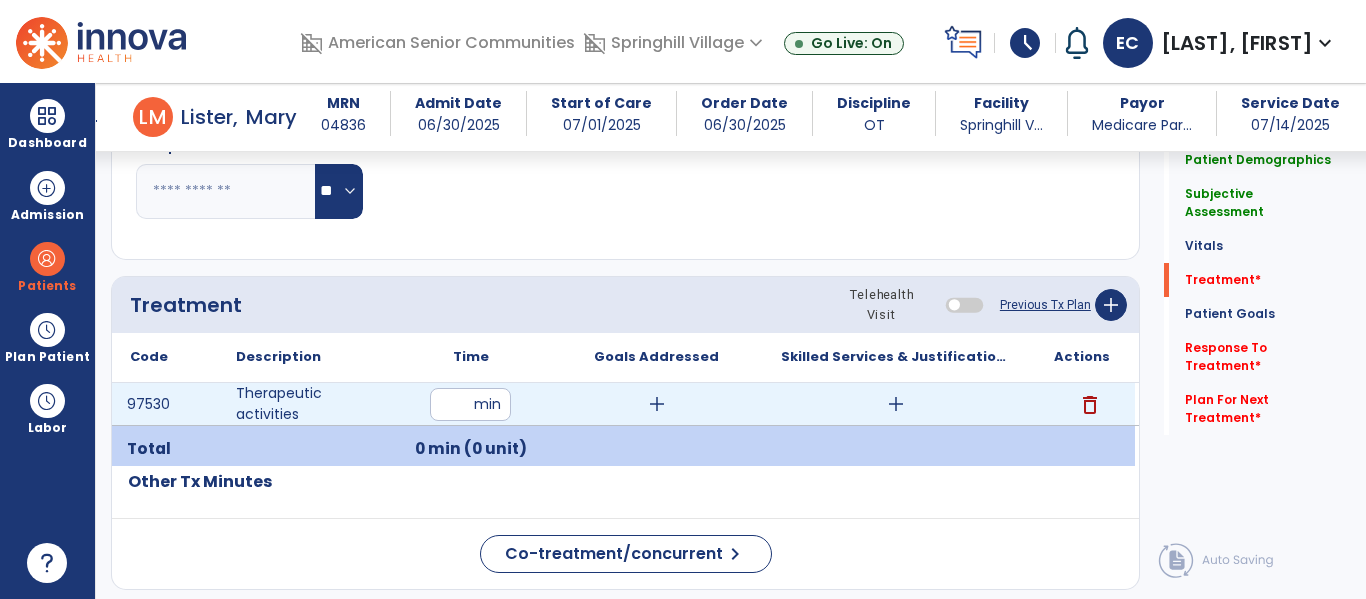 type on "**" 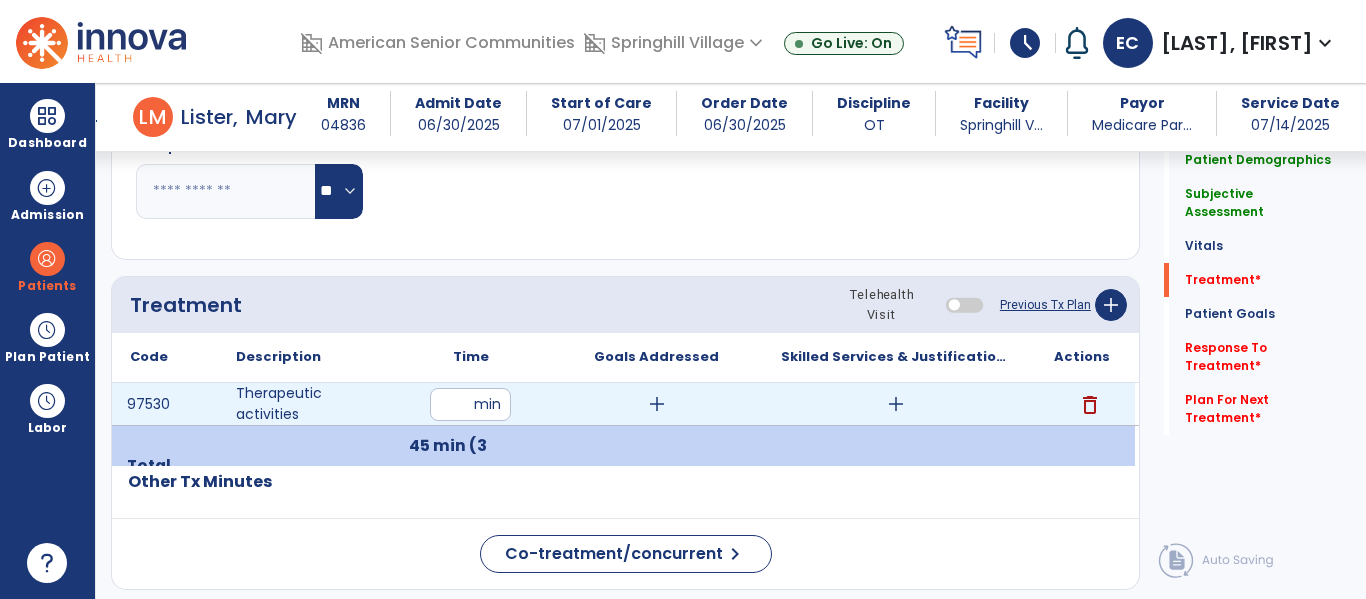 click on "add" at bounding box center [896, 404] 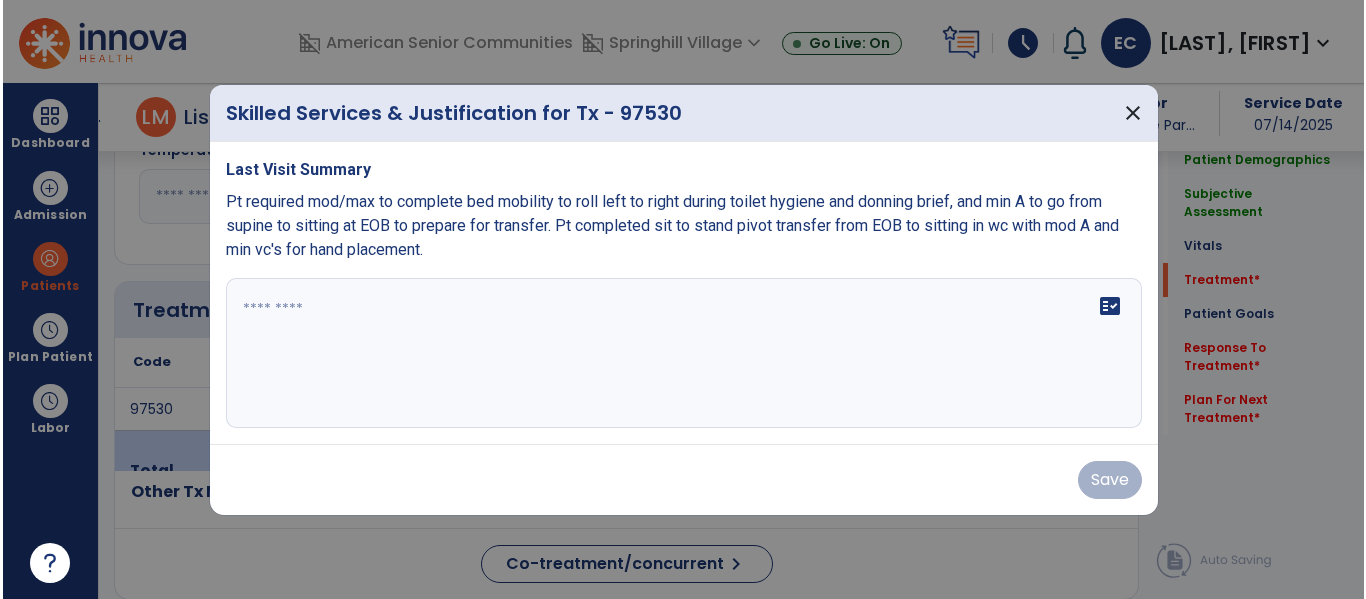 scroll, scrollTop: 1093, scrollLeft: 0, axis: vertical 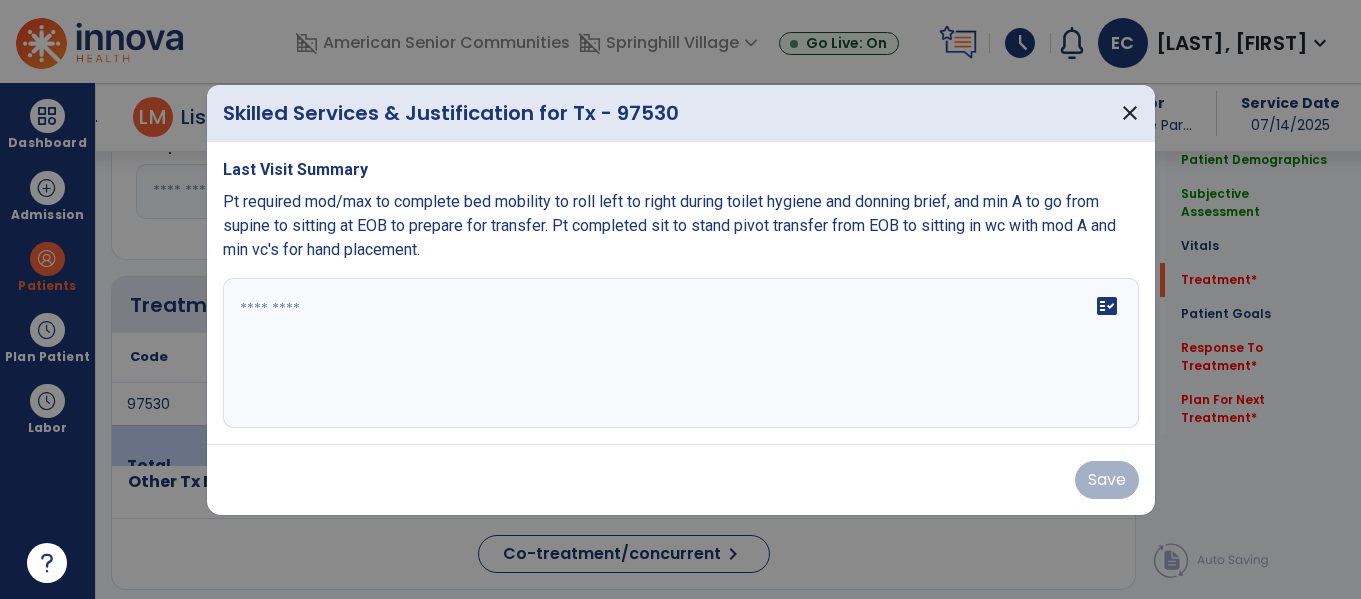 click on "fact_check" at bounding box center (681, 353) 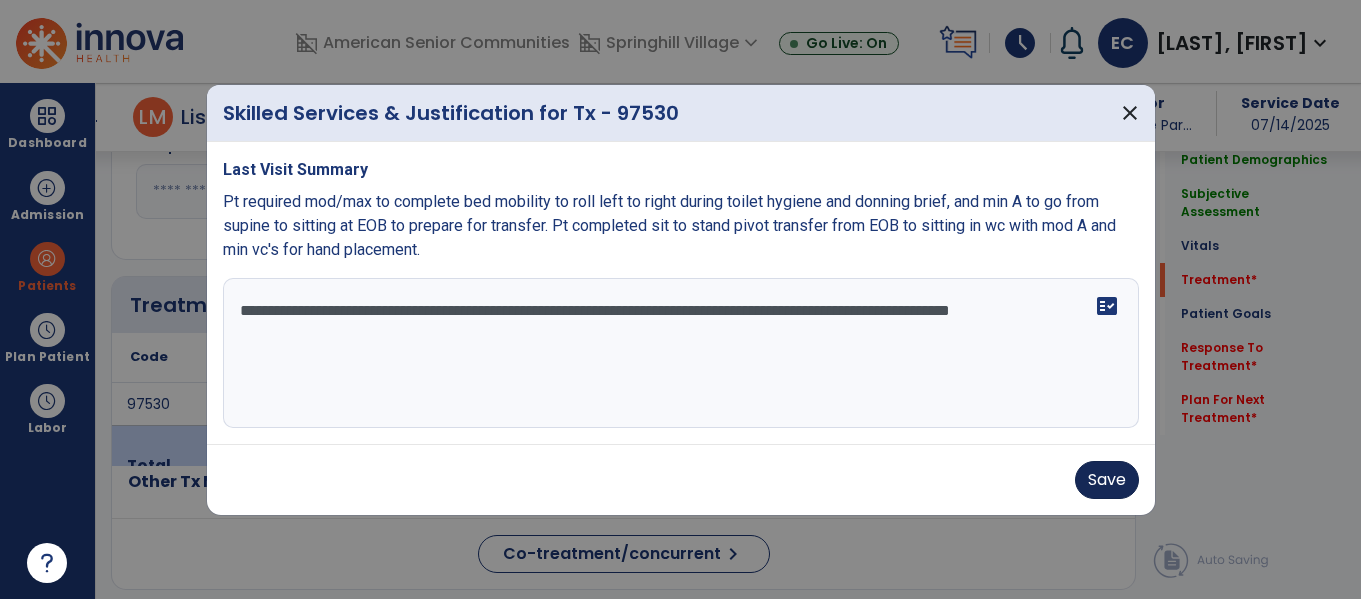 type on "**********" 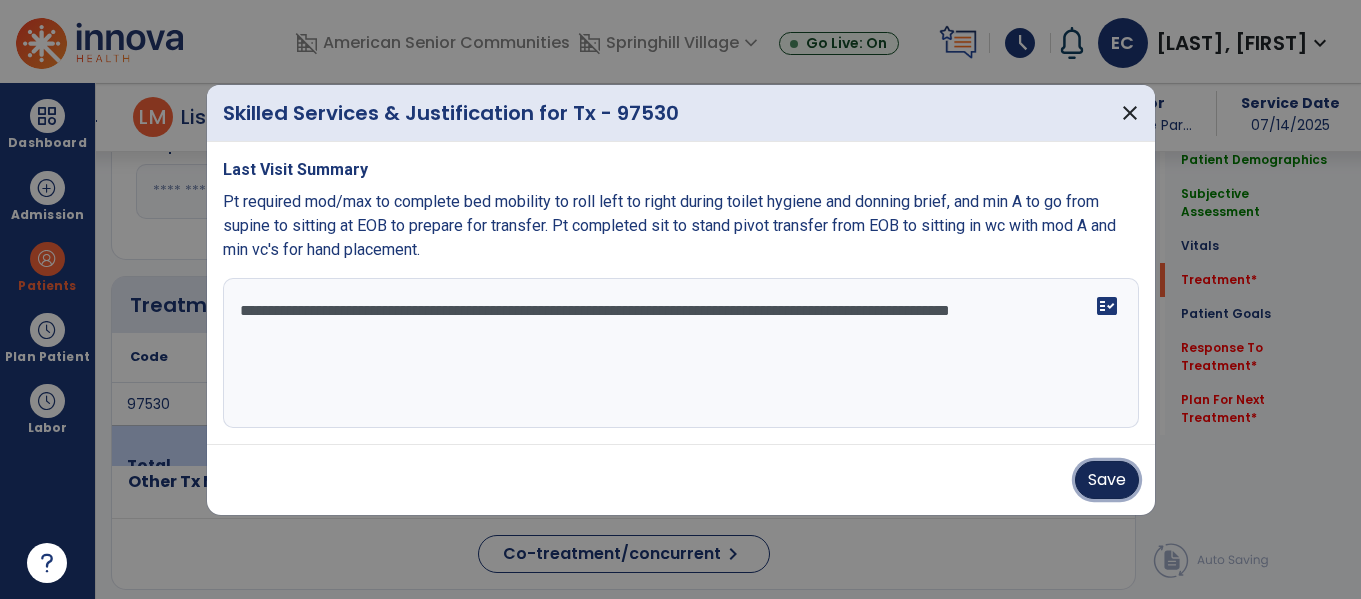 click on "Save" at bounding box center [1107, 480] 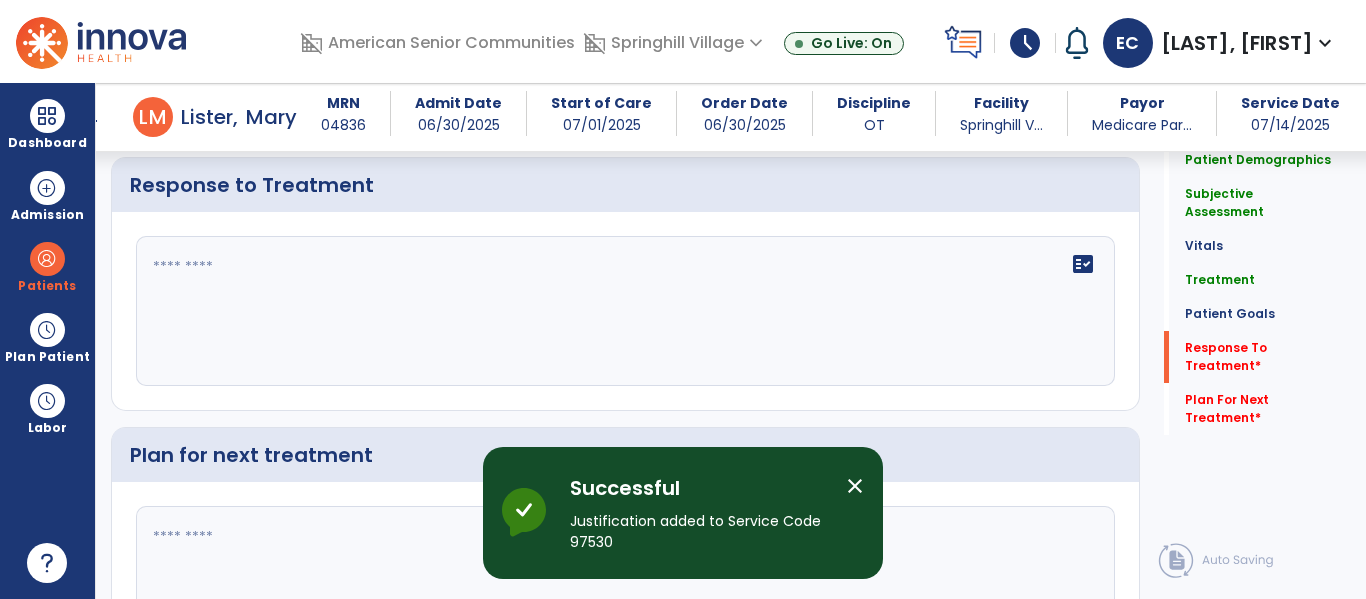 scroll, scrollTop: 2635, scrollLeft: 0, axis: vertical 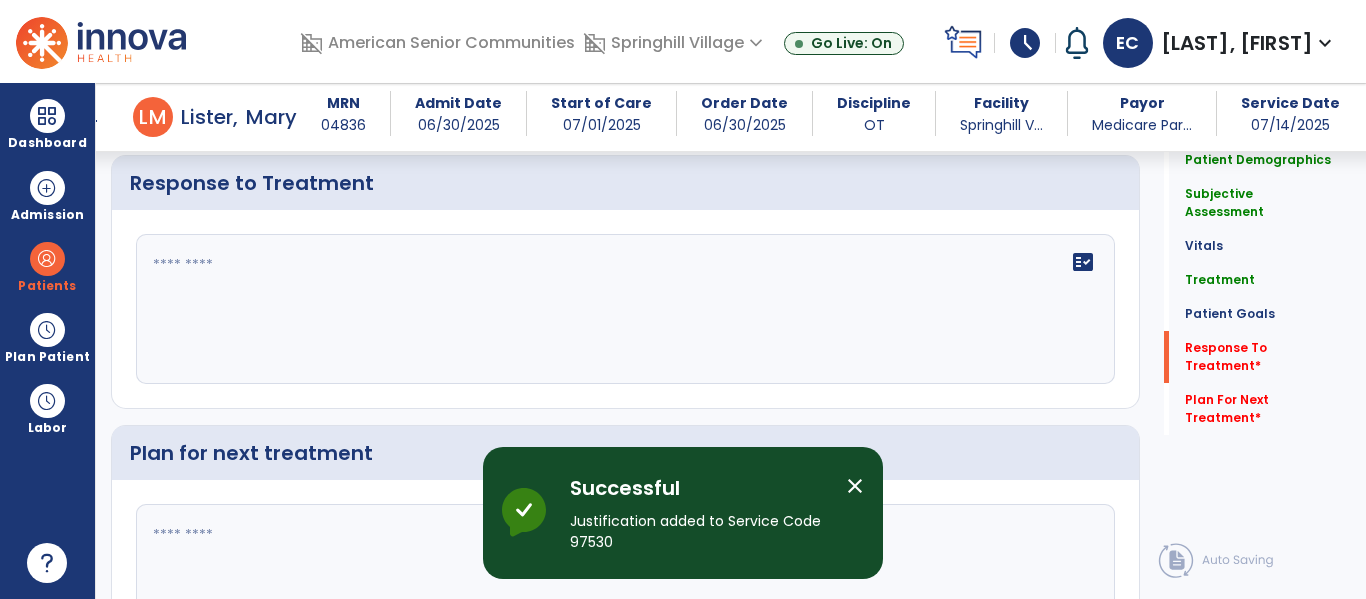 click on "fact_check" 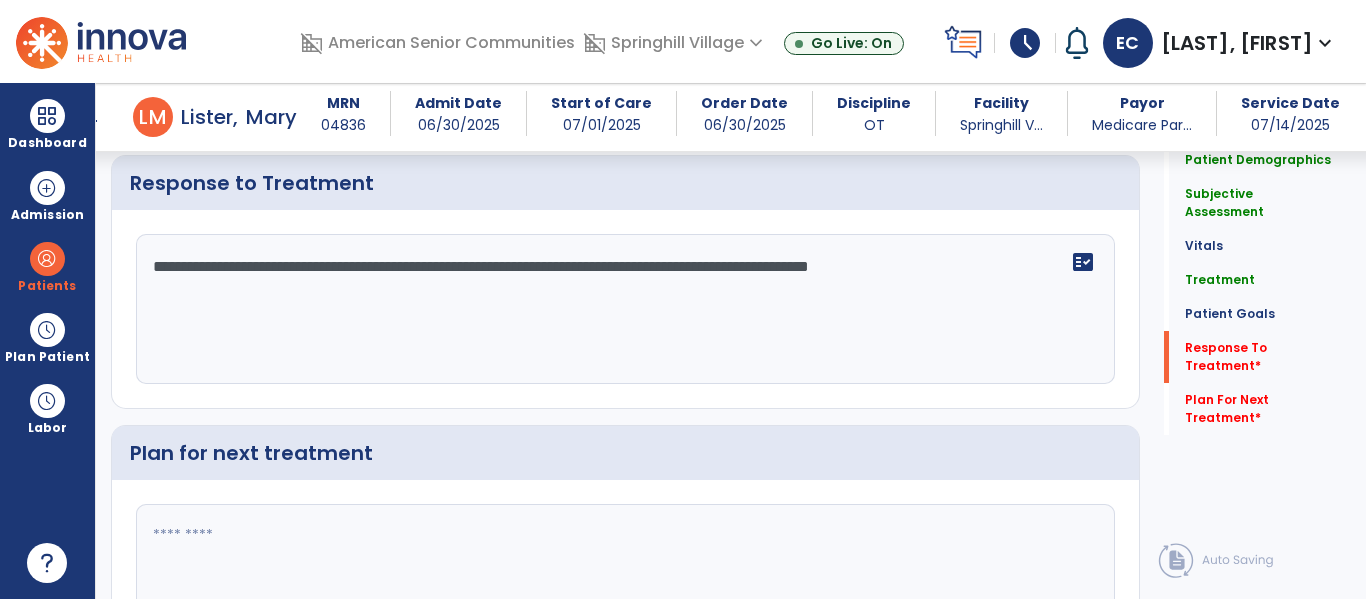 scroll, scrollTop: 2781, scrollLeft: 0, axis: vertical 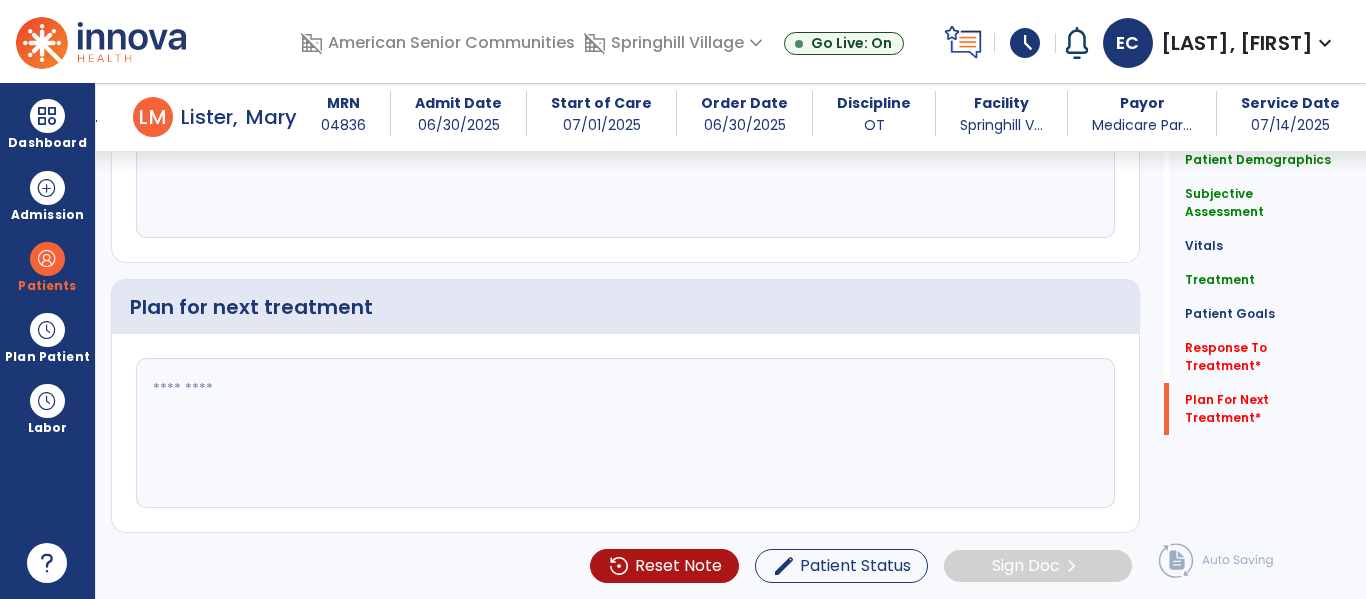 type on "**********" 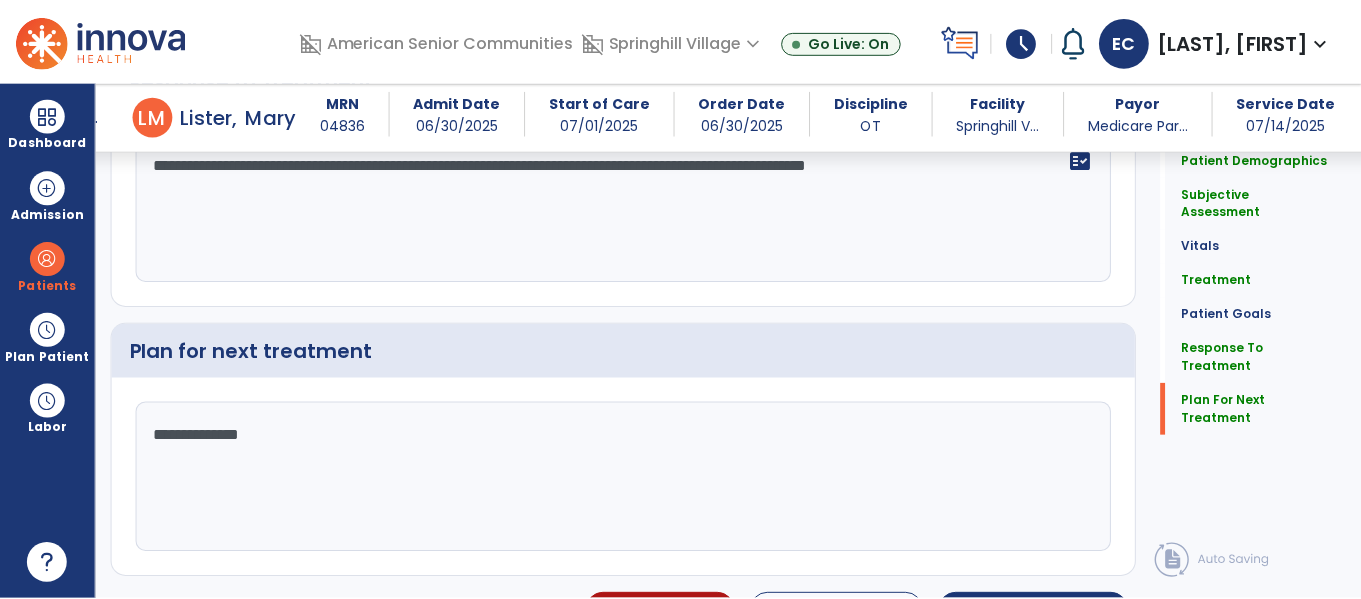 scroll, scrollTop: 2781, scrollLeft: 0, axis: vertical 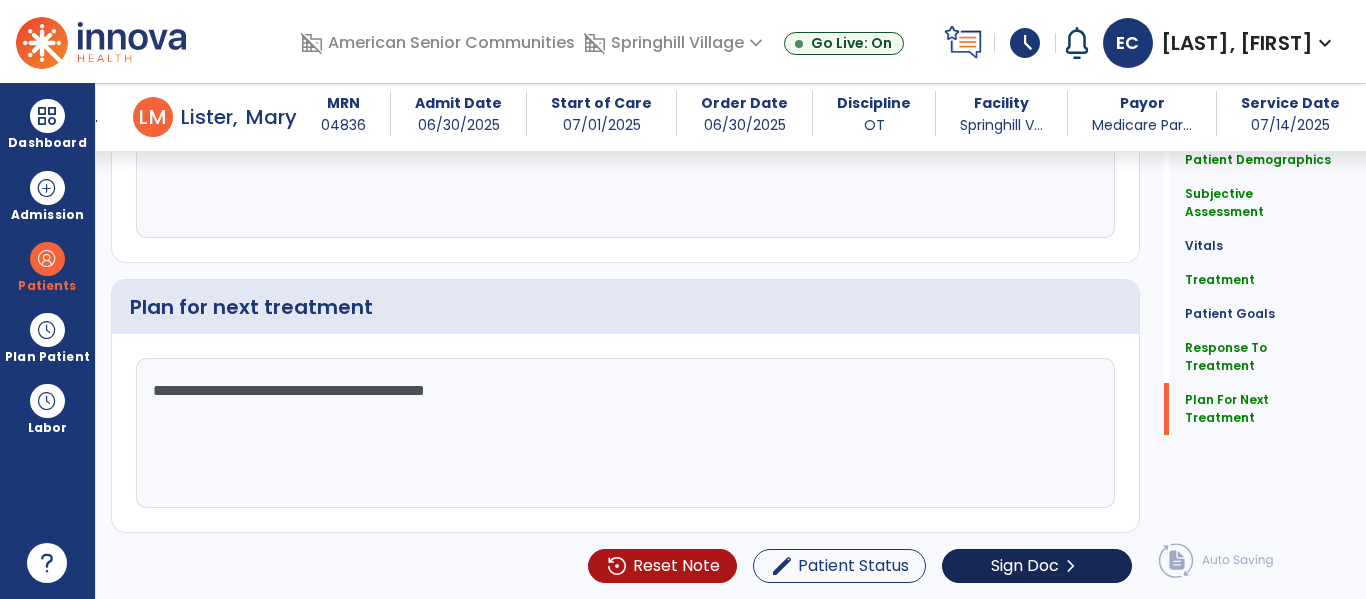 type on "**********" 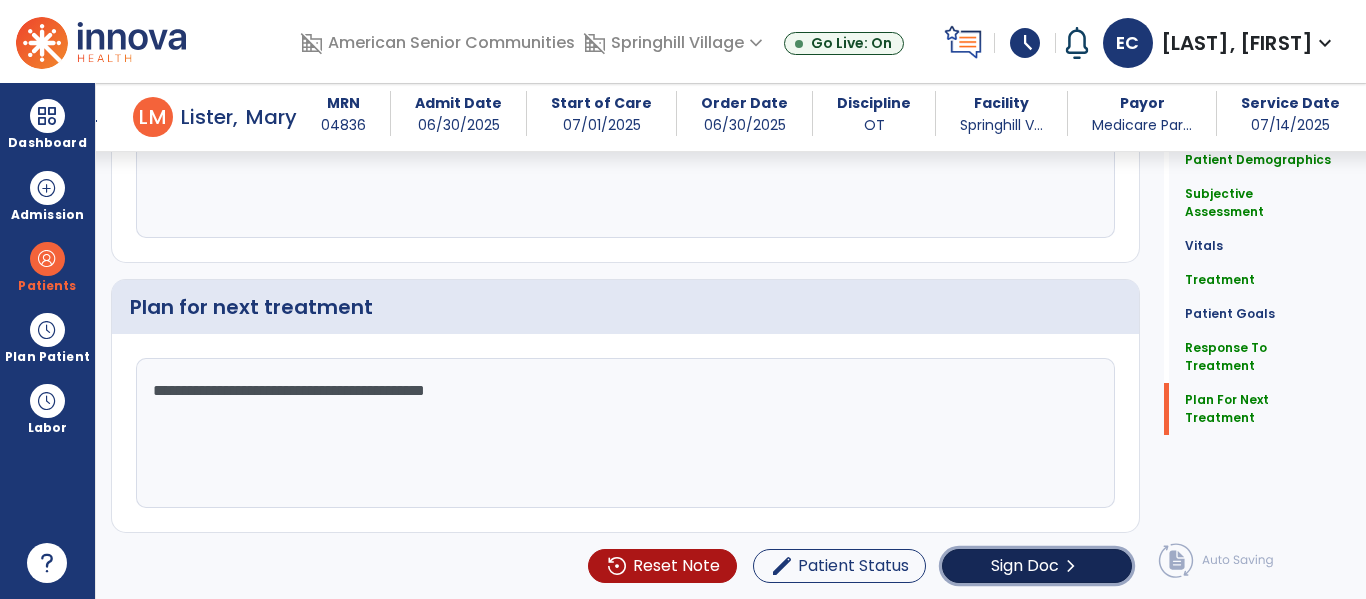 click on "chevron_right" 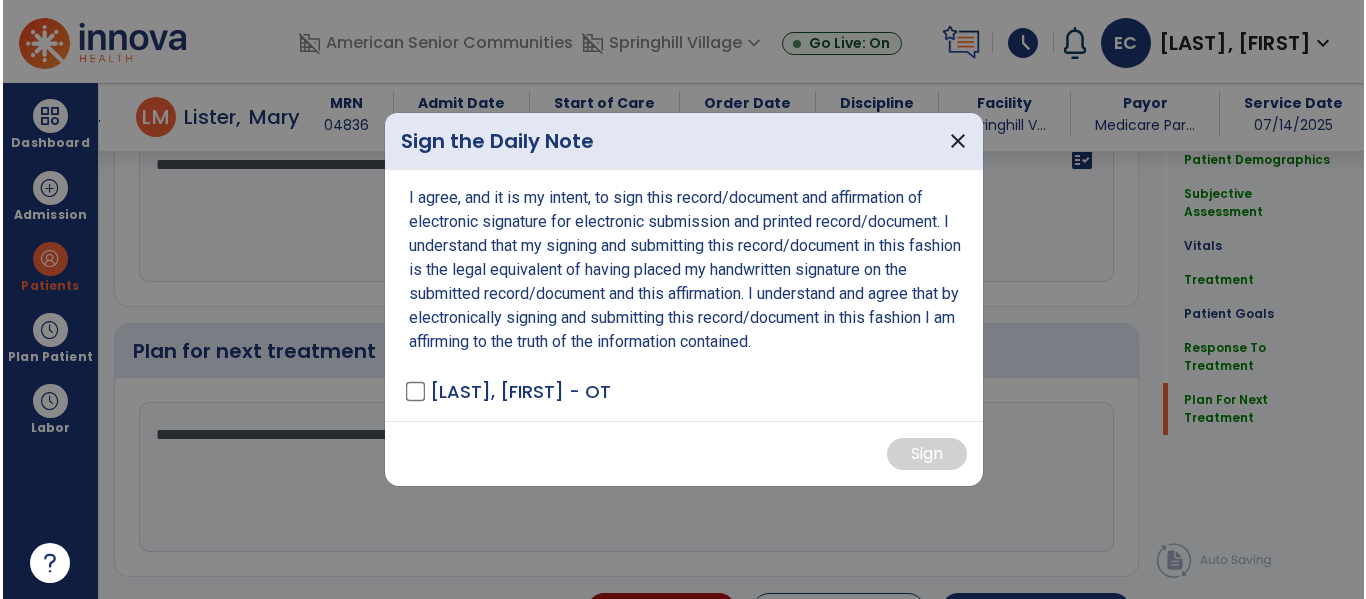 scroll, scrollTop: 2781, scrollLeft: 0, axis: vertical 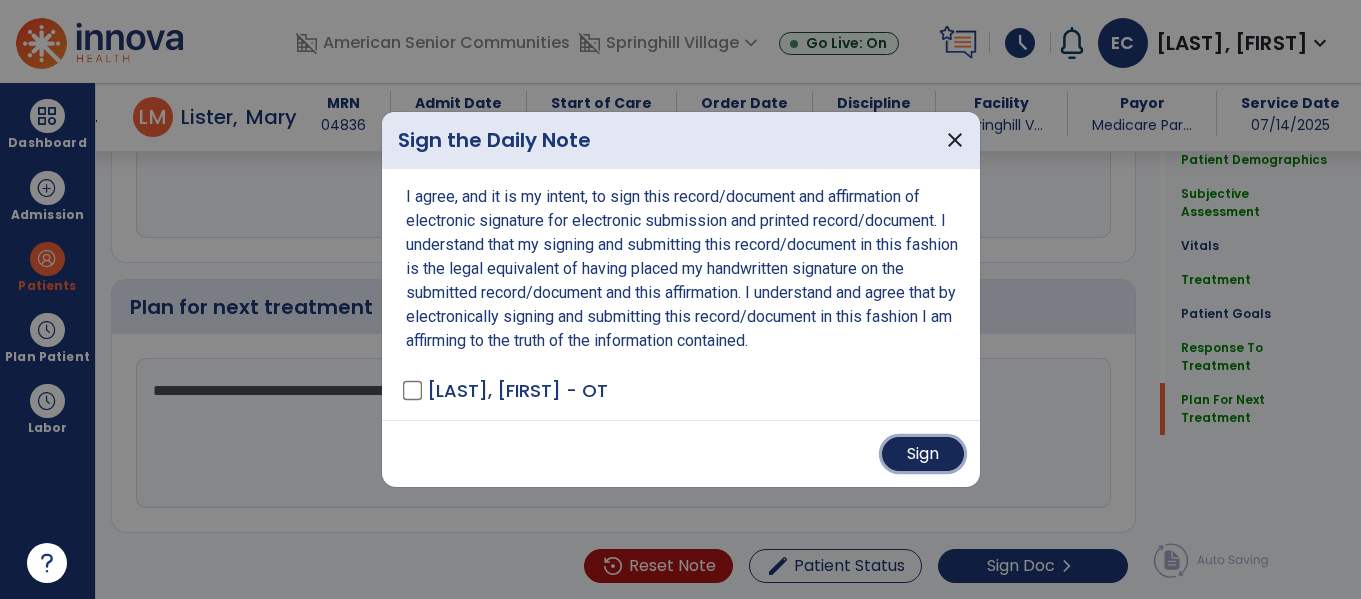 click on "Sign" at bounding box center (923, 454) 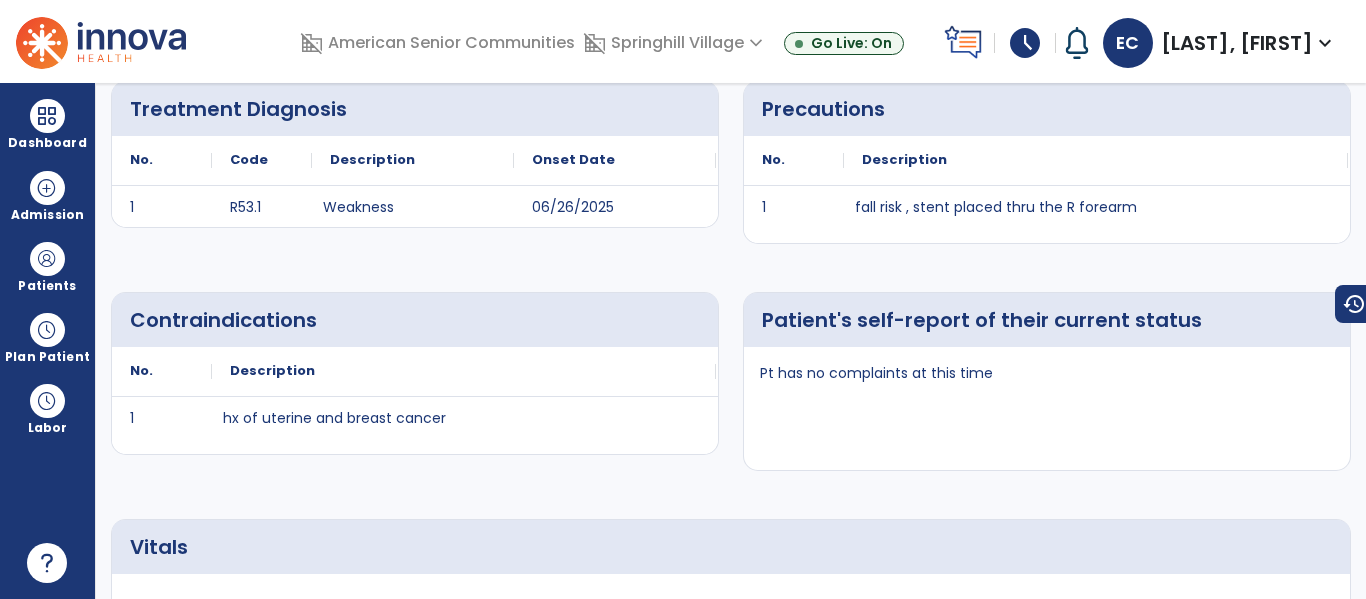 scroll, scrollTop: 0, scrollLeft: 0, axis: both 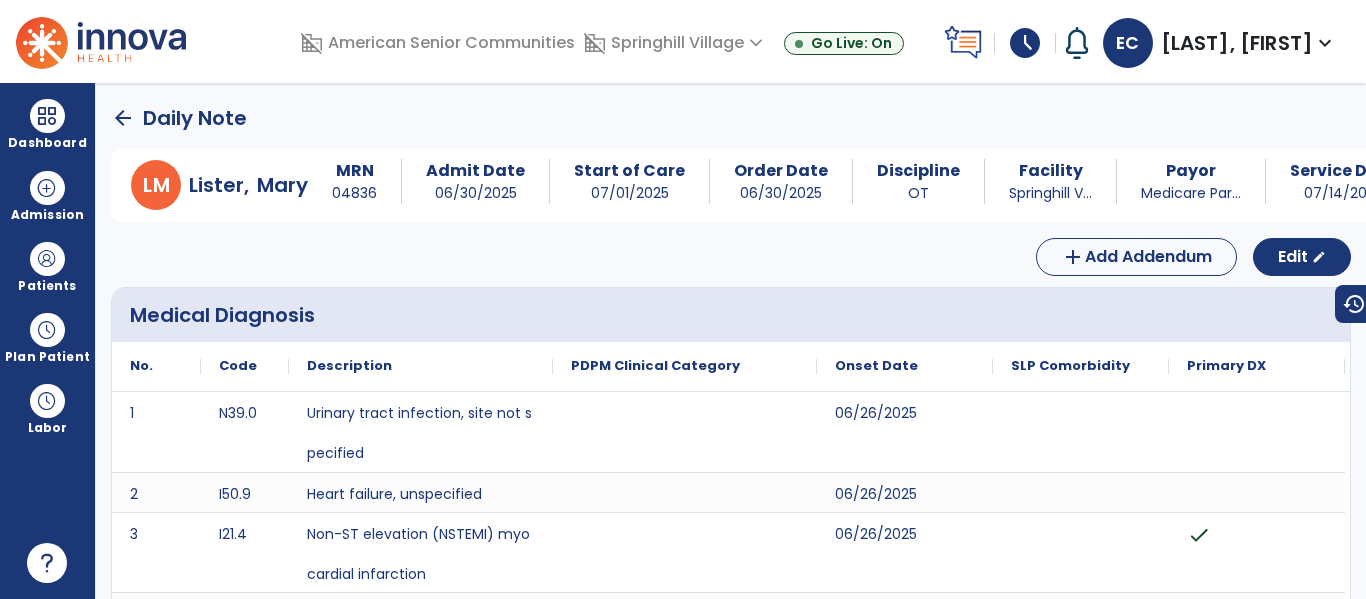 click on "arrow_back" 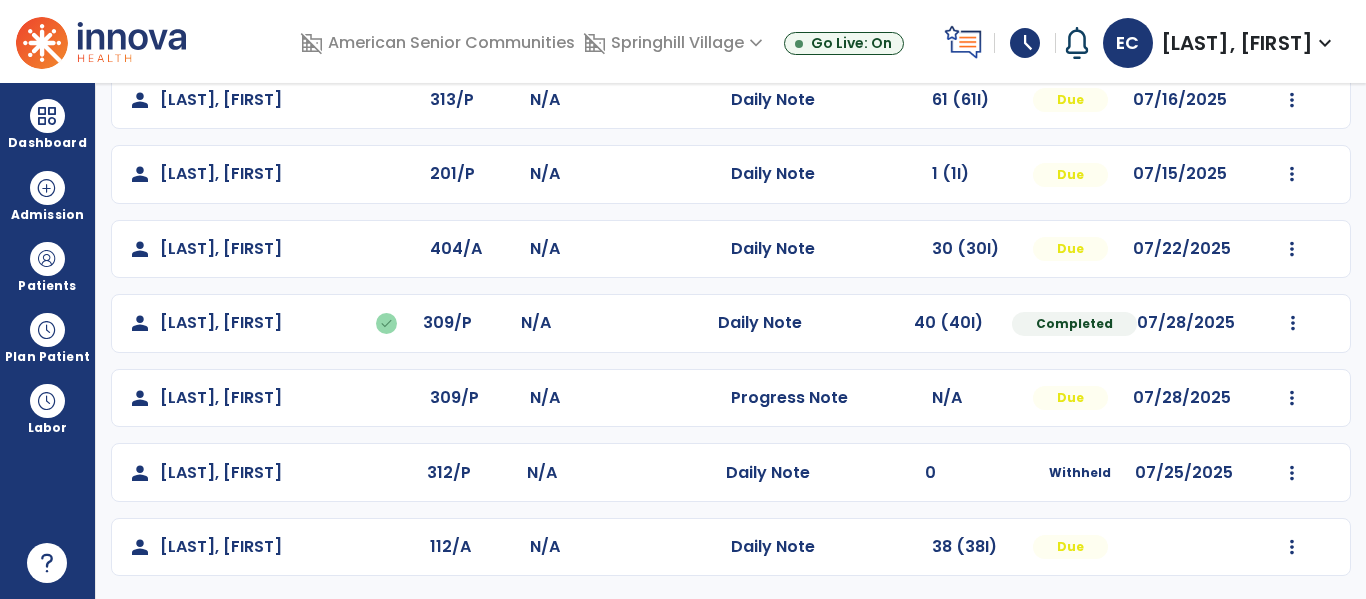 scroll, scrollTop: 487, scrollLeft: 0, axis: vertical 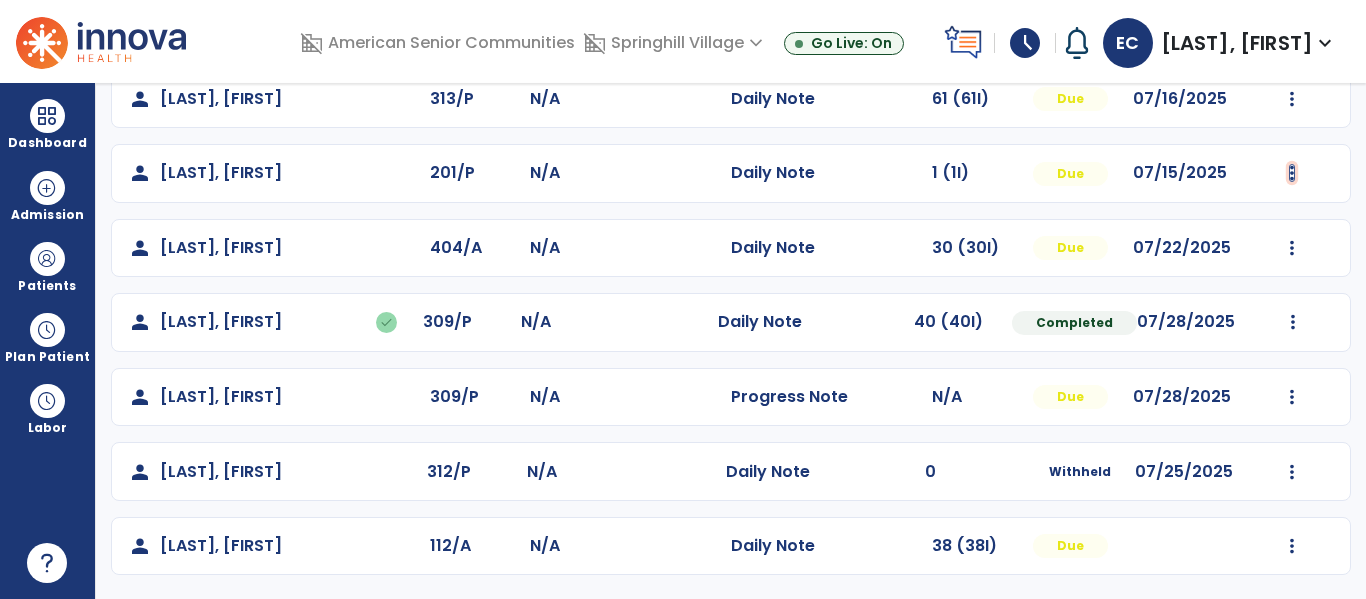 click at bounding box center [1293, -199] 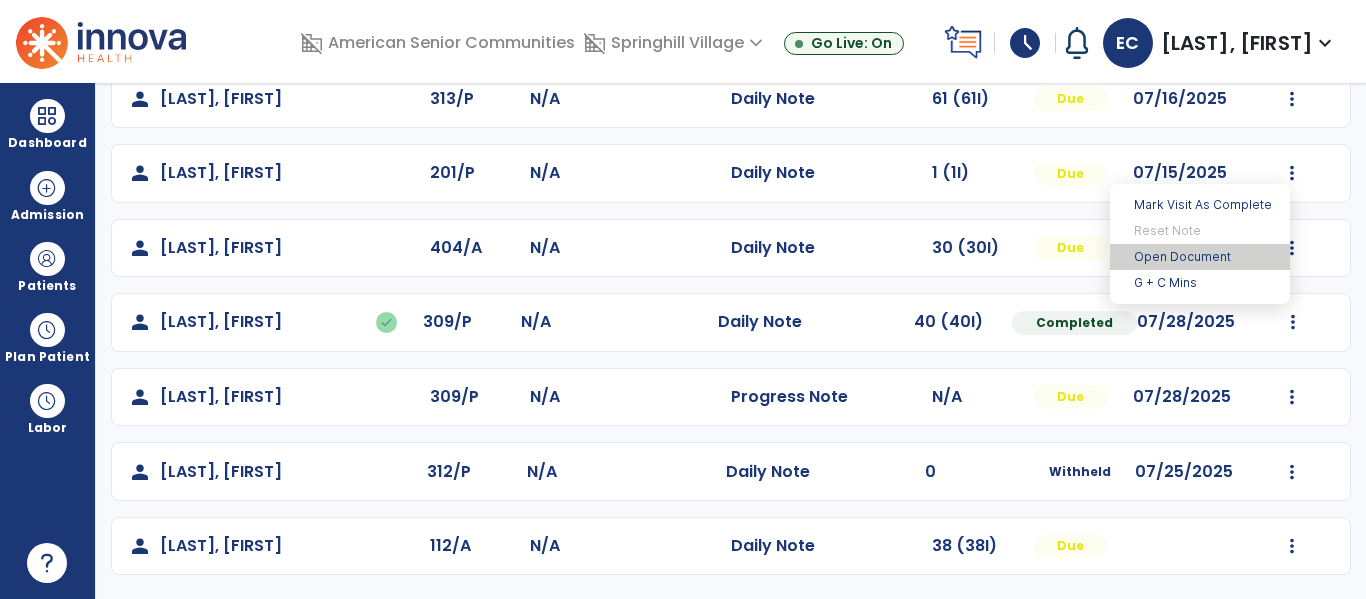 click on "Open Document" at bounding box center (1200, 257) 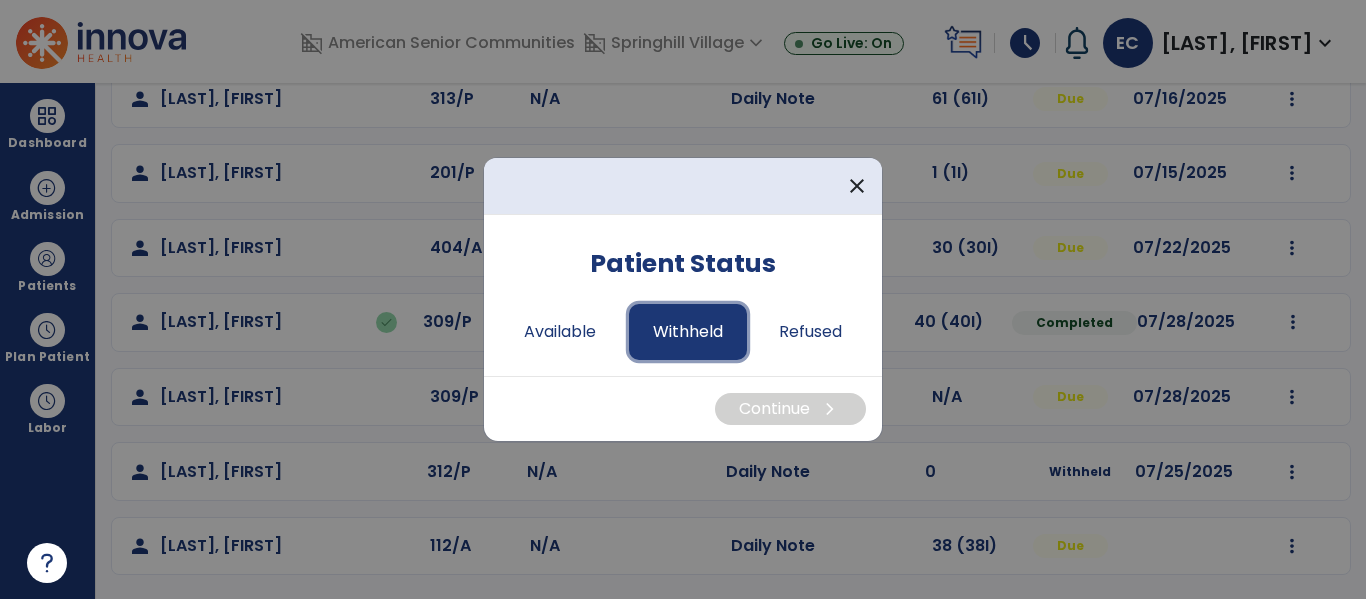click on "Withheld" at bounding box center [688, 332] 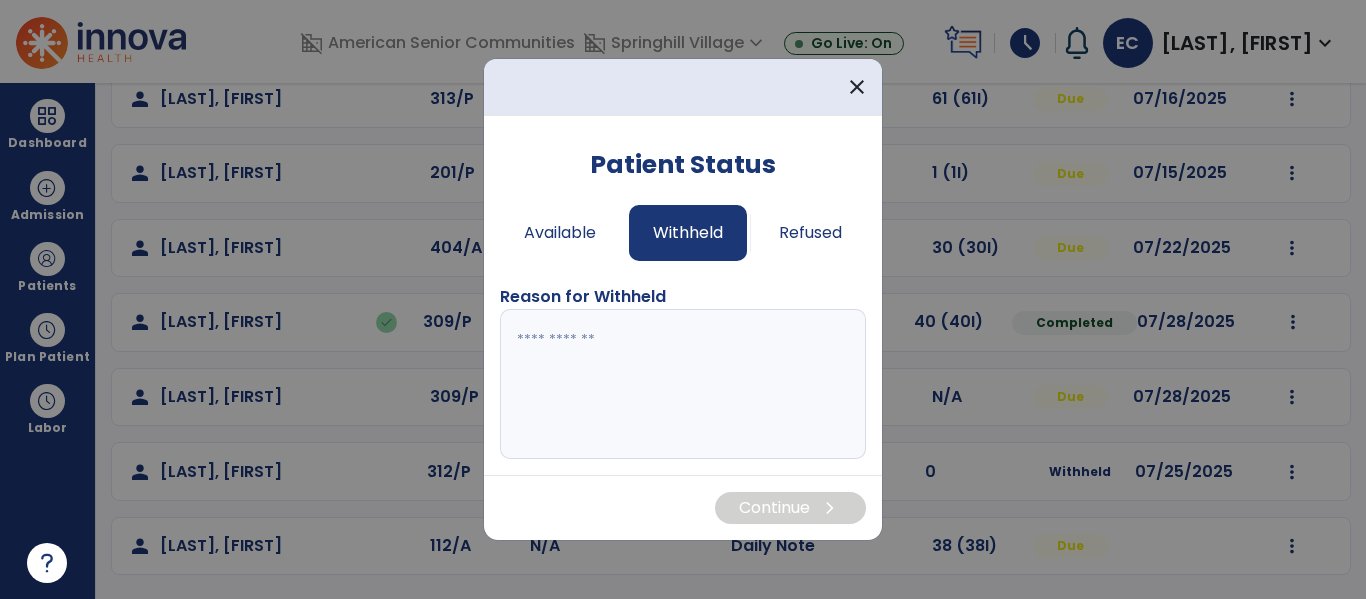 click at bounding box center (683, 384) 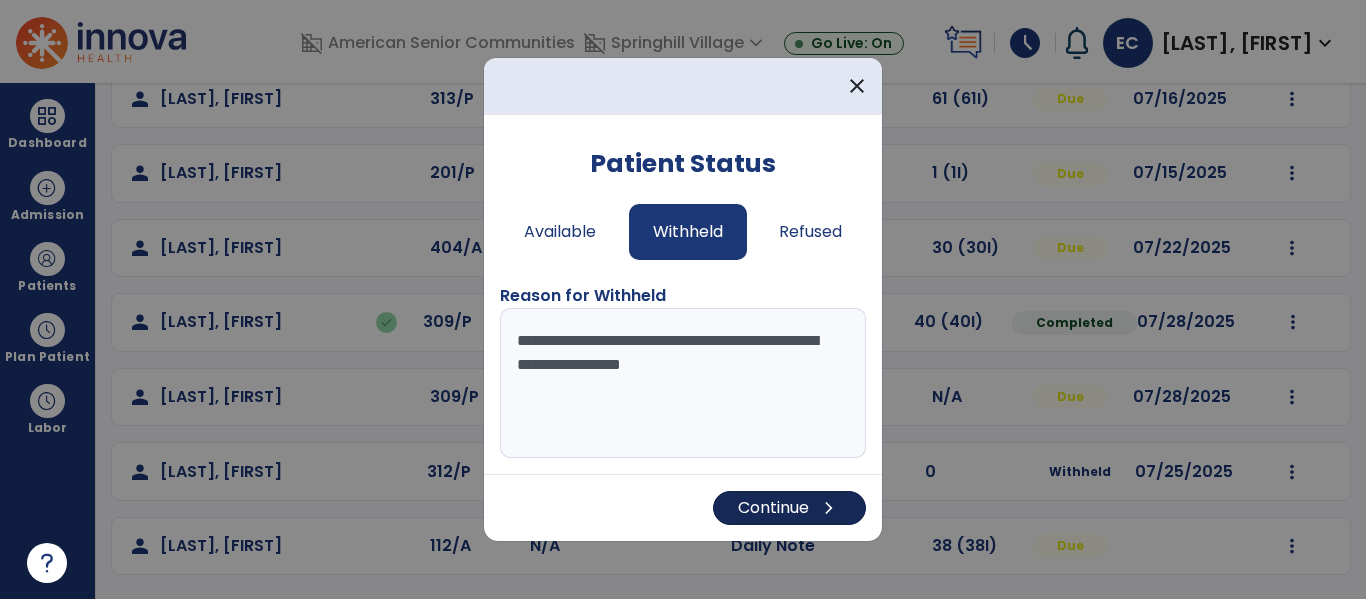 type on "**********" 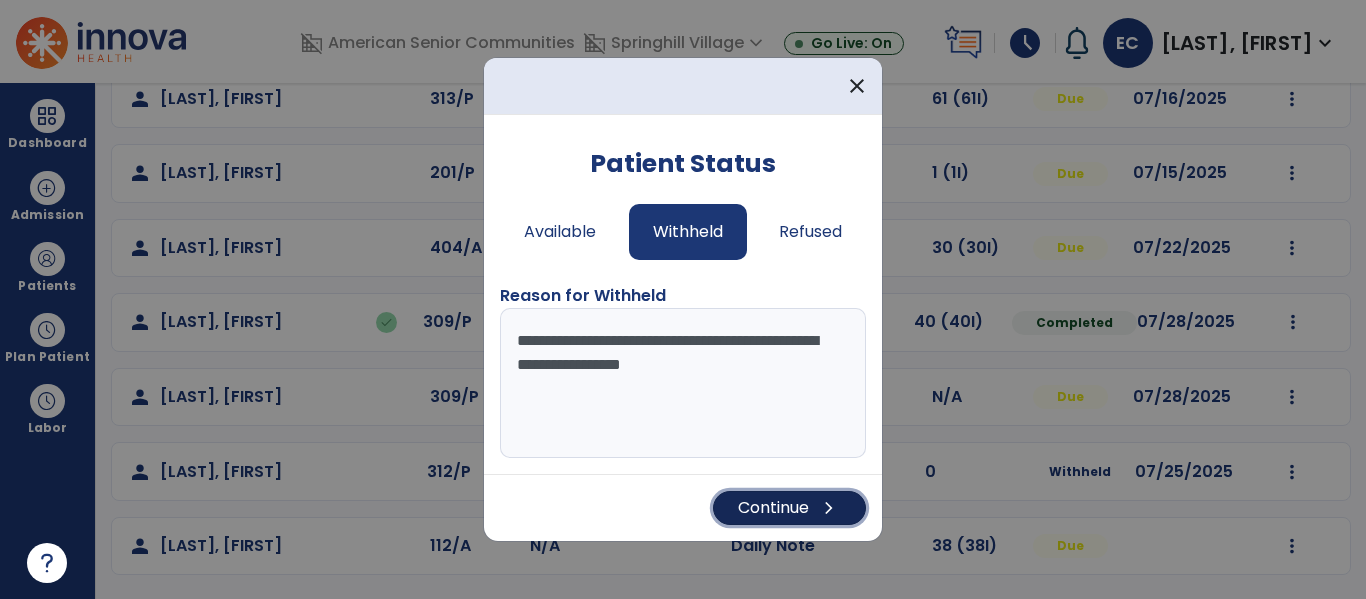 click on "Continue   chevron_right" at bounding box center (789, 508) 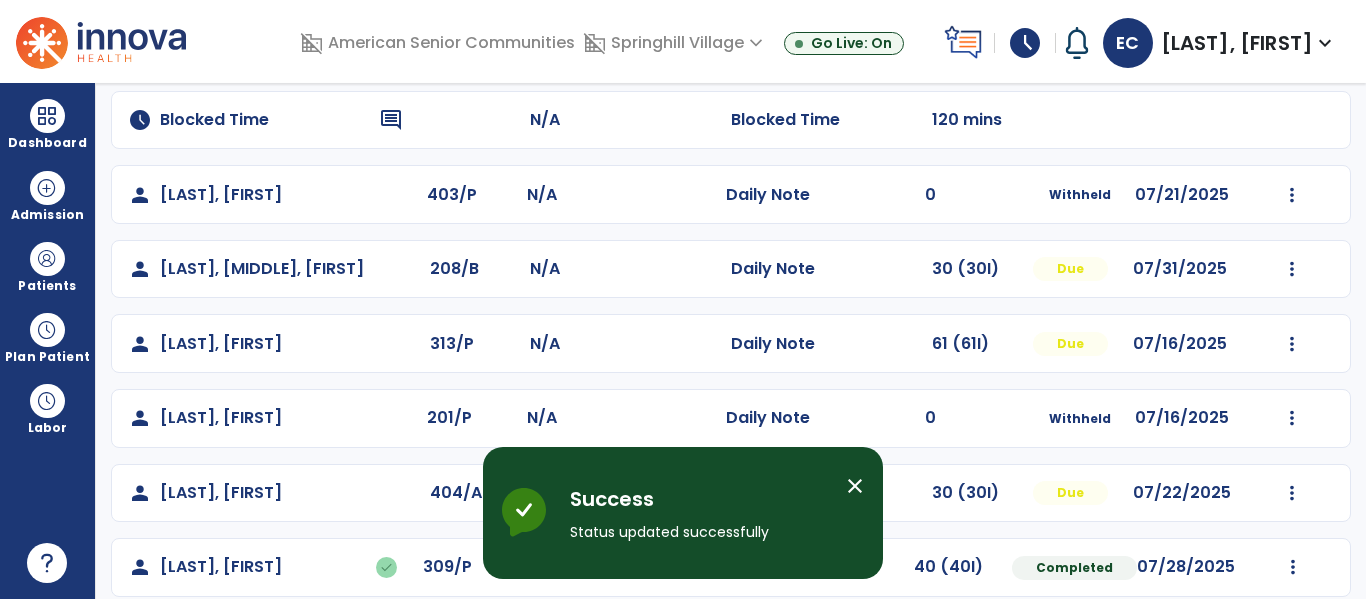 scroll, scrollTop: 487, scrollLeft: 0, axis: vertical 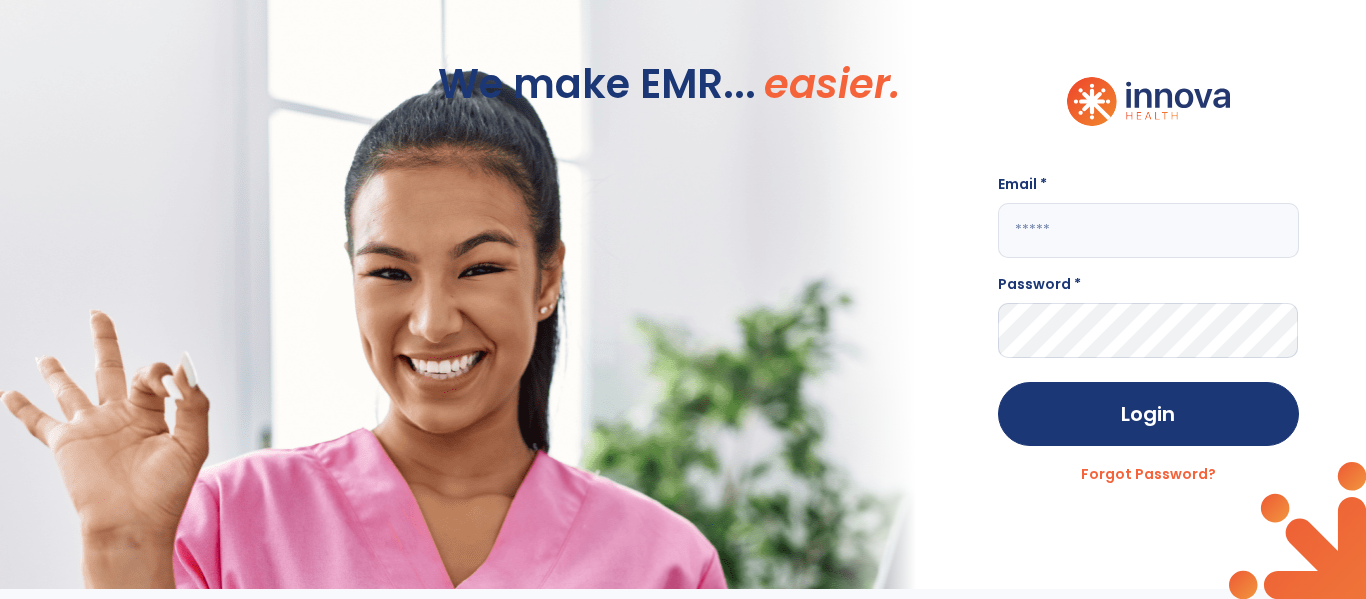 click 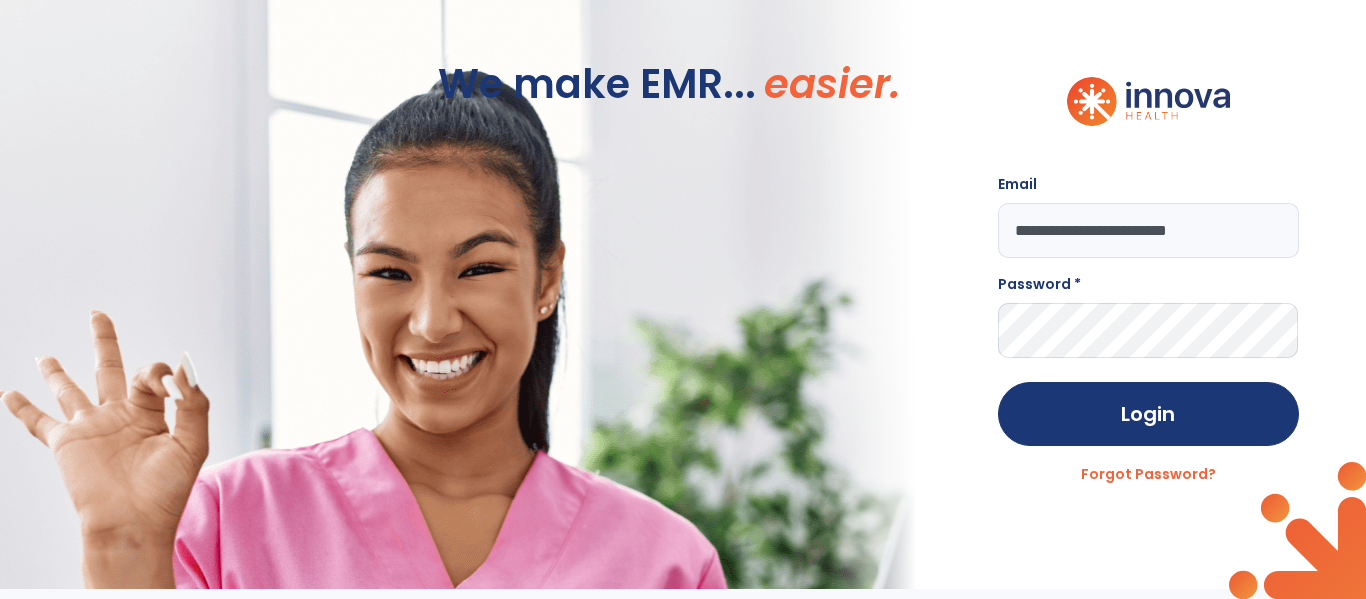 type on "**********" 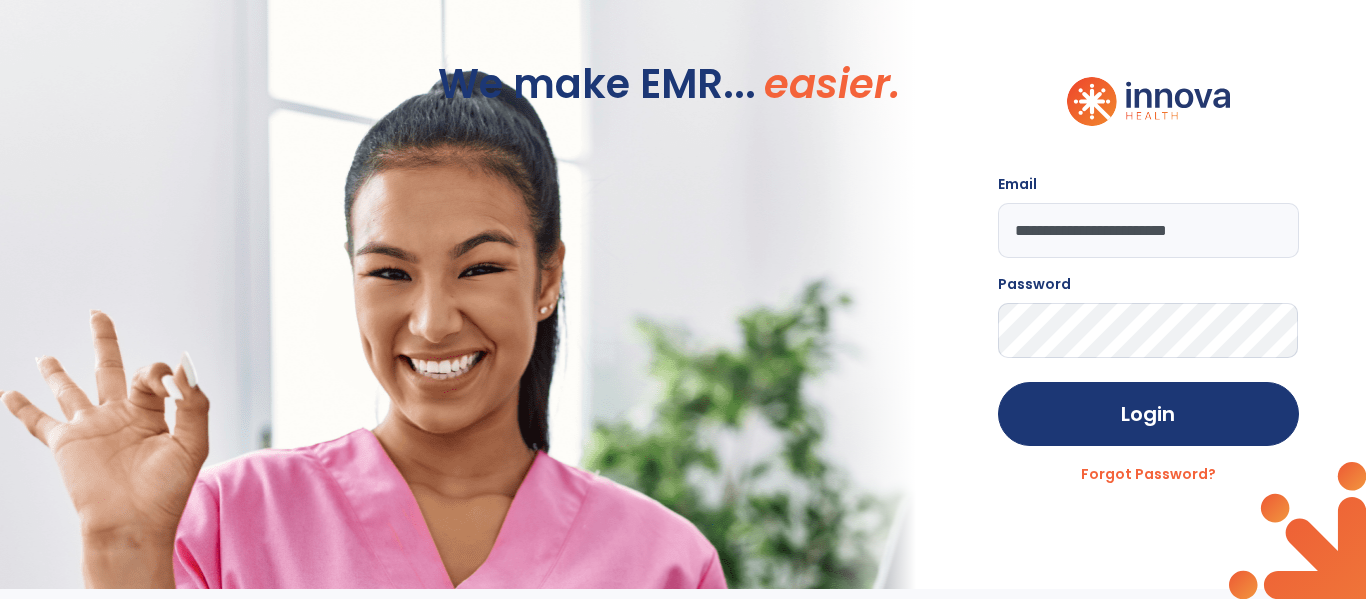 click on "Login" 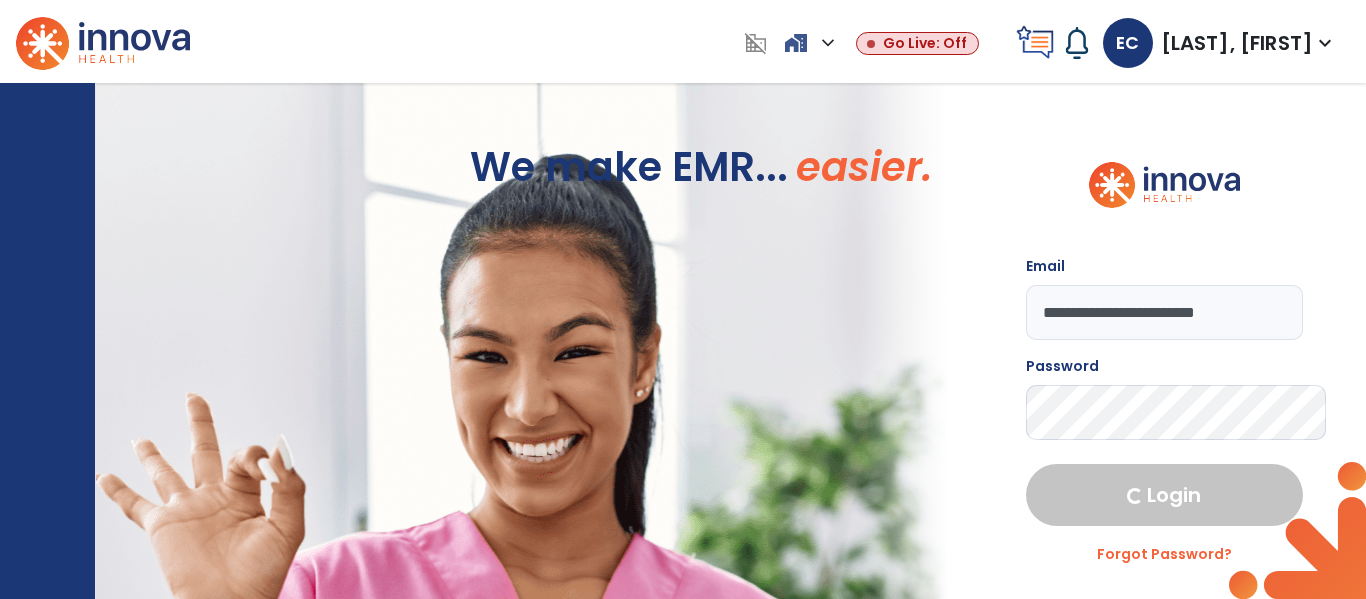 select on "****" 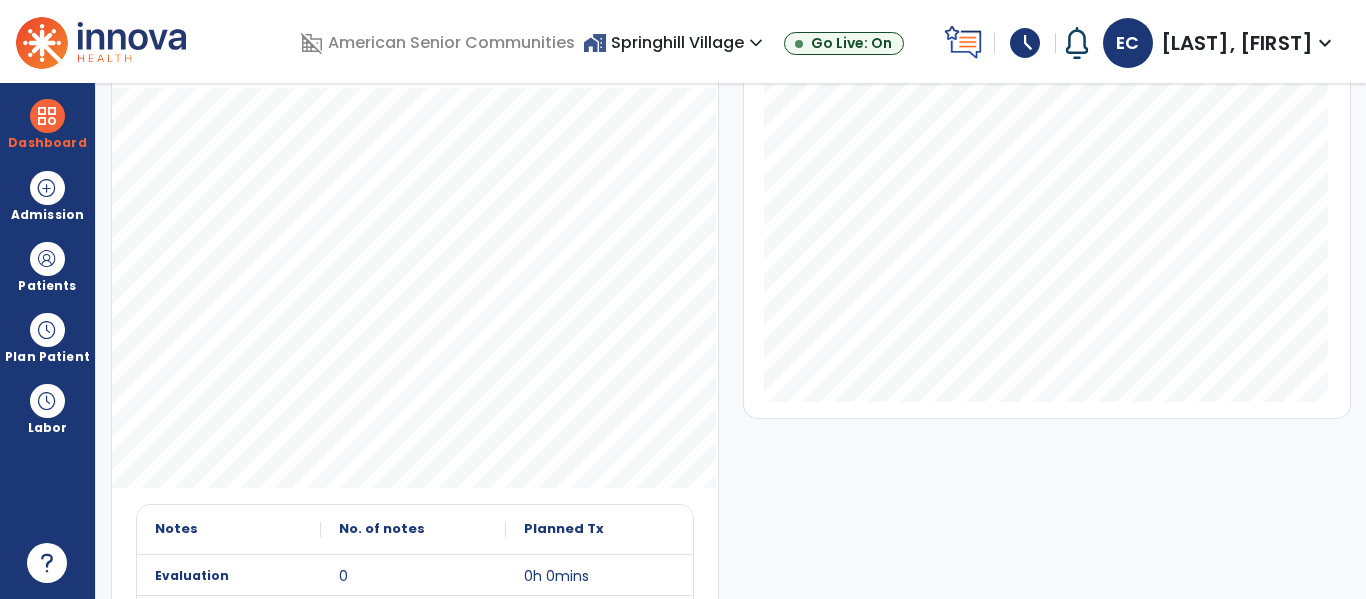 scroll, scrollTop: 0, scrollLeft: 0, axis: both 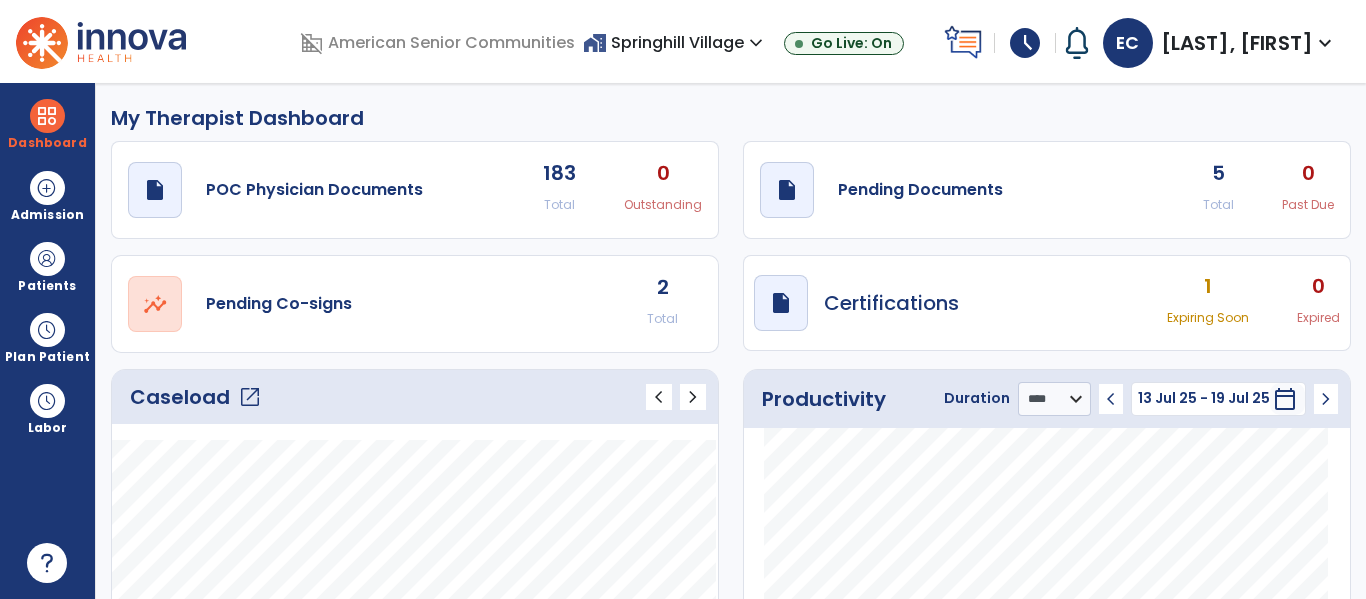 click on "Caseload   open_in_new" 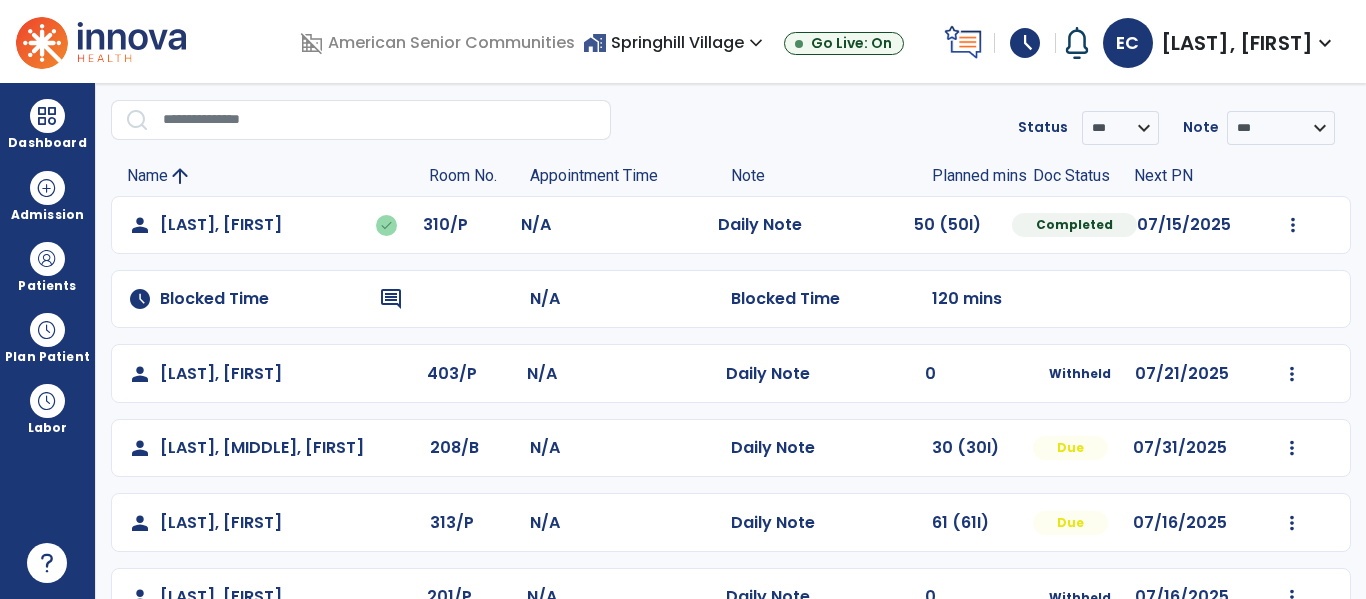 scroll, scrollTop: 487, scrollLeft: 0, axis: vertical 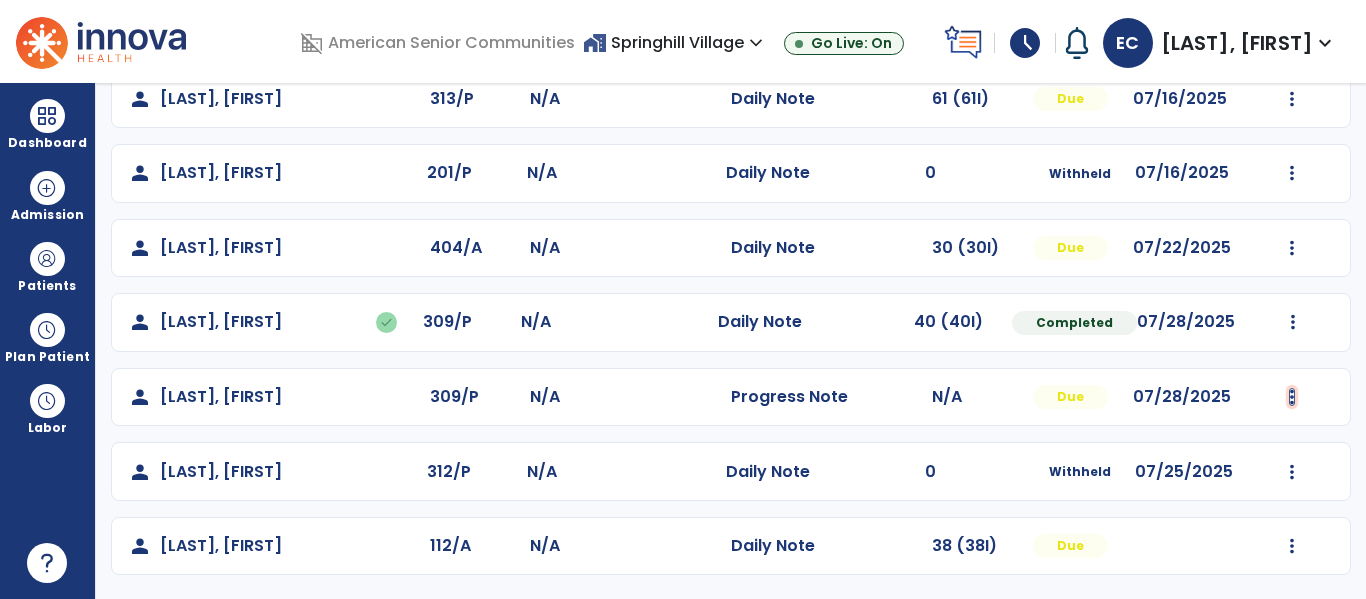 click at bounding box center (1293, -199) 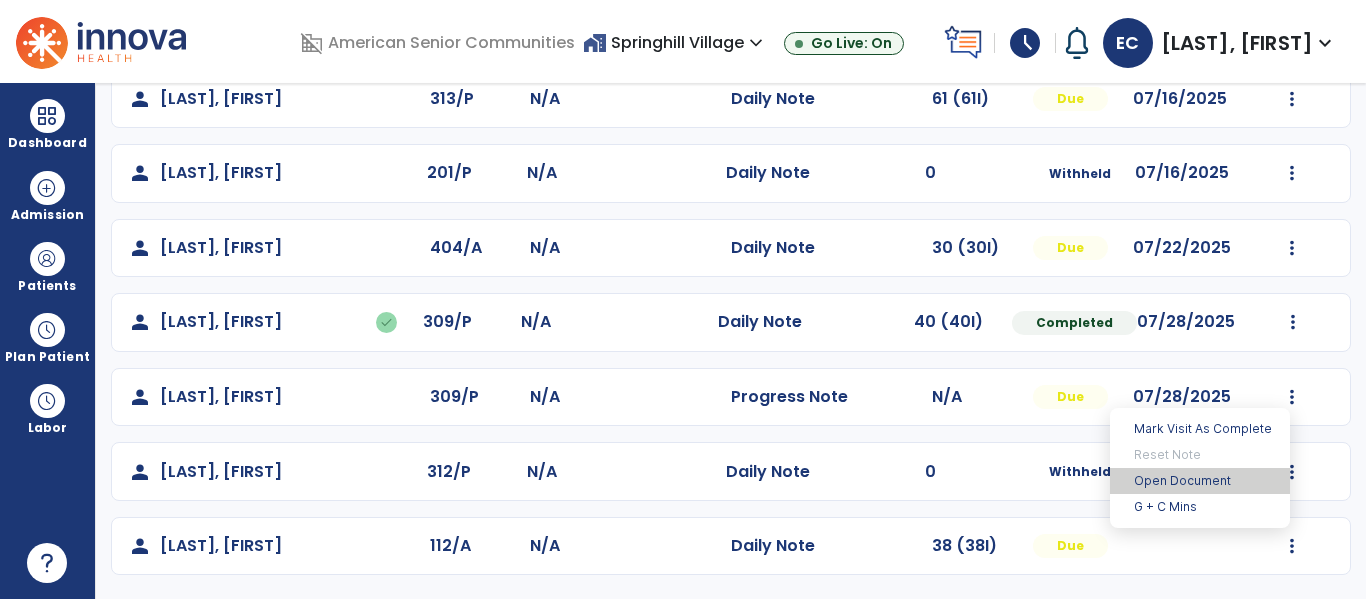 click on "Open Document" at bounding box center [1200, 481] 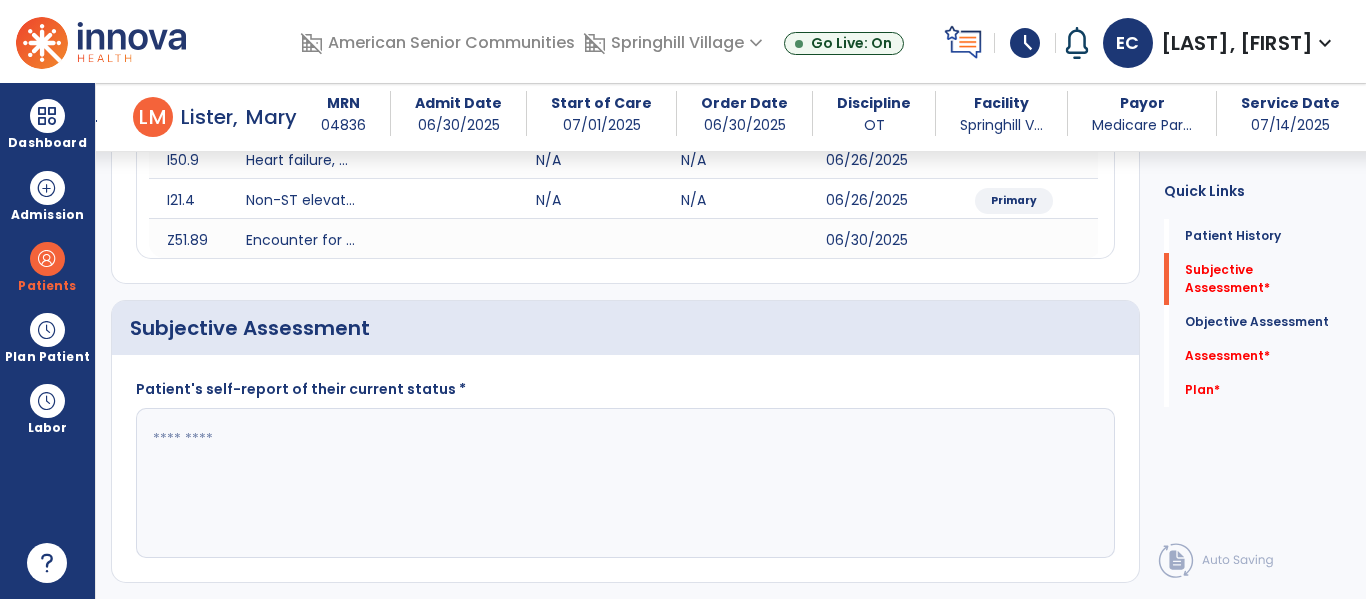 scroll, scrollTop: 382, scrollLeft: 0, axis: vertical 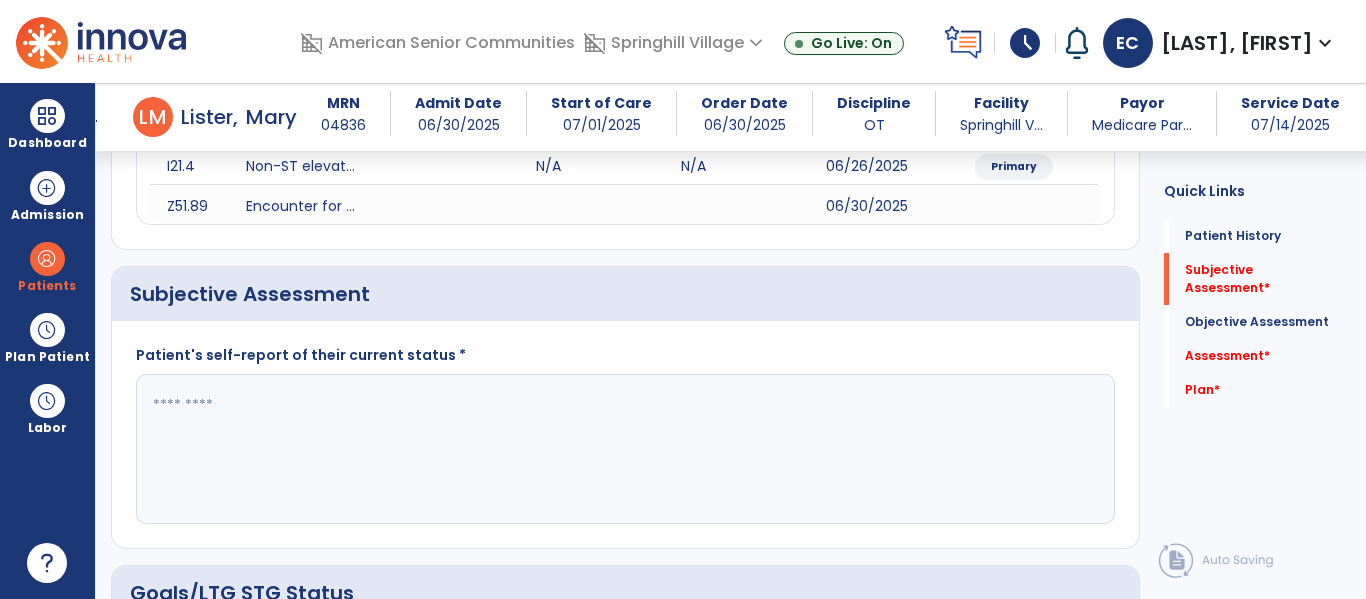 click 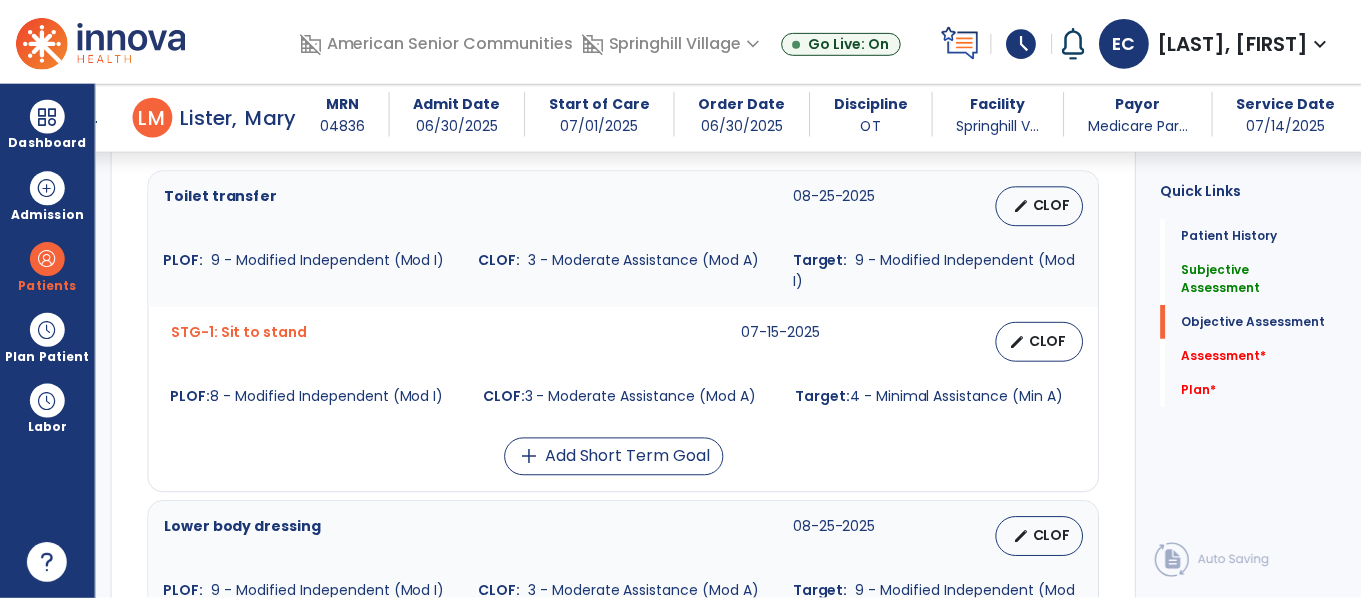scroll, scrollTop: 882, scrollLeft: 0, axis: vertical 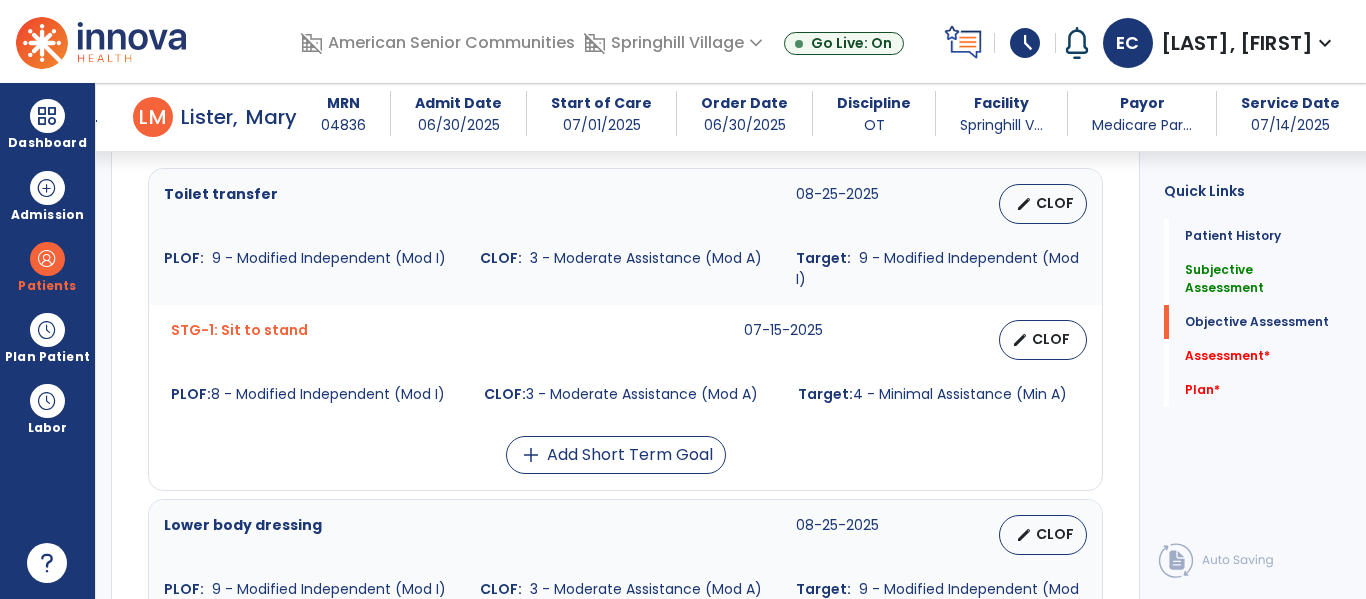 type on "**********" 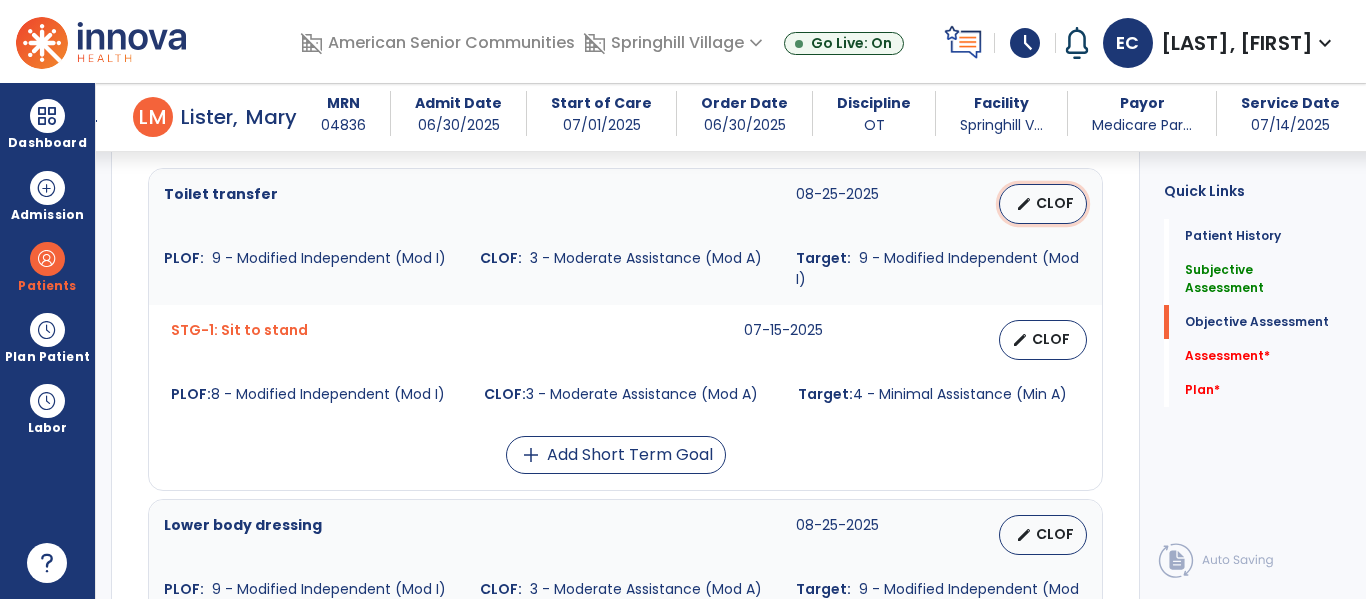 click on "CLOF" at bounding box center (1055, 203) 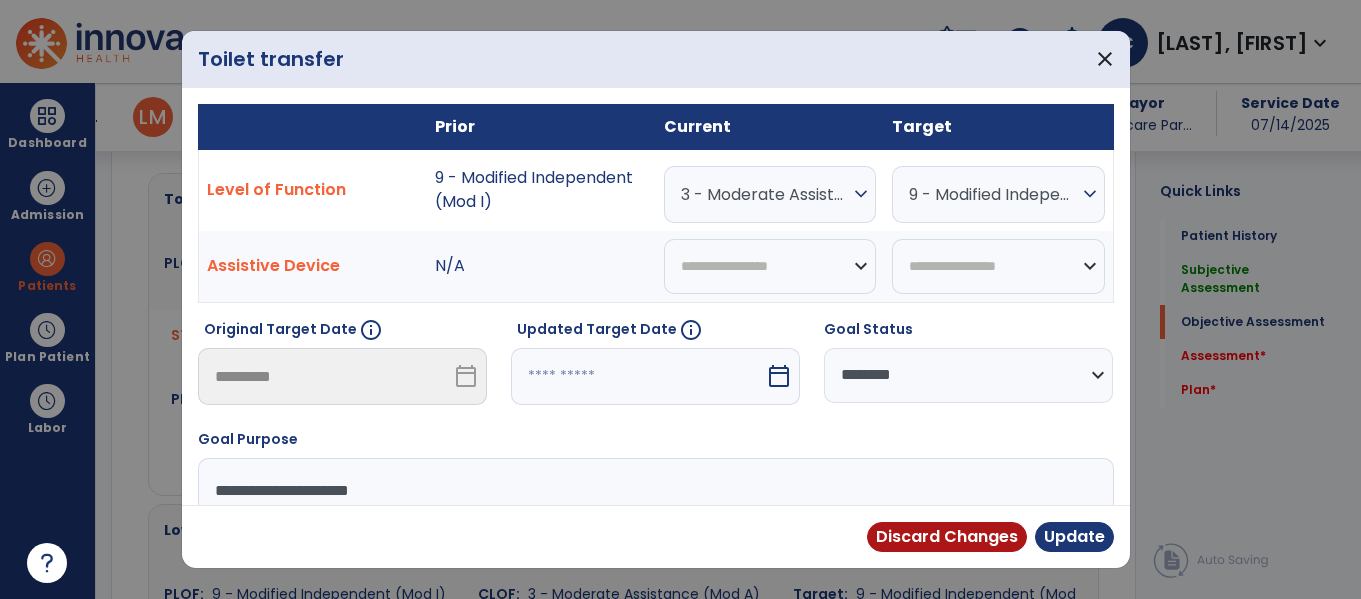 scroll, scrollTop: 882, scrollLeft: 0, axis: vertical 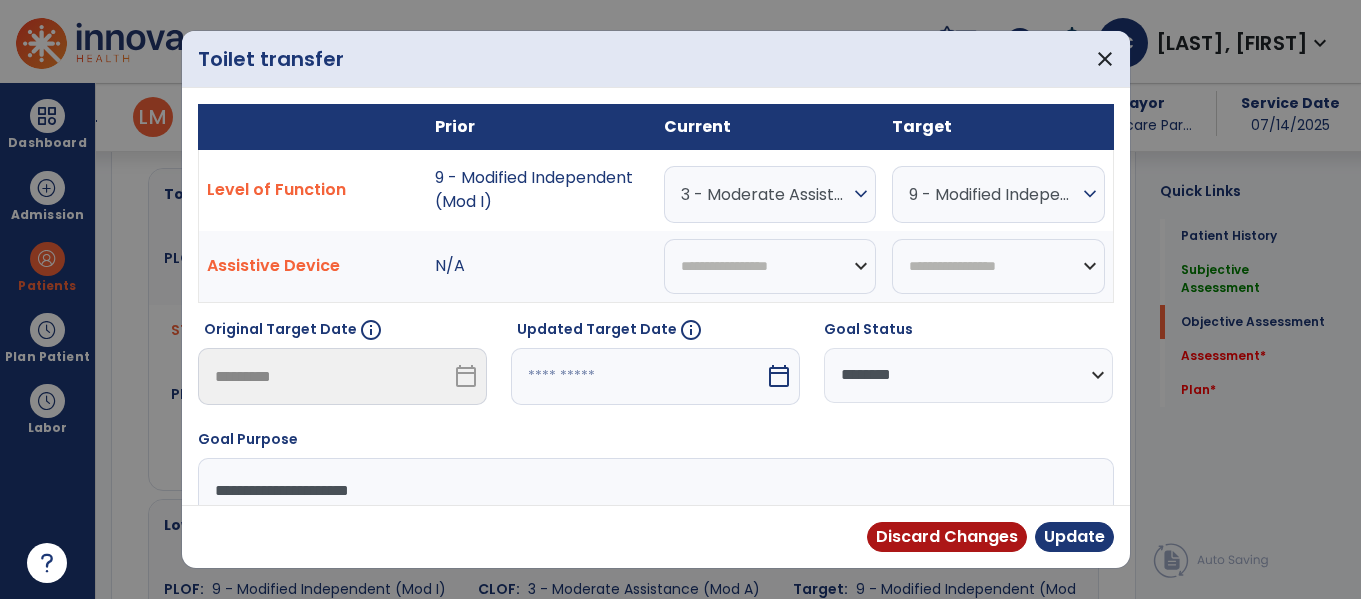 click on "3 - Moderate Assistance (Mod A)" at bounding box center (765, 194) 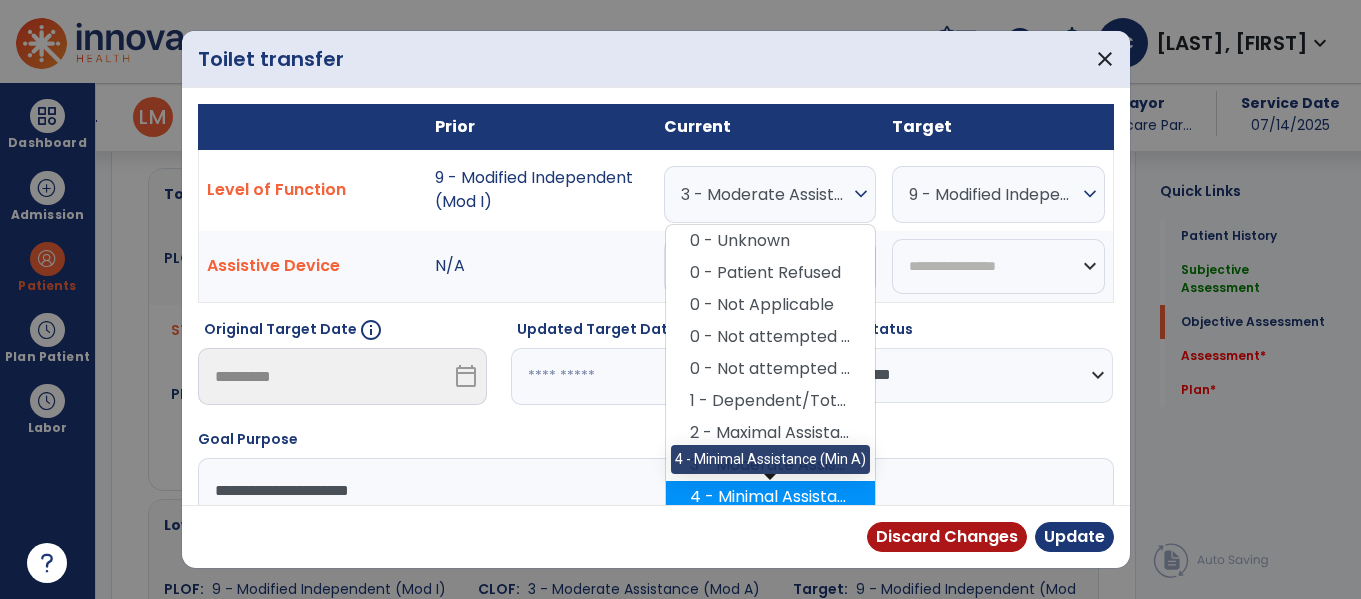 click on "4 - Minimal Assistance (Min A)" at bounding box center (770, 497) 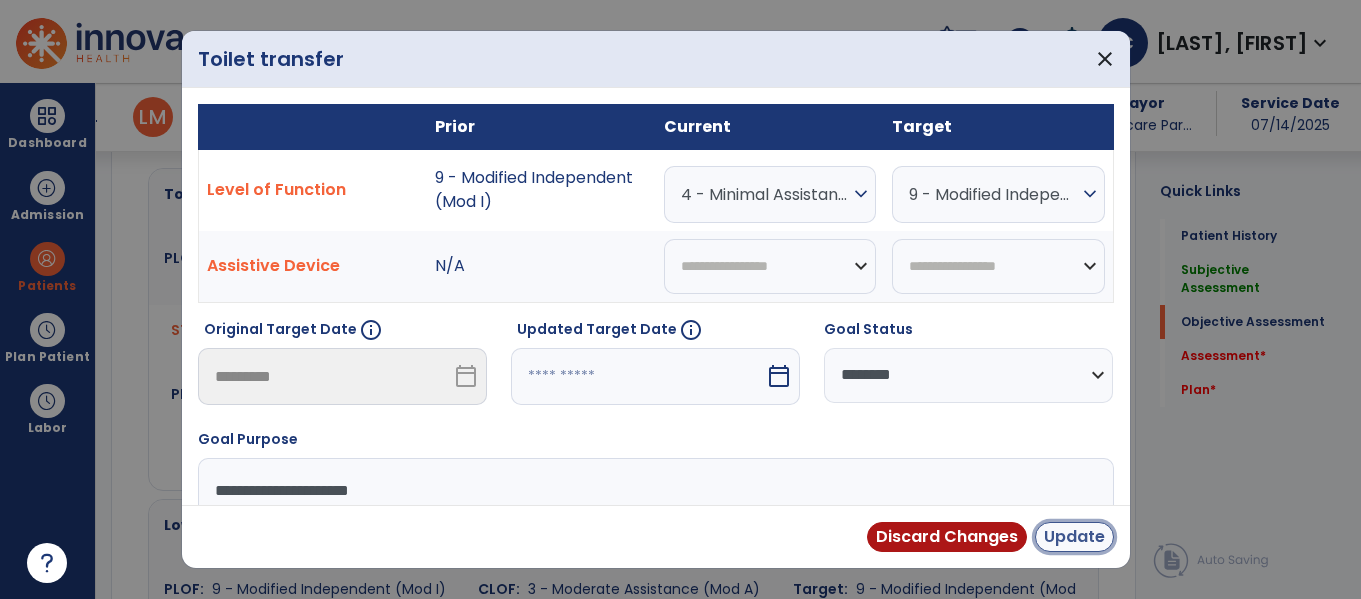 click on "Update" at bounding box center [1074, 537] 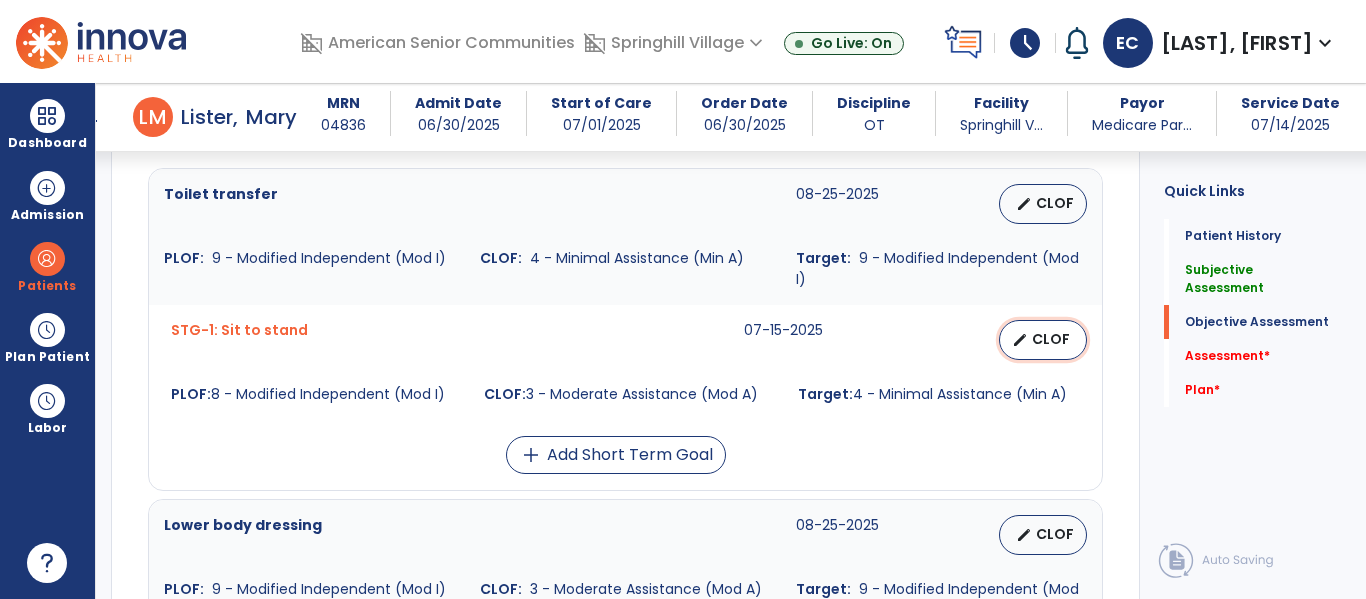 click on "edit" at bounding box center [1020, 340] 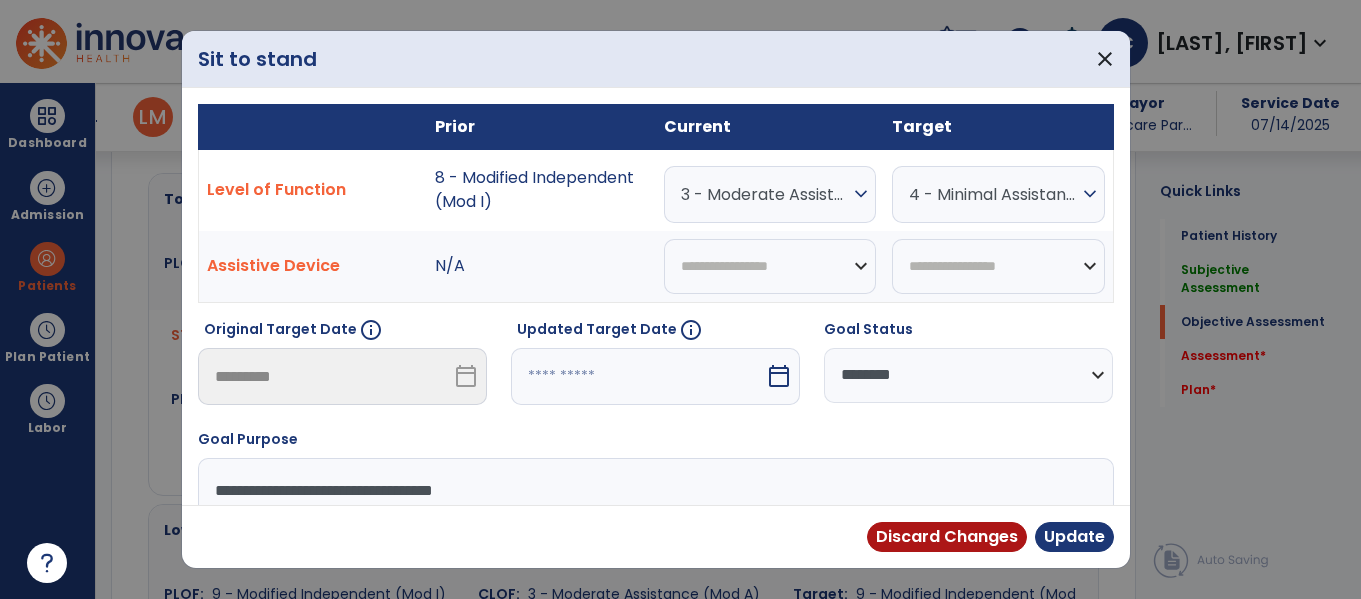 scroll, scrollTop: 882, scrollLeft: 0, axis: vertical 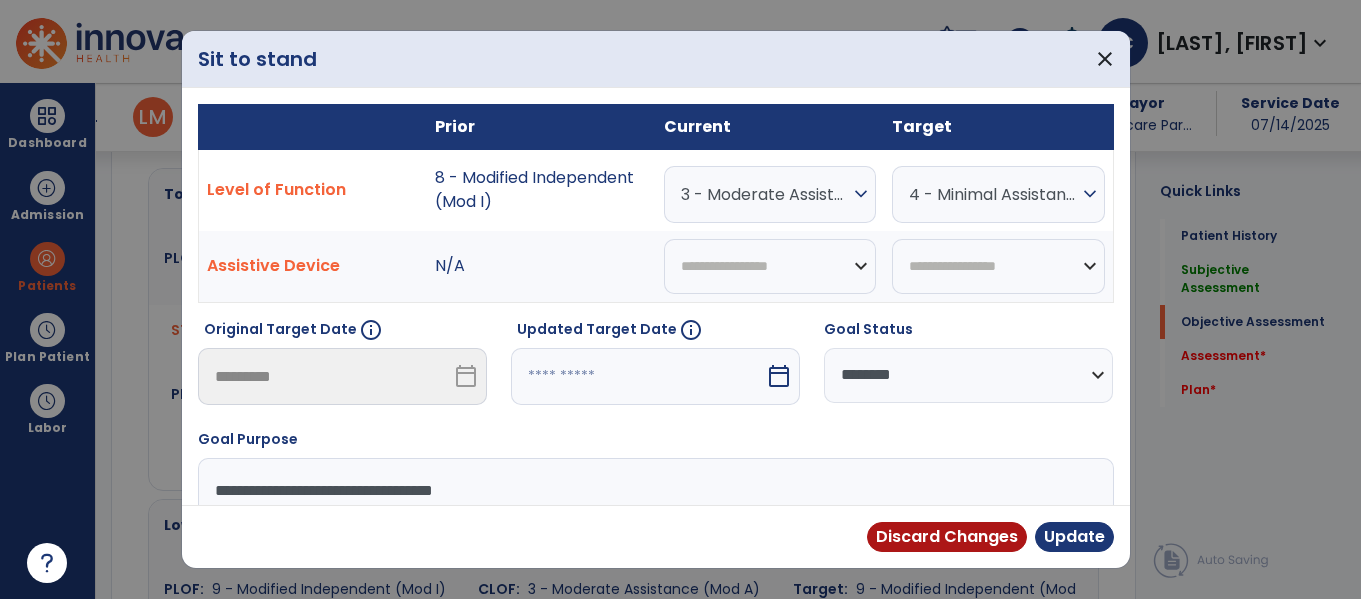click on "3 - Moderate Assistance (Mod A)" at bounding box center (765, 194) 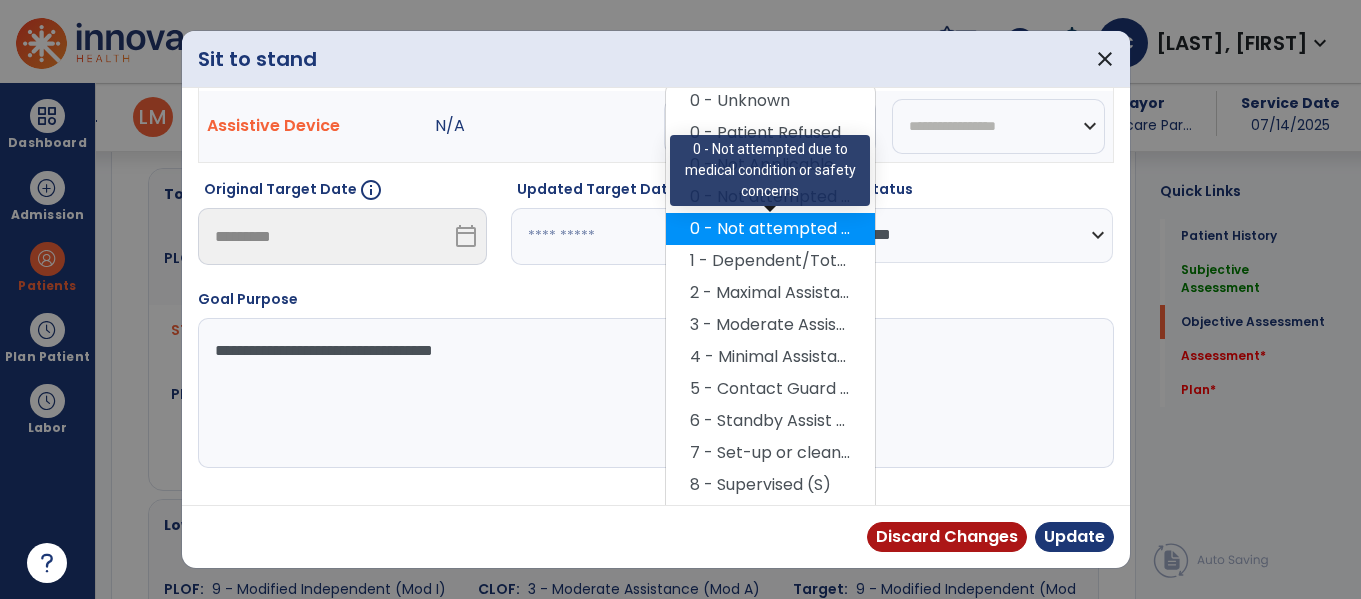 scroll, scrollTop: 172, scrollLeft: 0, axis: vertical 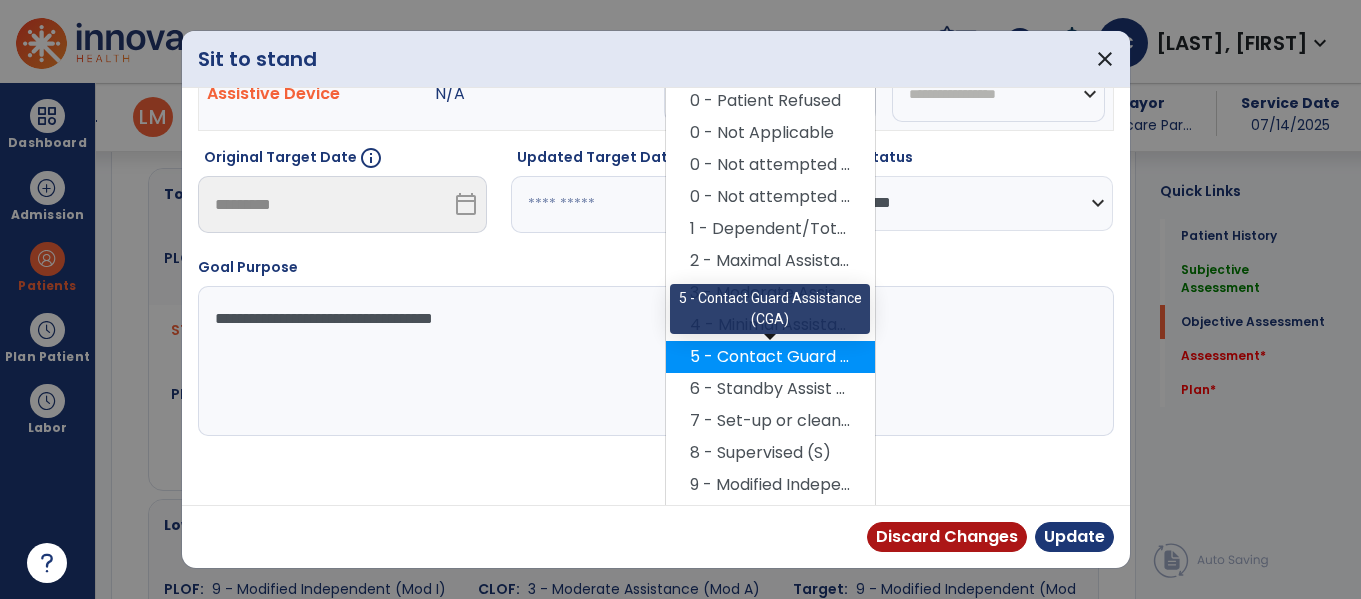 click on "5 - Contact Guard Assistance (CGA)" at bounding box center (770, 357) 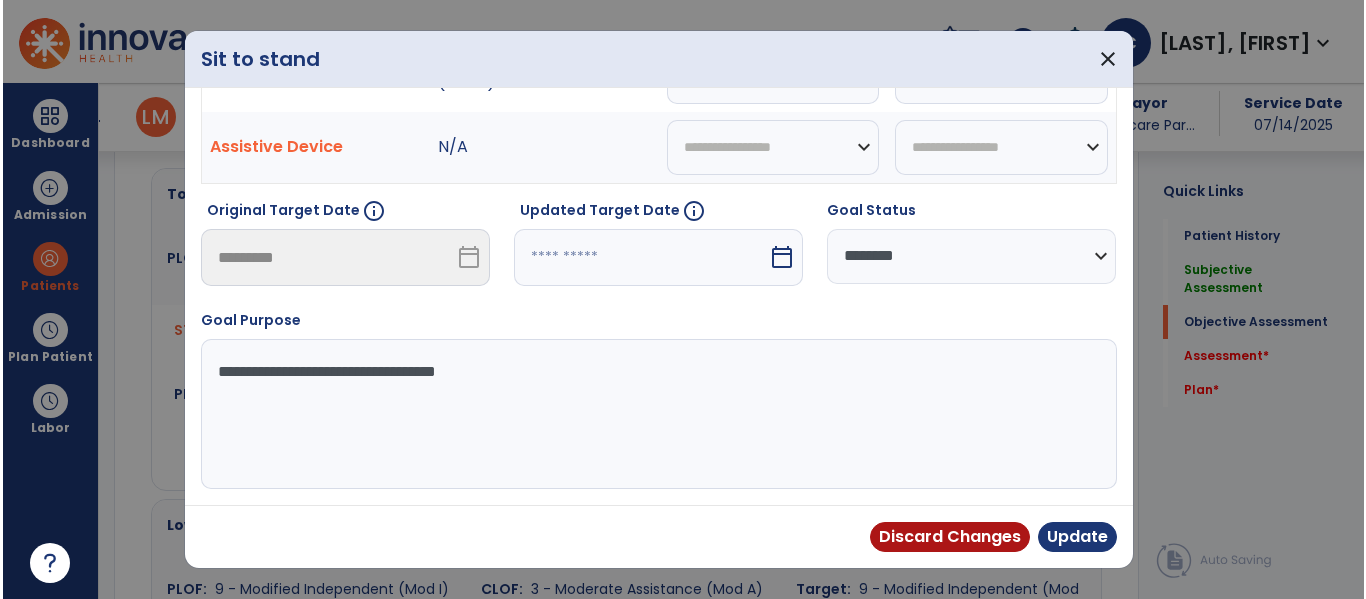 scroll, scrollTop: 119, scrollLeft: 0, axis: vertical 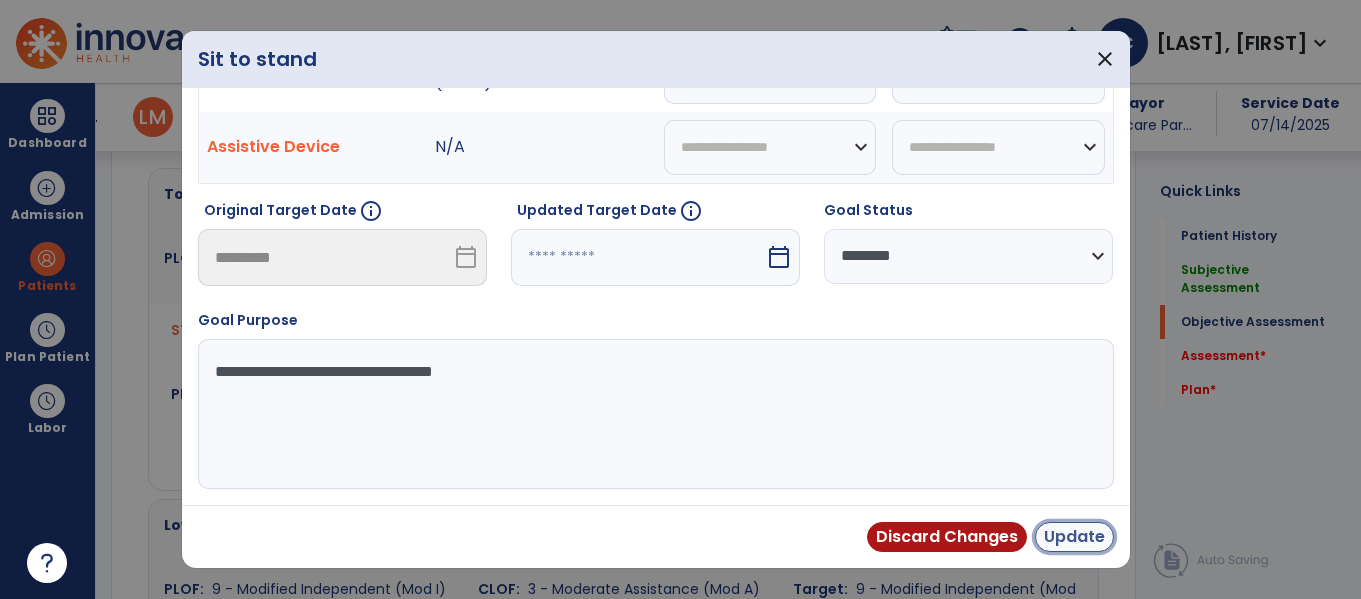 click on "Update" at bounding box center (1074, 537) 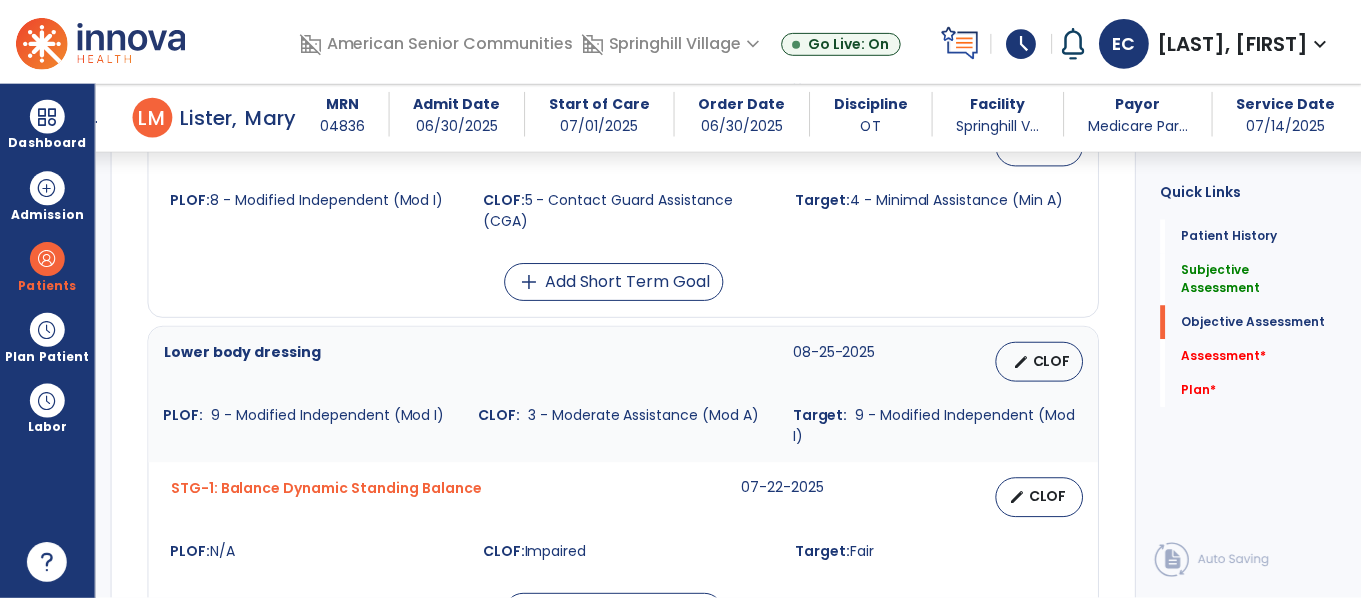 scroll, scrollTop: 1086, scrollLeft: 0, axis: vertical 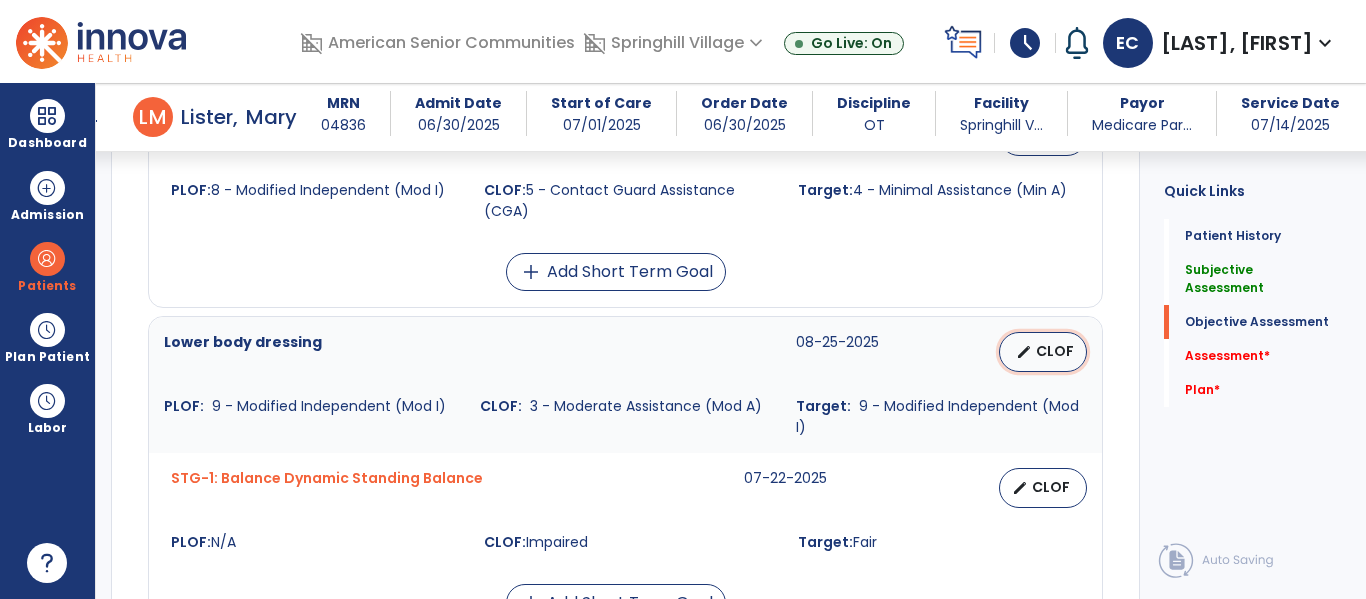 click on "CLOF" at bounding box center (1055, 351) 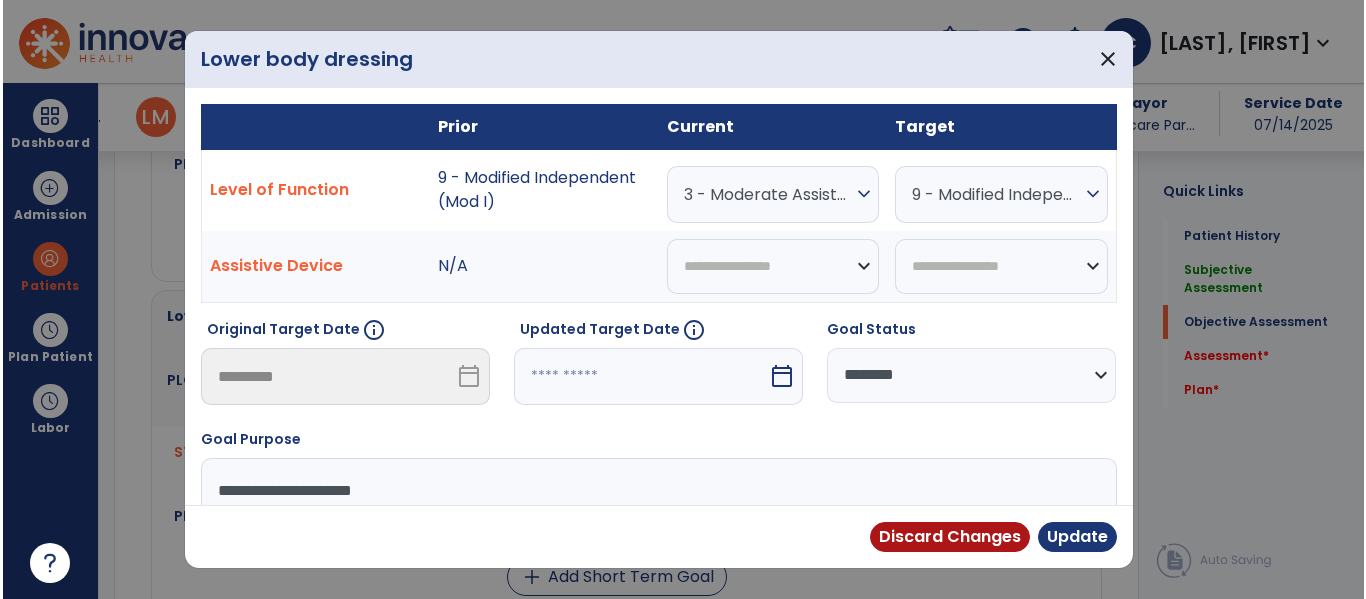 scroll, scrollTop: 1107, scrollLeft: 0, axis: vertical 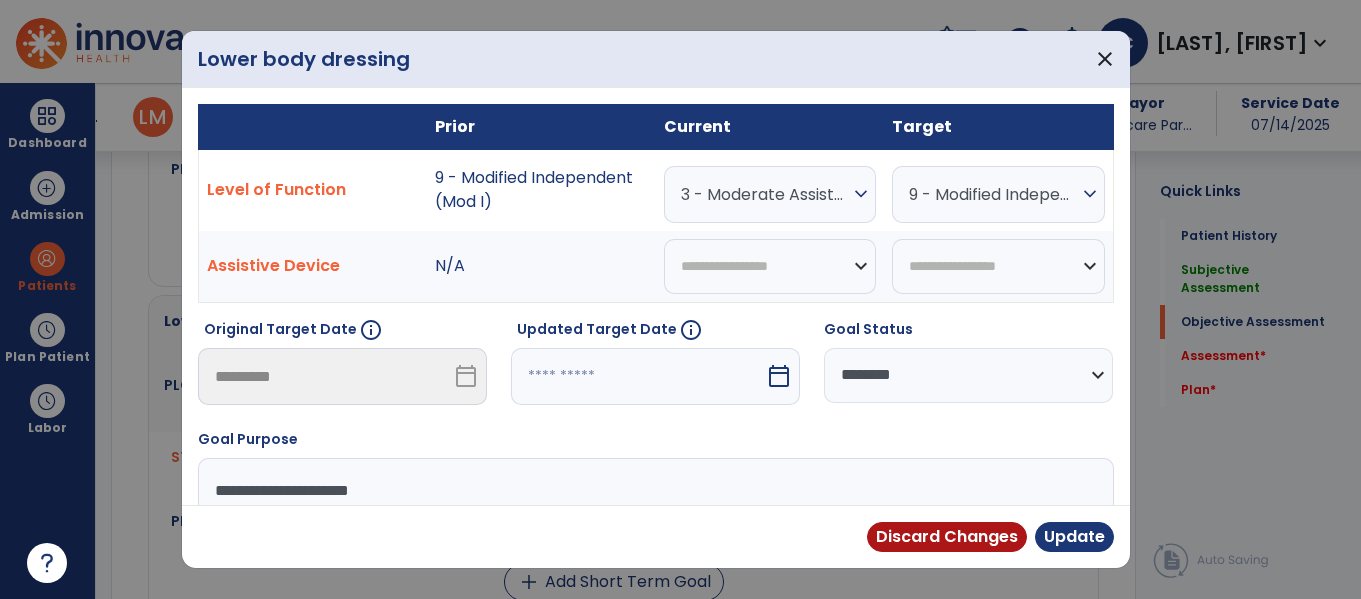 click on "3 - Moderate Assistance (Mod A)" at bounding box center (765, 194) 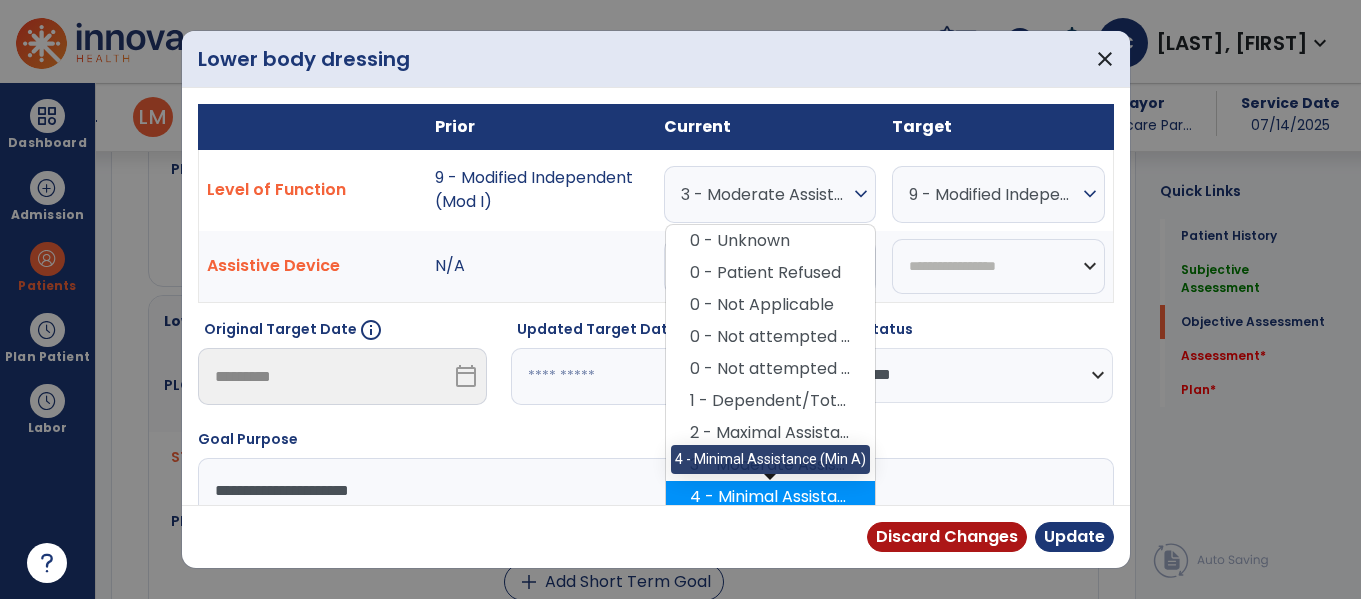 click on "4 - Minimal Assistance (Min A)" at bounding box center [770, 497] 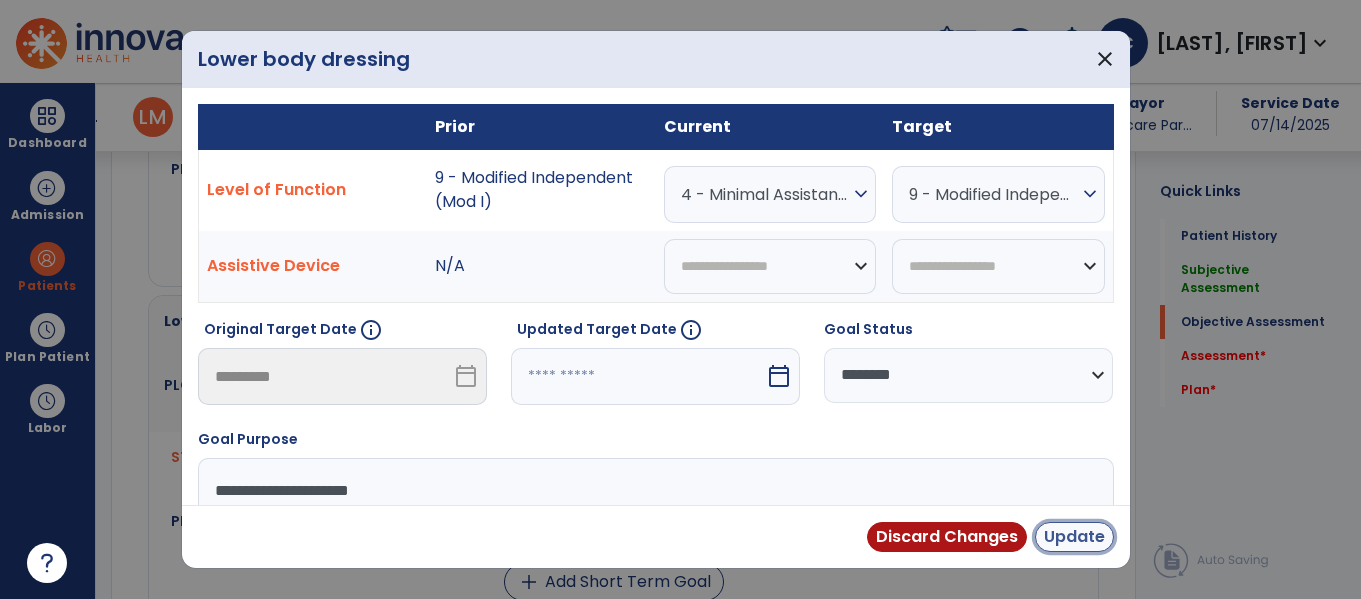 click on "Update" at bounding box center [1074, 537] 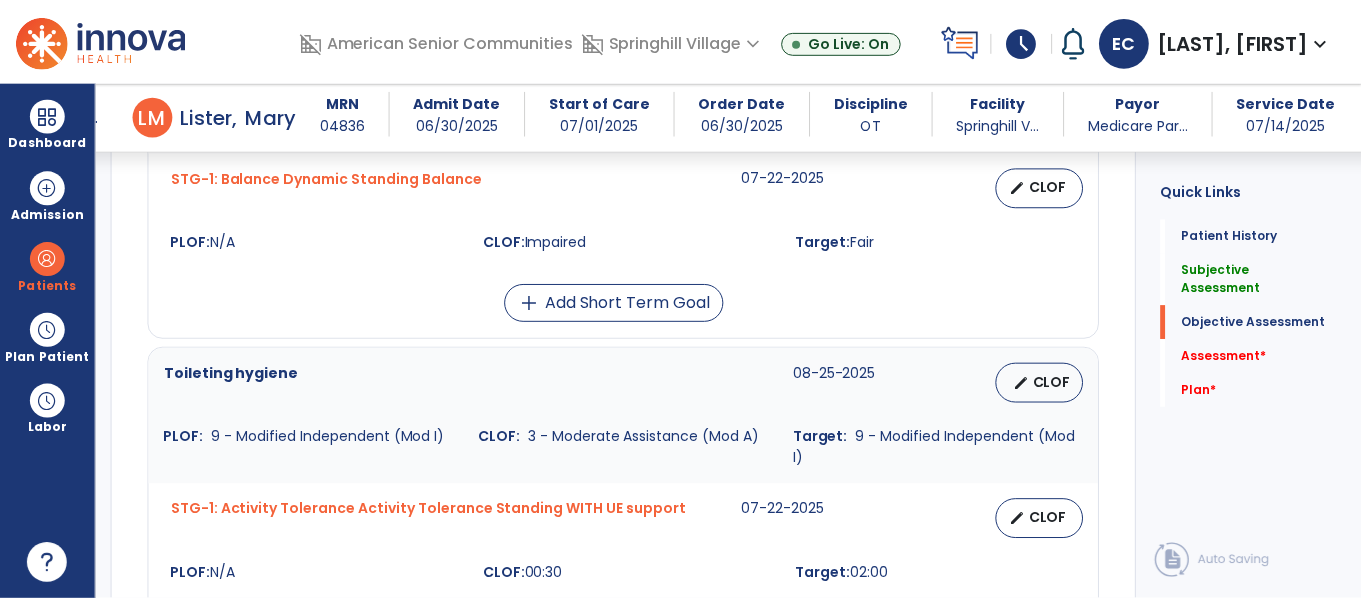 scroll, scrollTop: 1387, scrollLeft: 0, axis: vertical 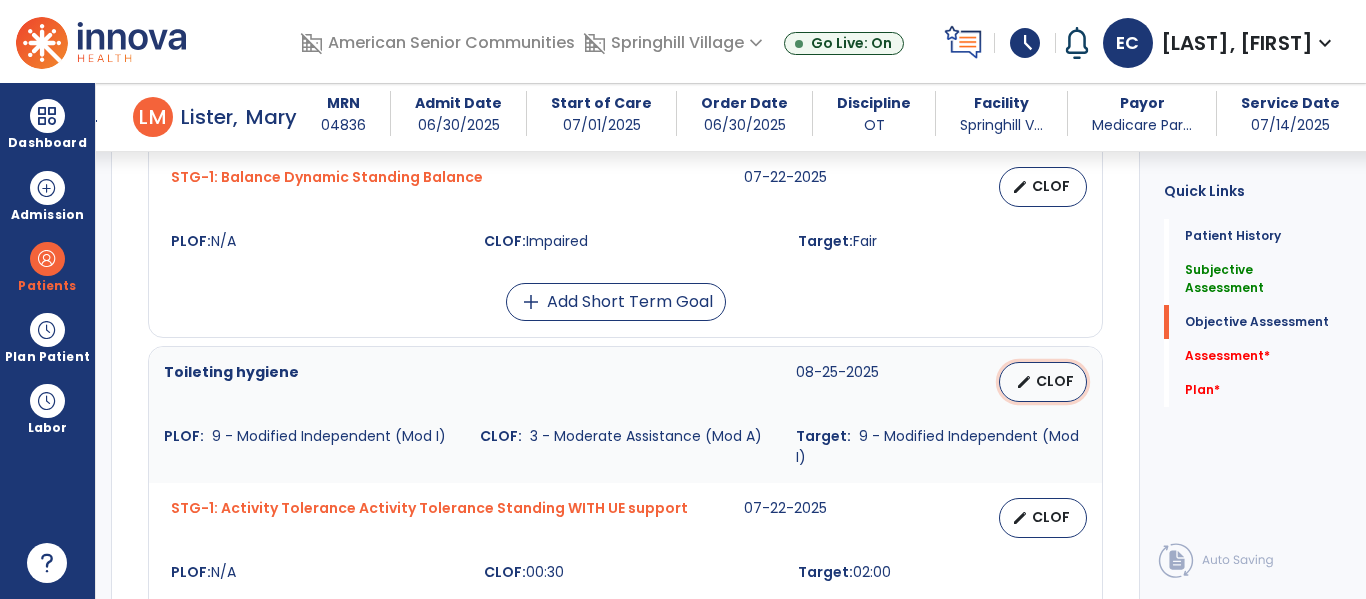 click on "CLOF" at bounding box center [1055, 381] 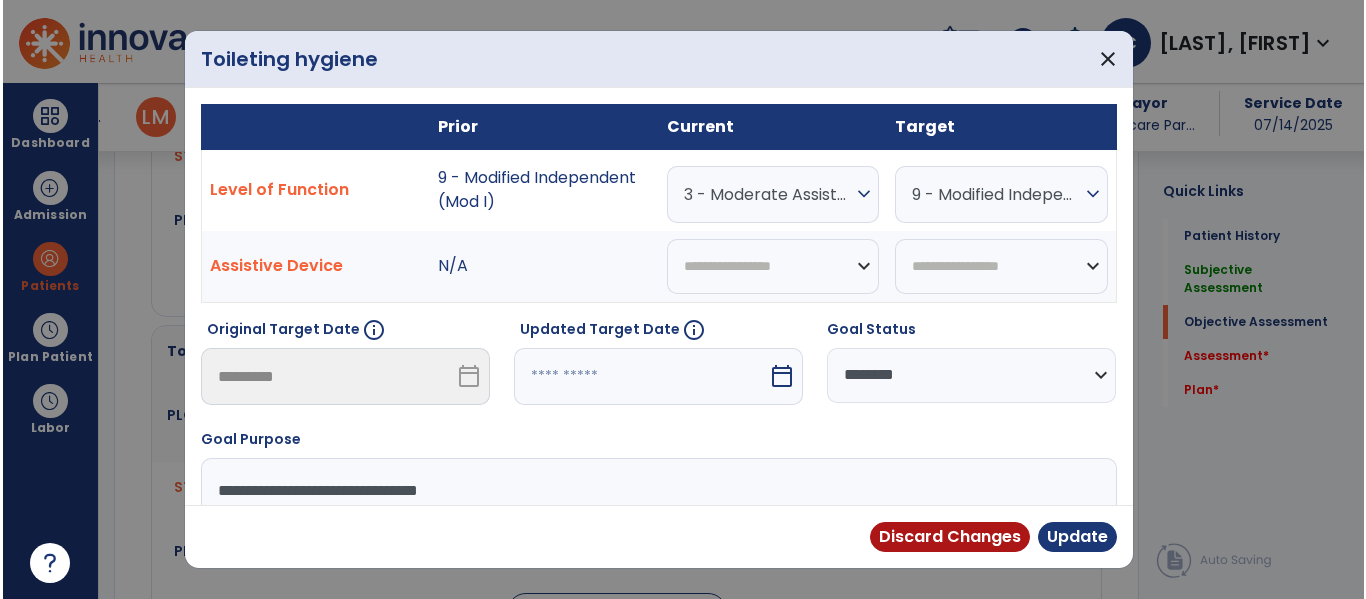 scroll, scrollTop: 1408, scrollLeft: 0, axis: vertical 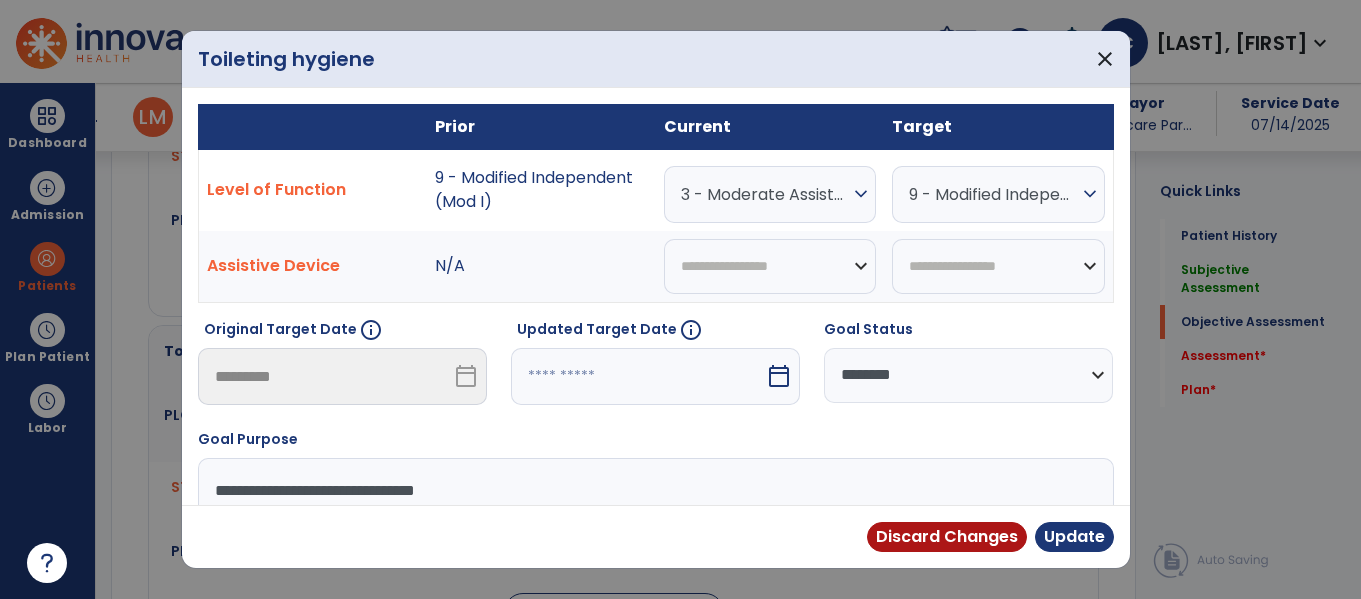 click on "expand_more" at bounding box center (861, 194) 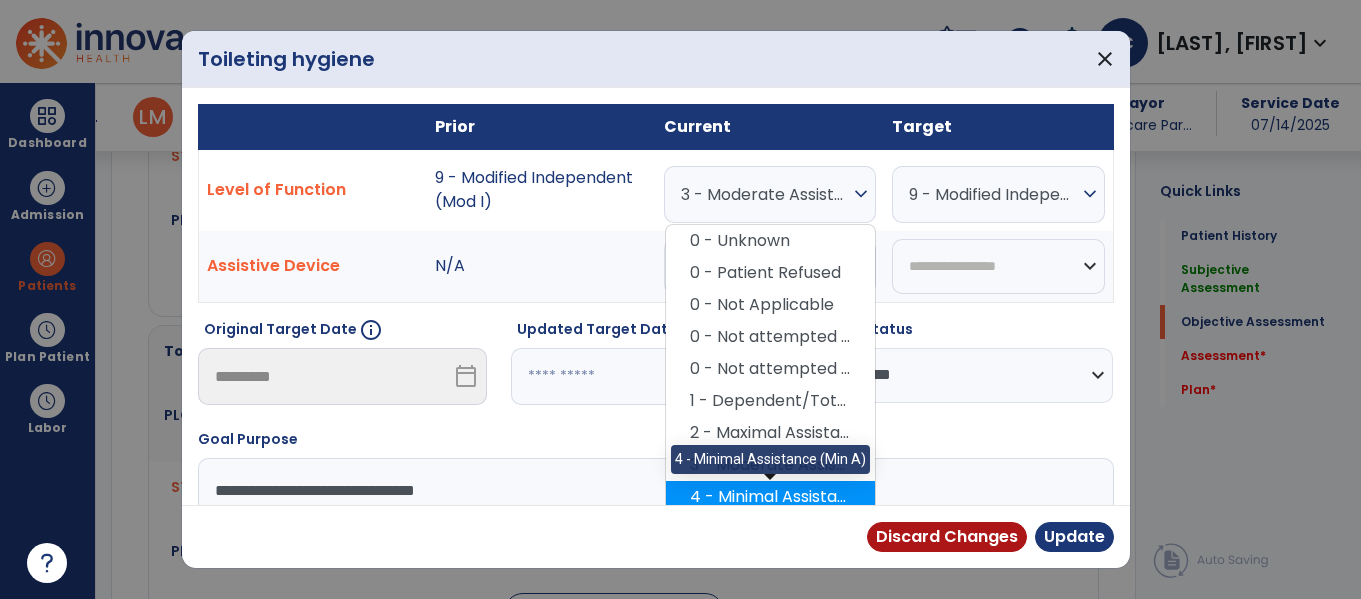 click on "4 - Minimal Assistance (Min A)" at bounding box center (770, 497) 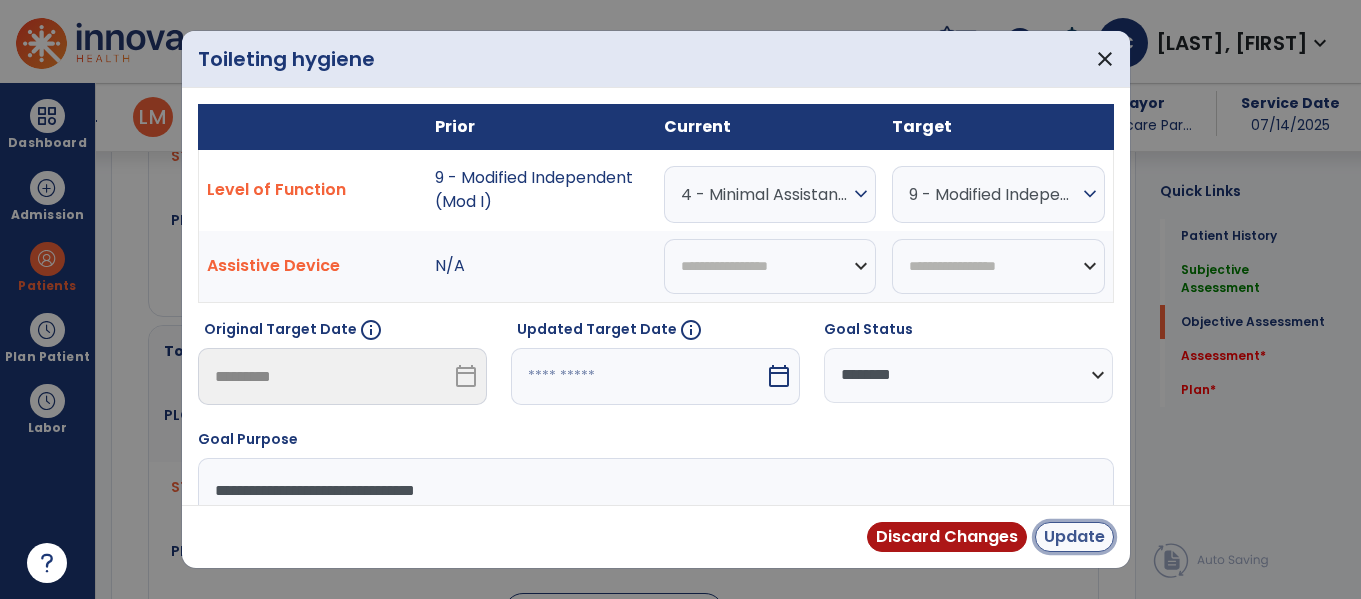 click on "Update" at bounding box center (1074, 537) 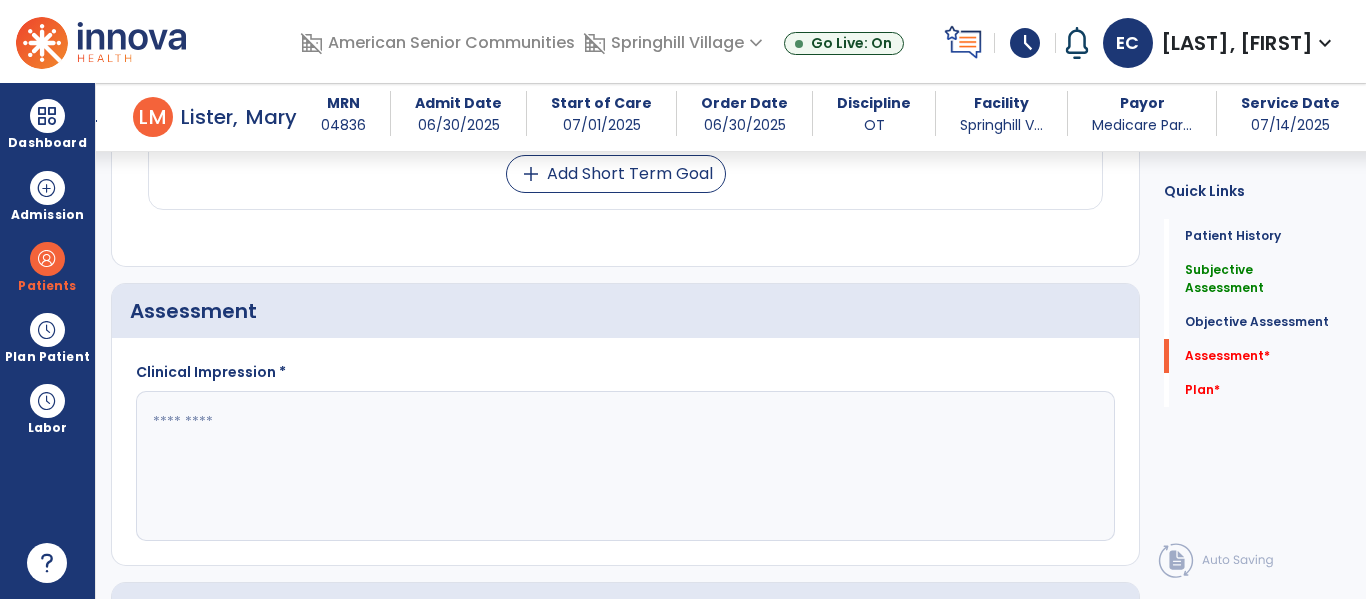 scroll, scrollTop: 1893, scrollLeft: 0, axis: vertical 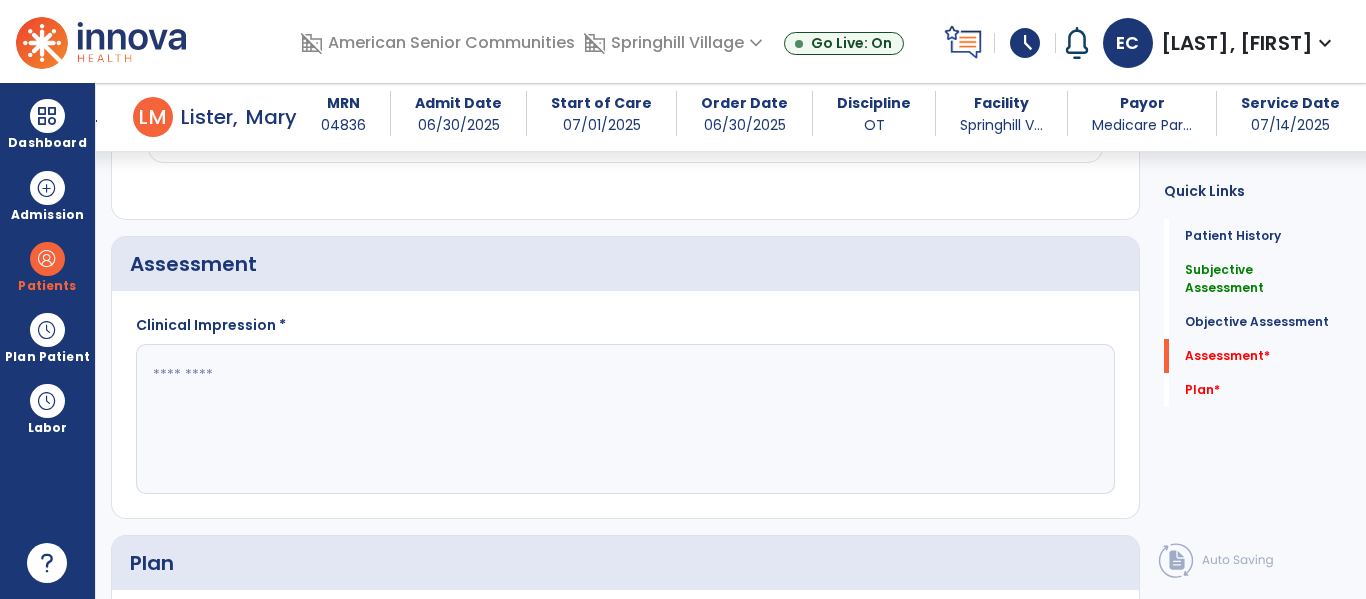 click 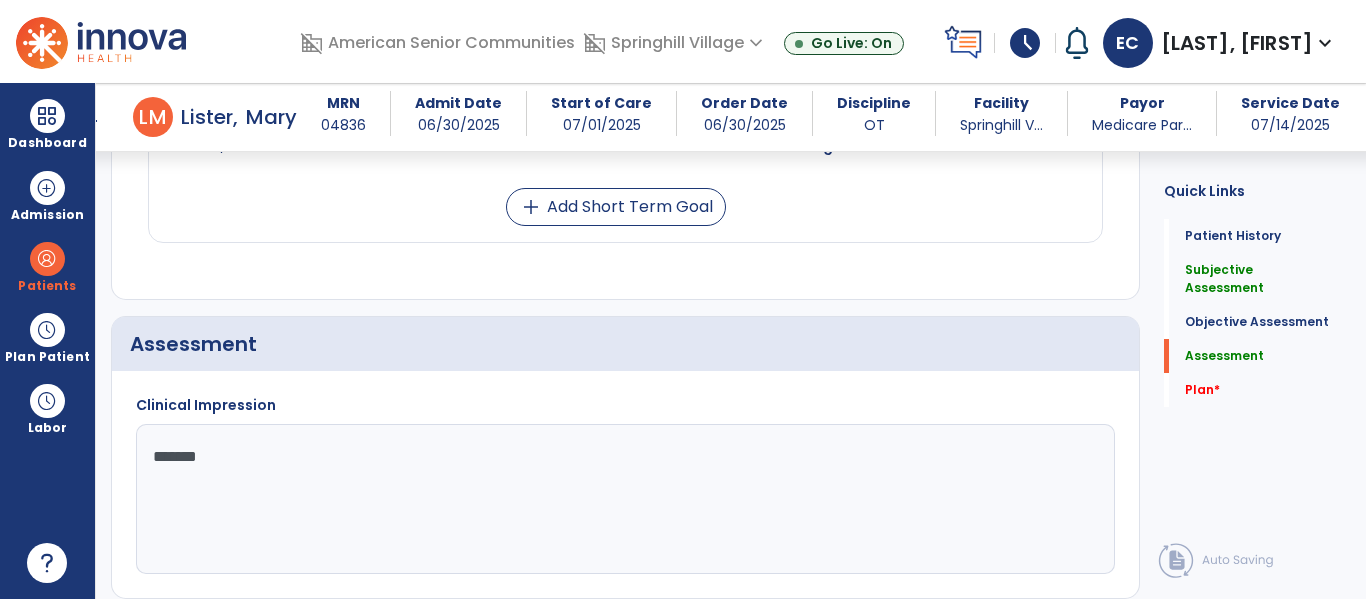 scroll, scrollTop: 1822, scrollLeft: 0, axis: vertical 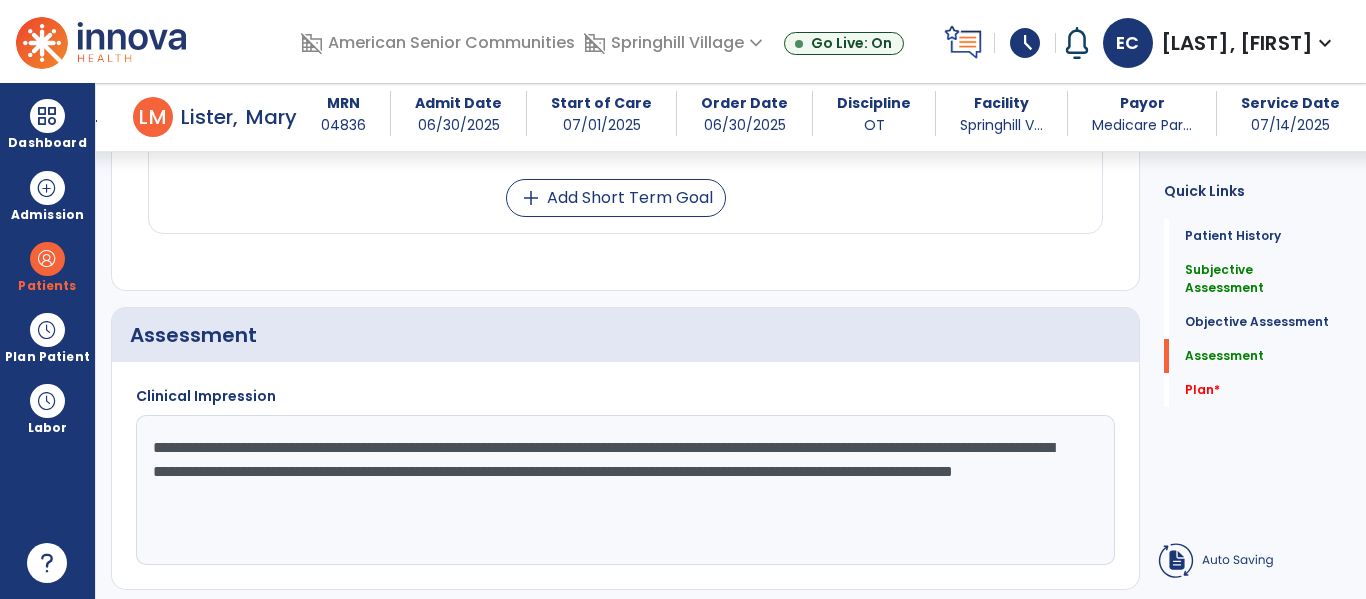 click on "**********" 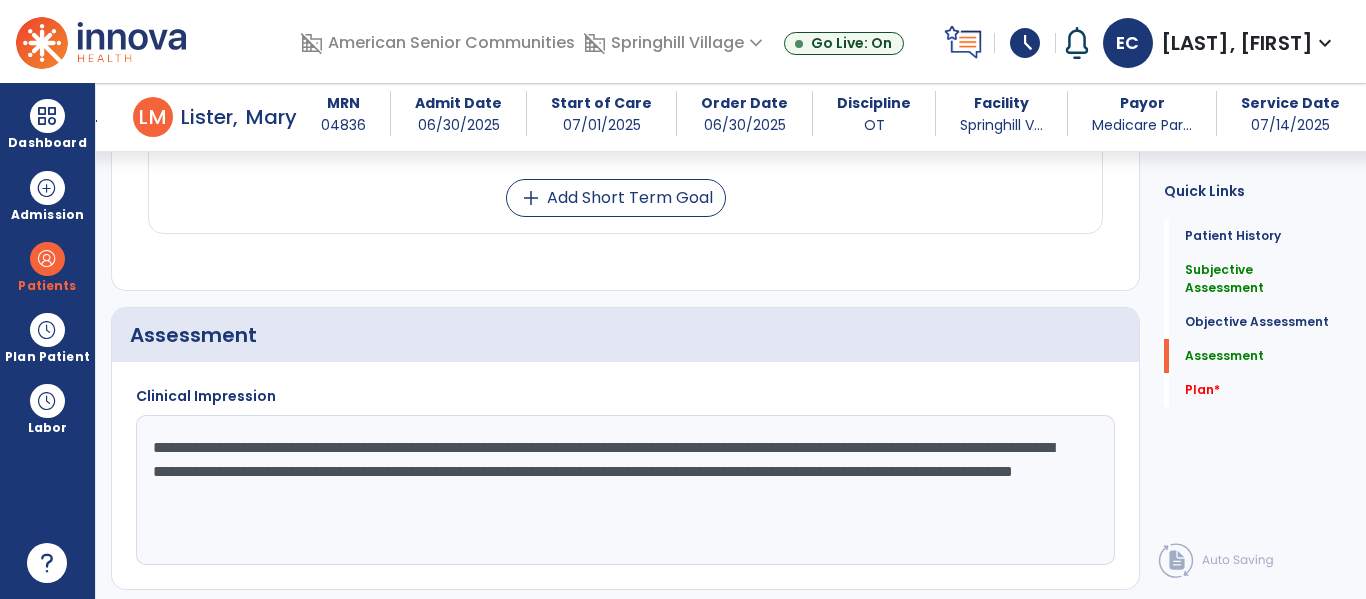 click on "**********" 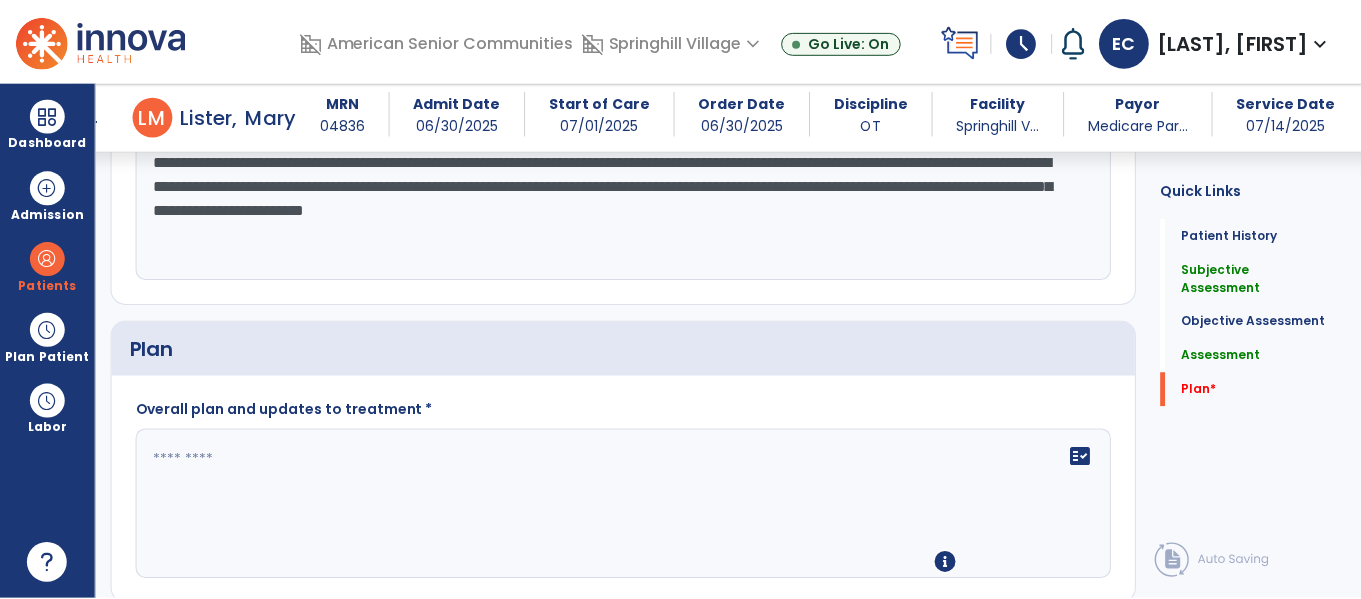 scroll, scrollTop: 2121, scrollLeft: 0, axis: vertical 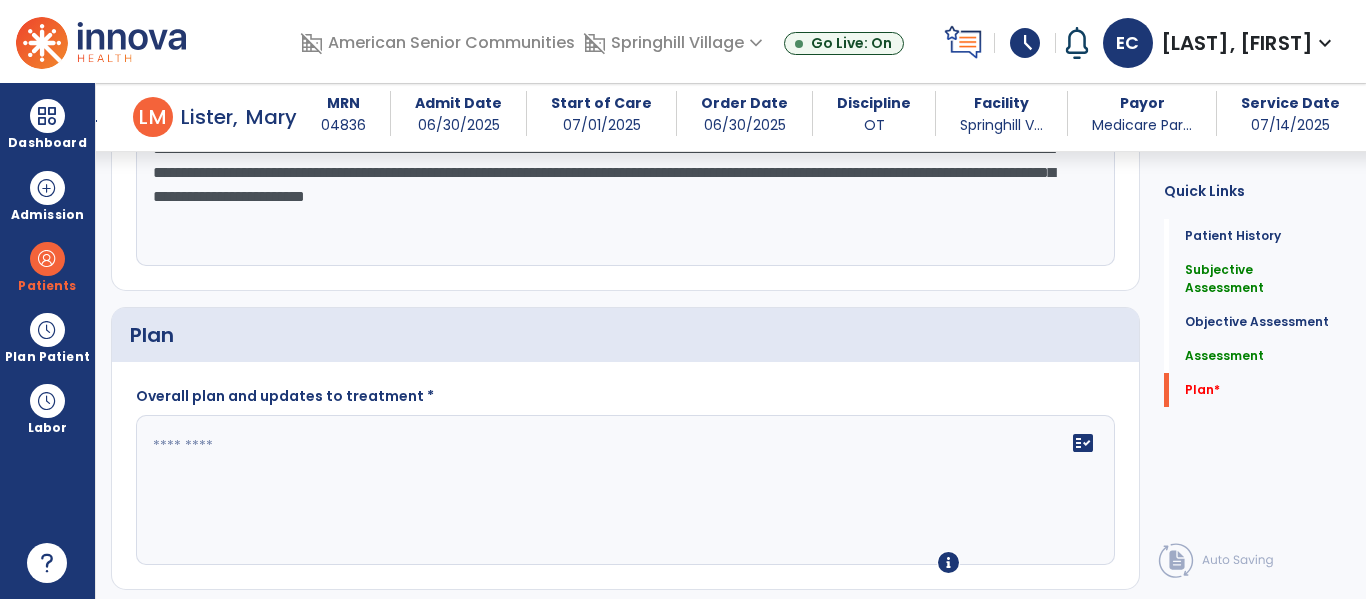 type on "**********" 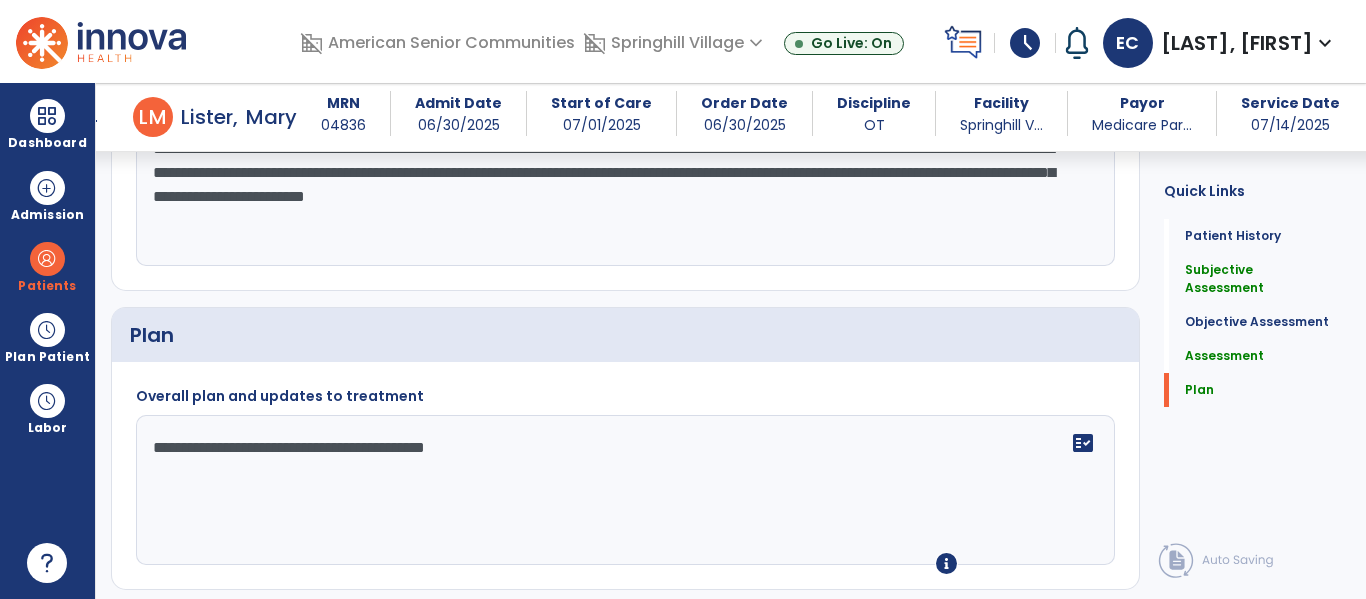 type on "**********" 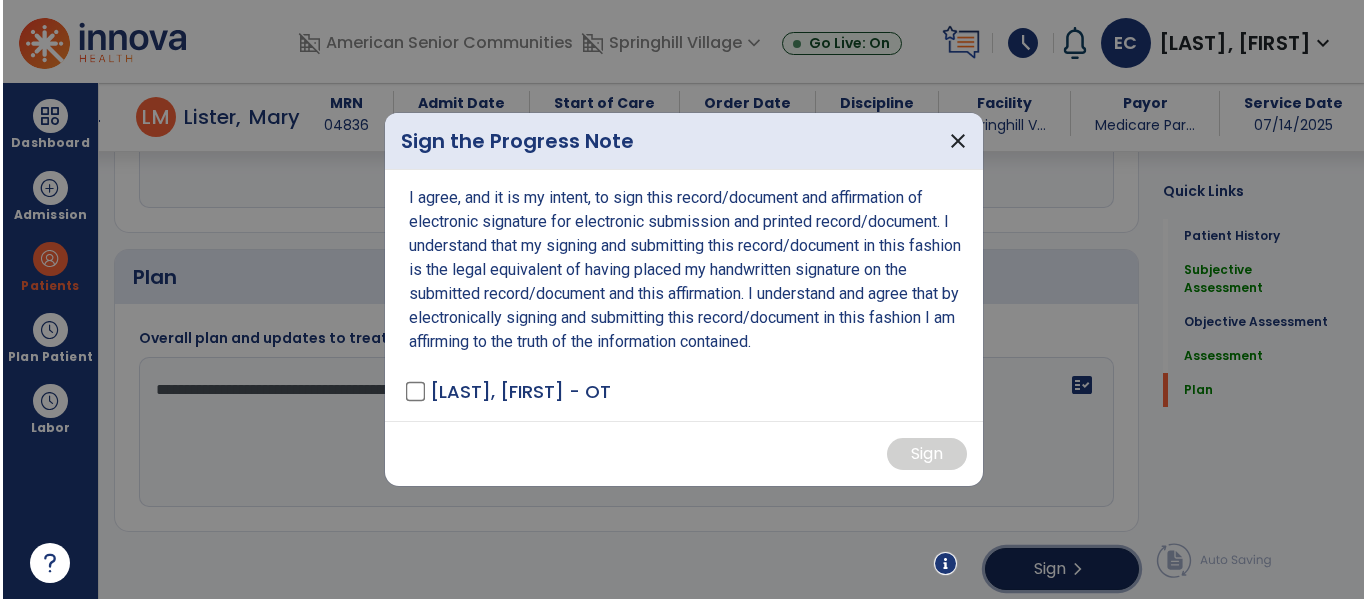 scroll, scrollTop: 2184, scrollLeft: 0, axis: vertical 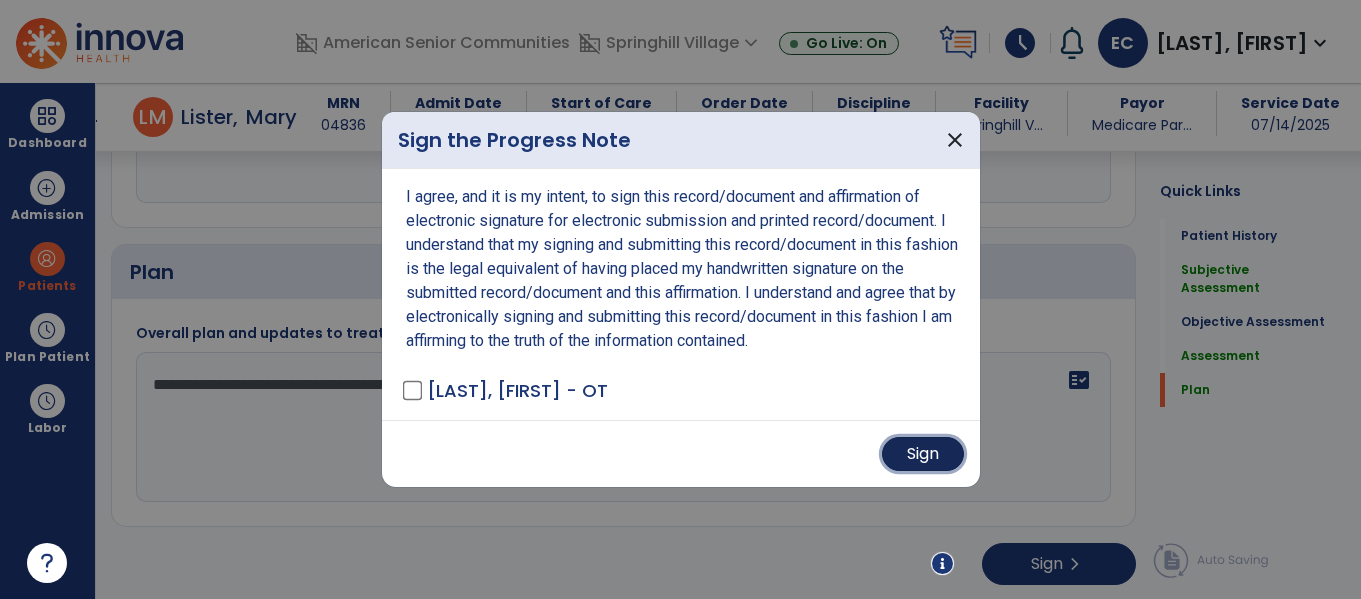 click on "Sign" at bounding box center (923, 454) 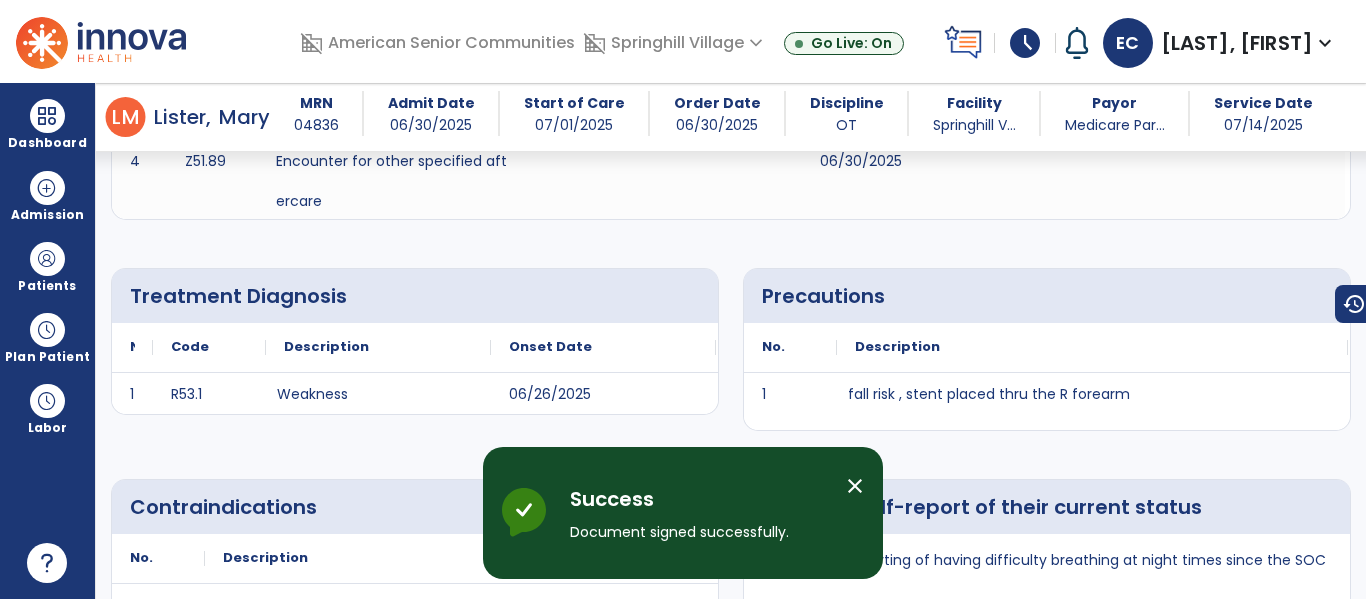scroll, scrollTop: 0, scrollLeft: 0, axis: both 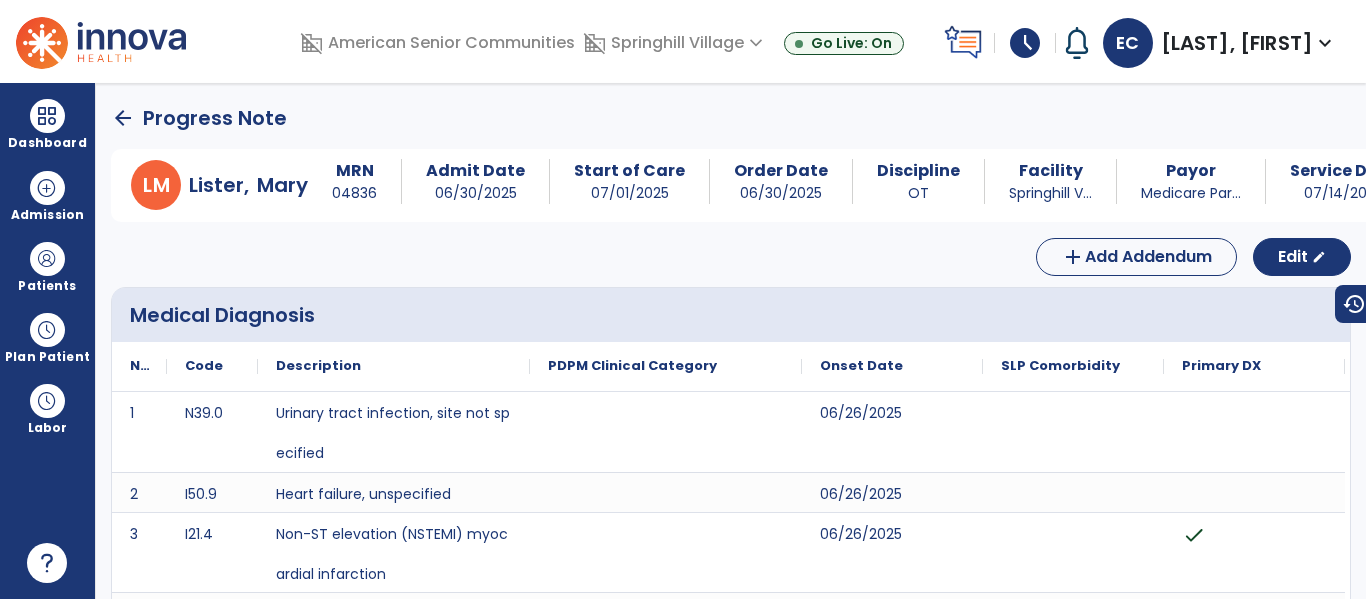 click on "arrow_back" 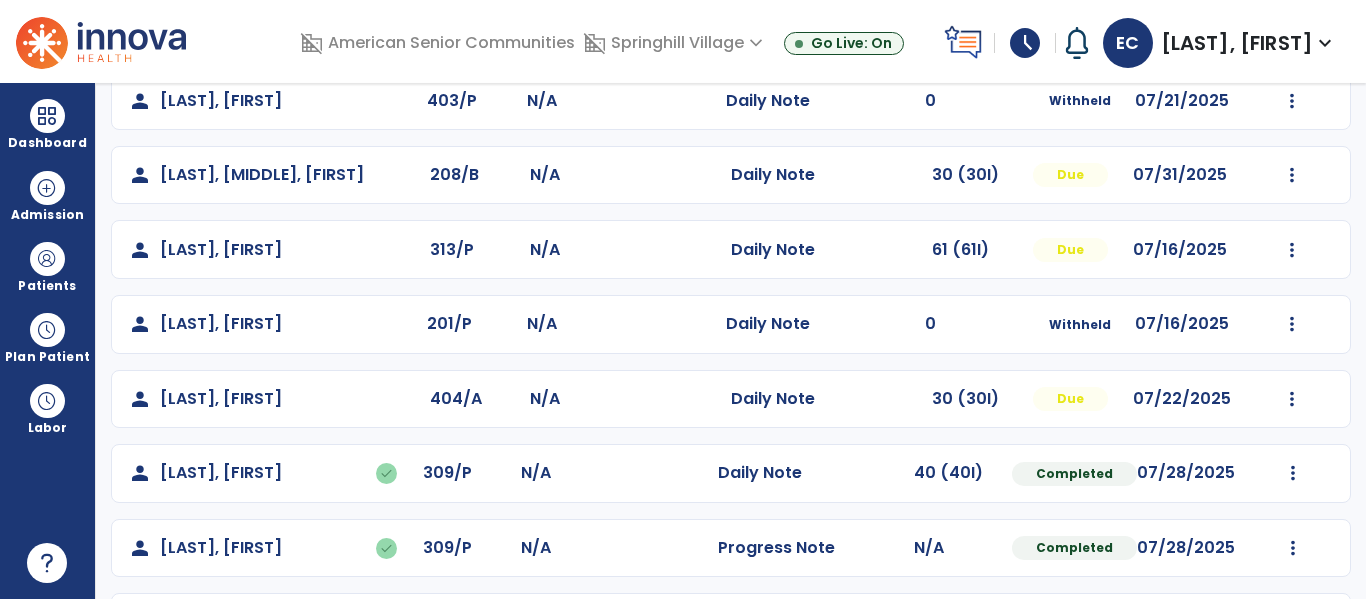 scroll, scrollTop: 330, scrollLeft: 0, axis: vertical 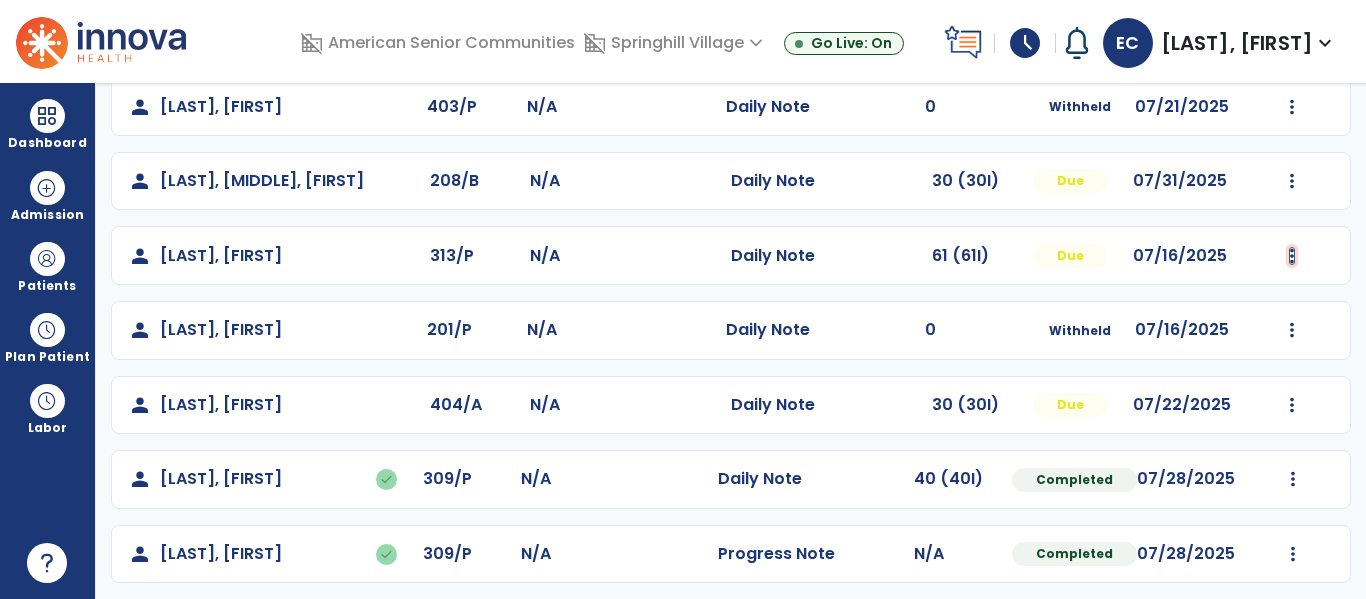 click at bounding box center [1293, -42] 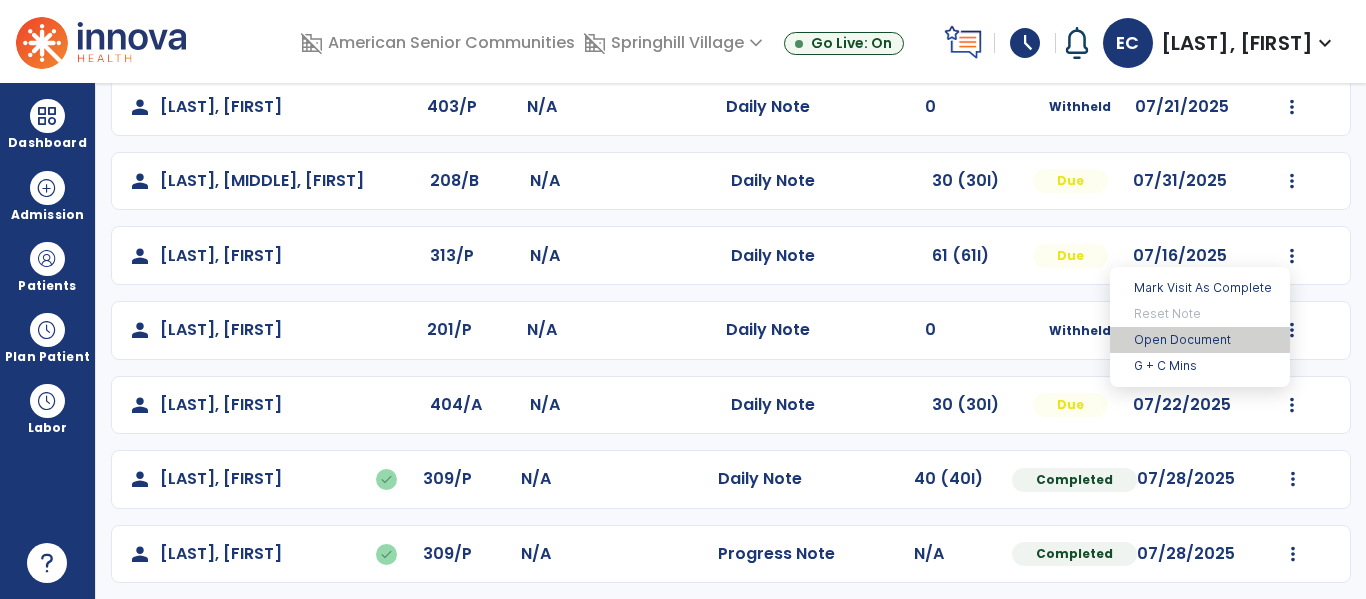 click on "Open Document" at bounding box center [1200, 340] 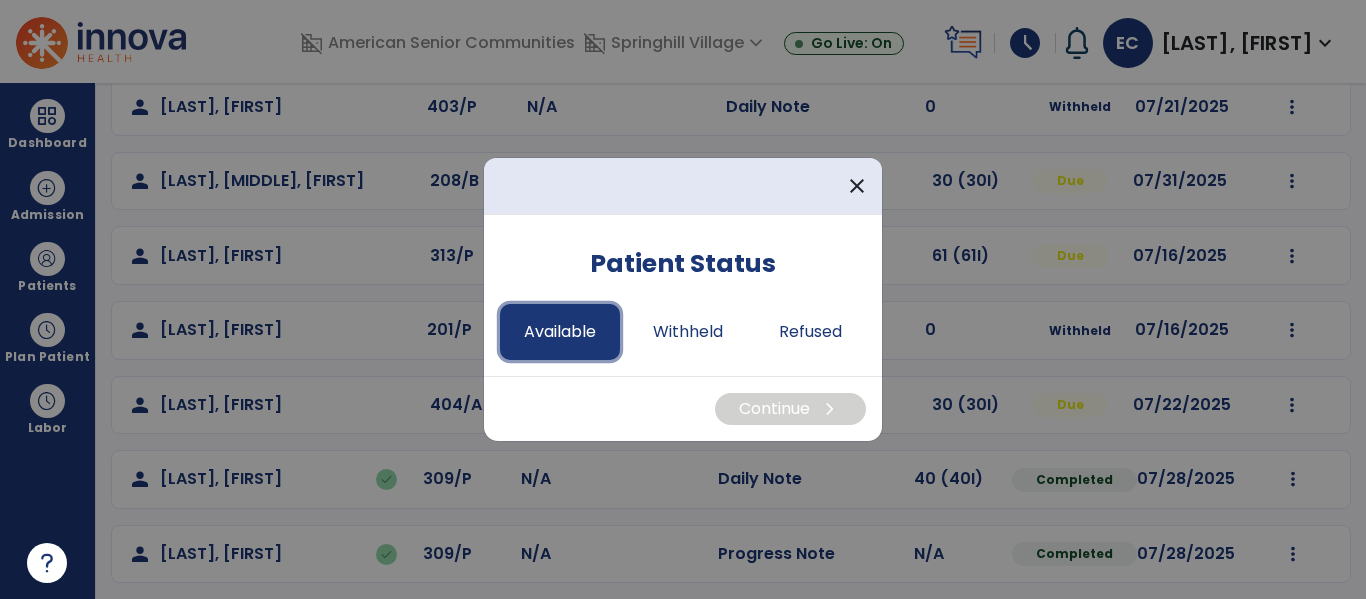 click on "Available" at bounding box center (560, 332) 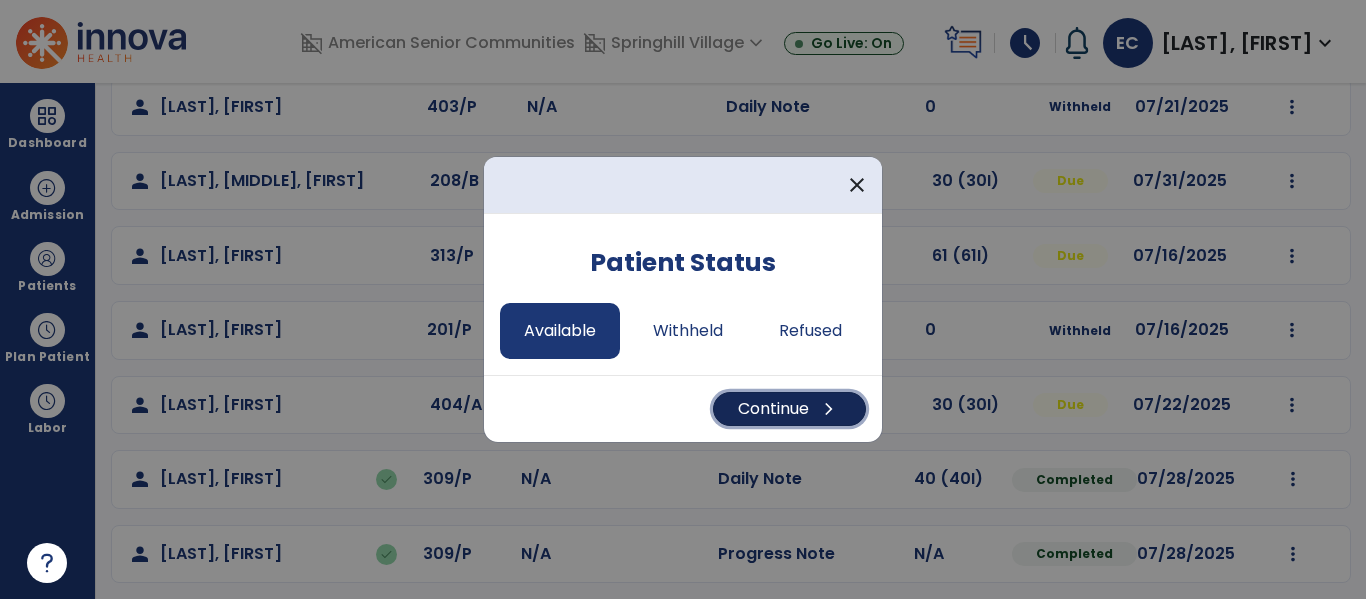 click on "Continue   chevron_right" at bounding box center (789, 409) 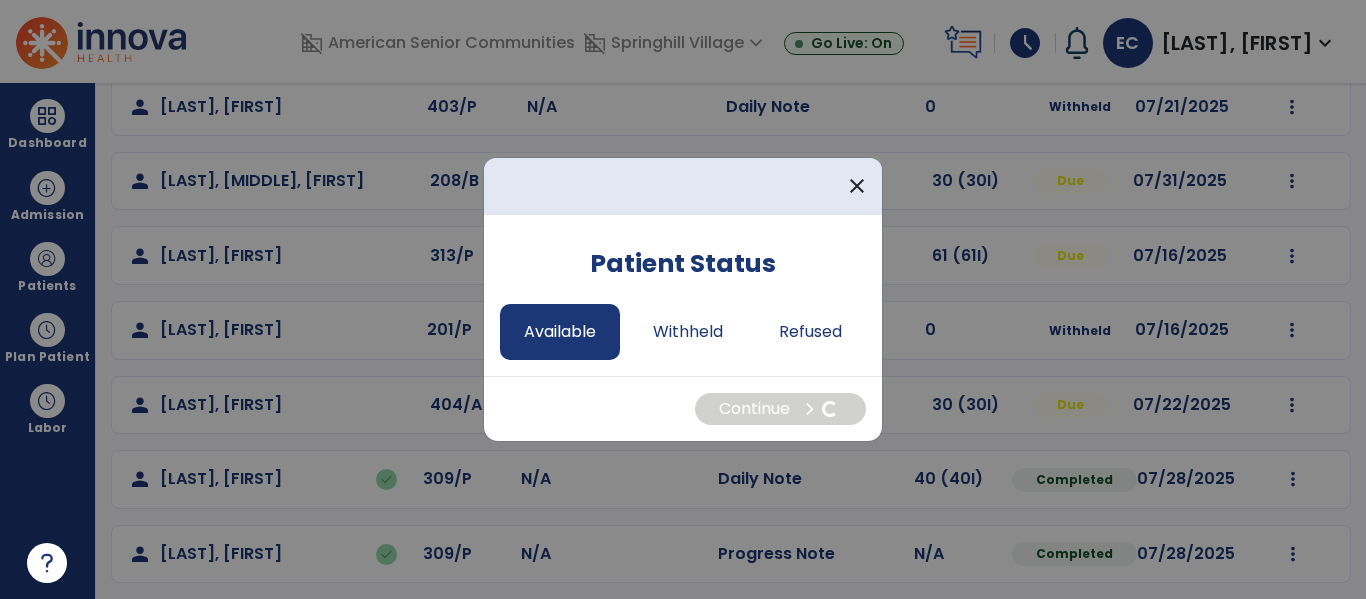 select on "*" 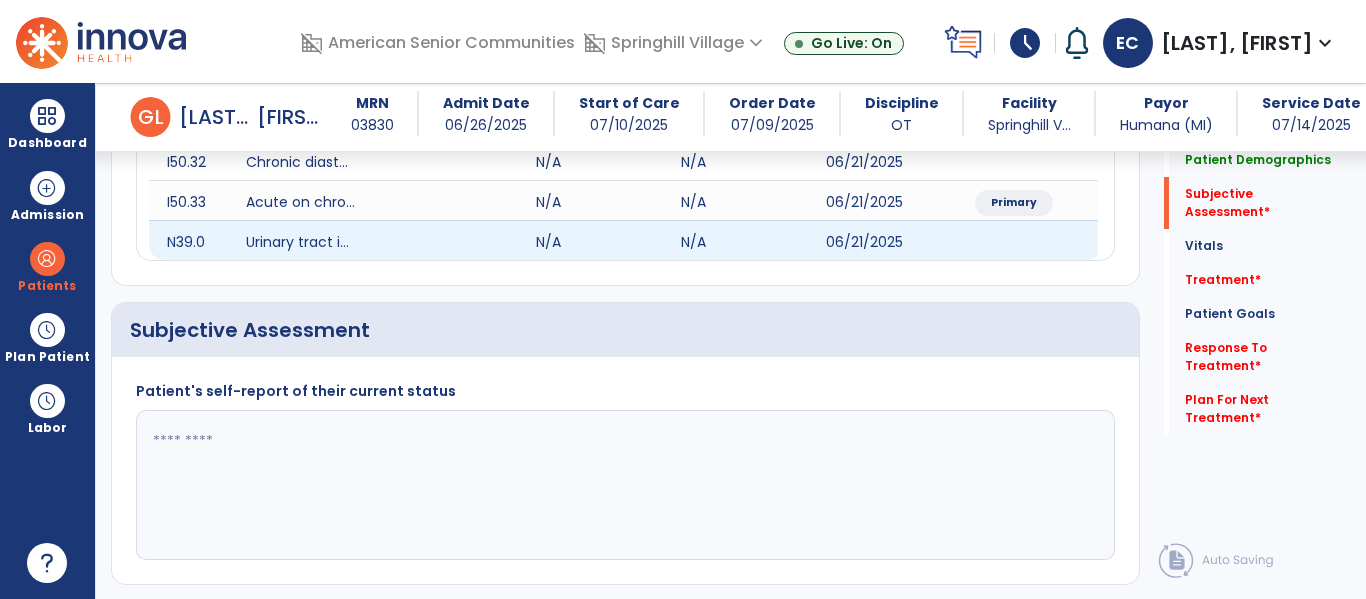 scroll, scrollTop: 406, scrollLeft: 0, axis: vertical 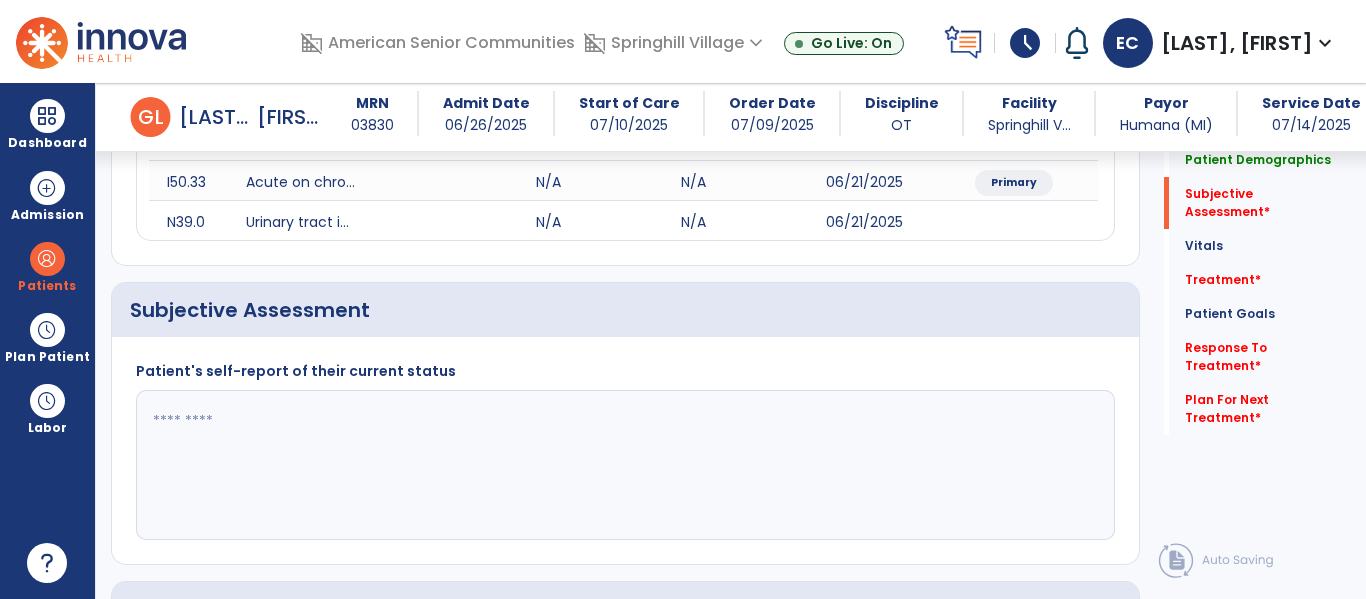 click 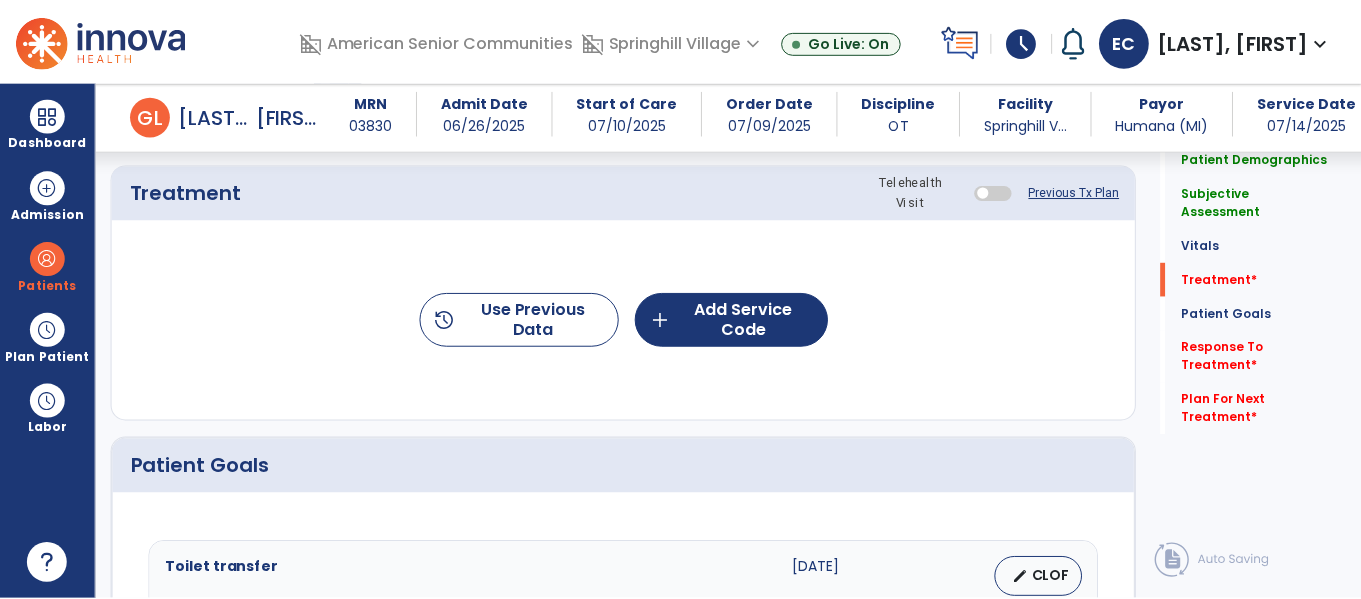 scroll, scrollTop: 1250, scrollLeft: 0, axis: vertical 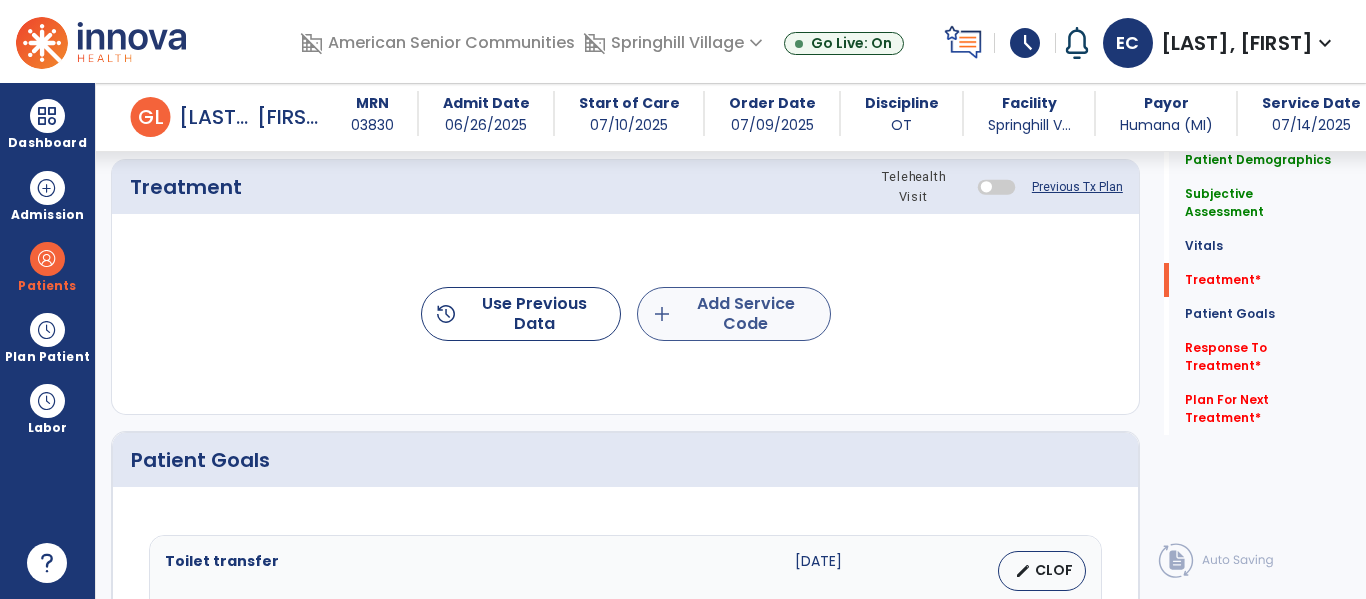 type on "**********" 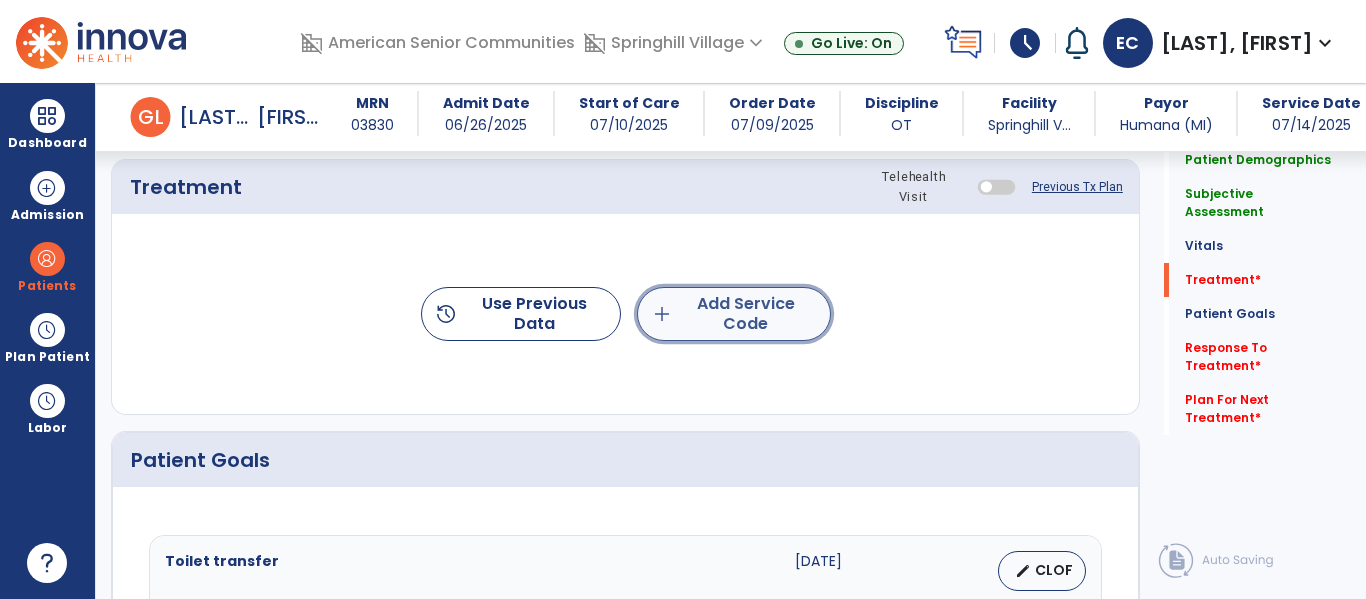 click on "add  Add Service Code" 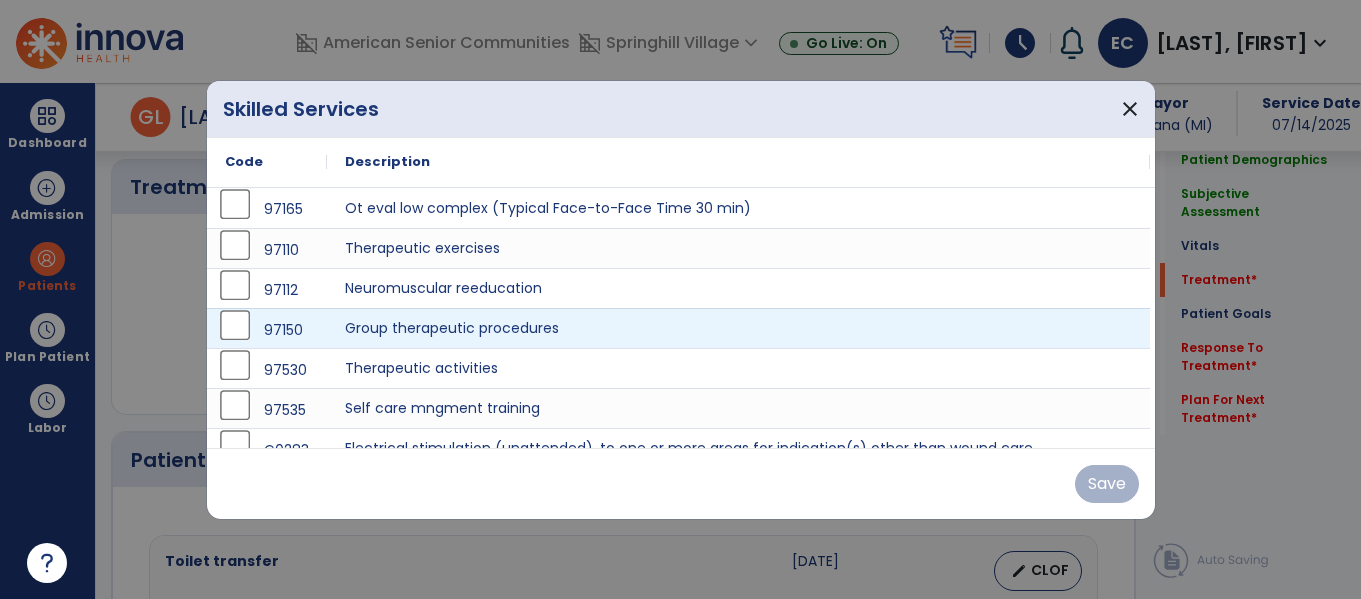 scroll, scrollTop: 1250, scrollLeft: 0, axis: vertical 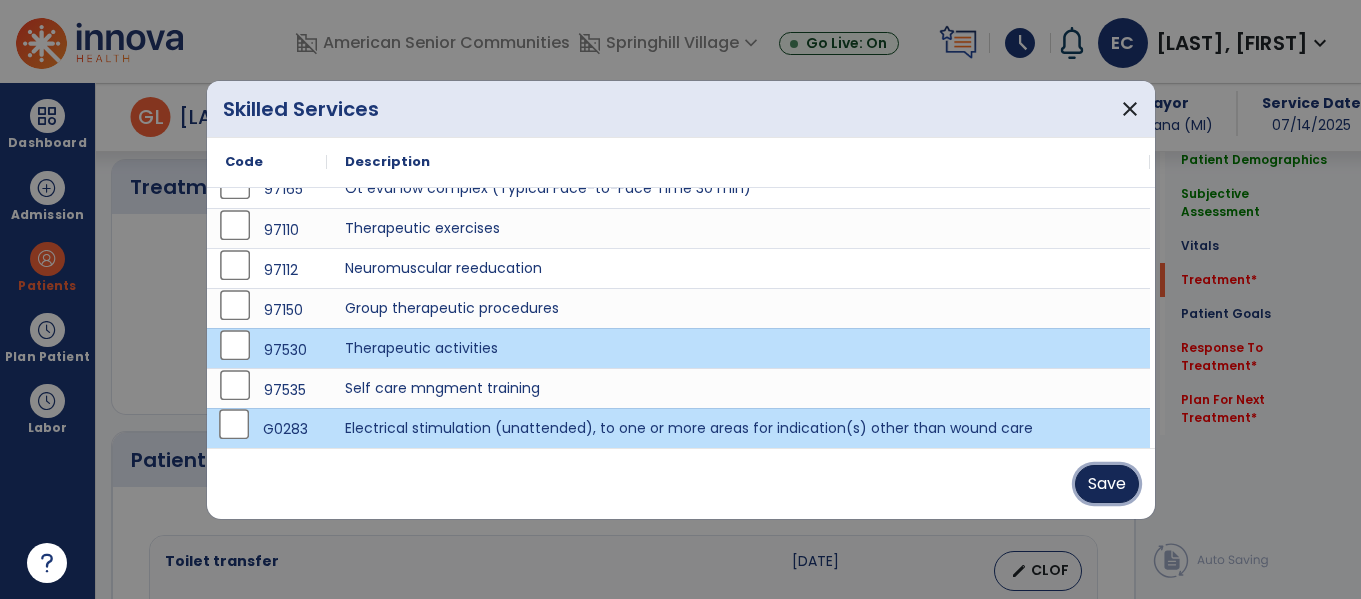 click on "Save" at bounding box center (1107, 484) 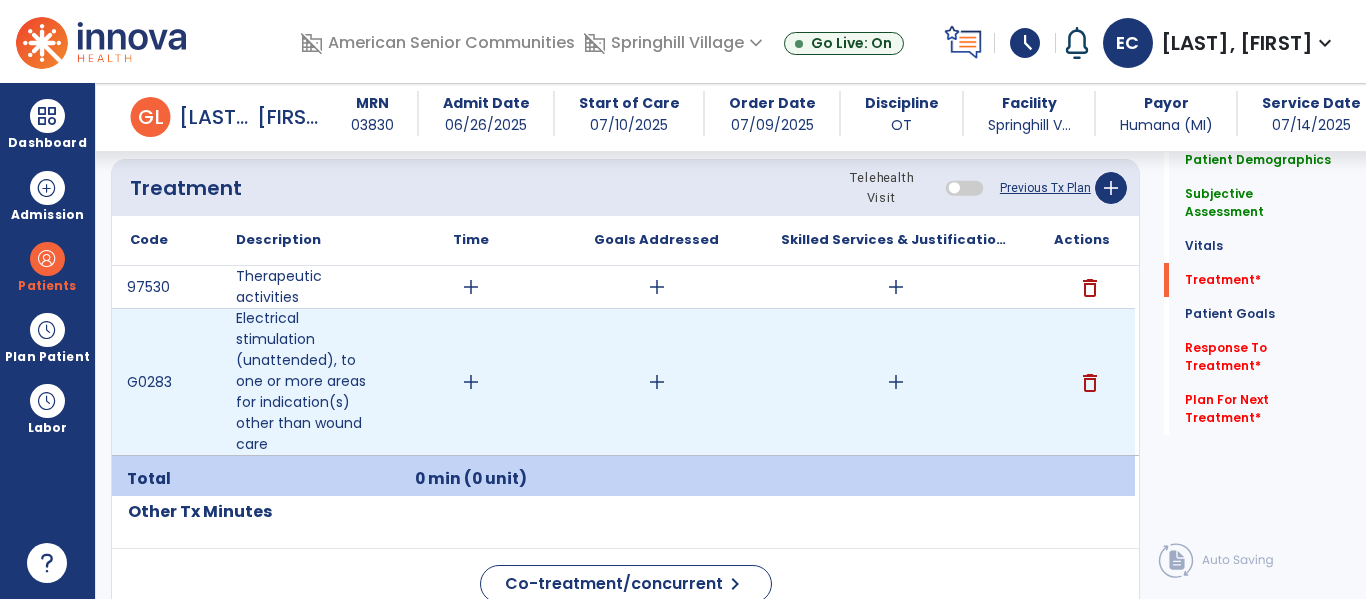 click on "add" at bounding box center (471, 382) 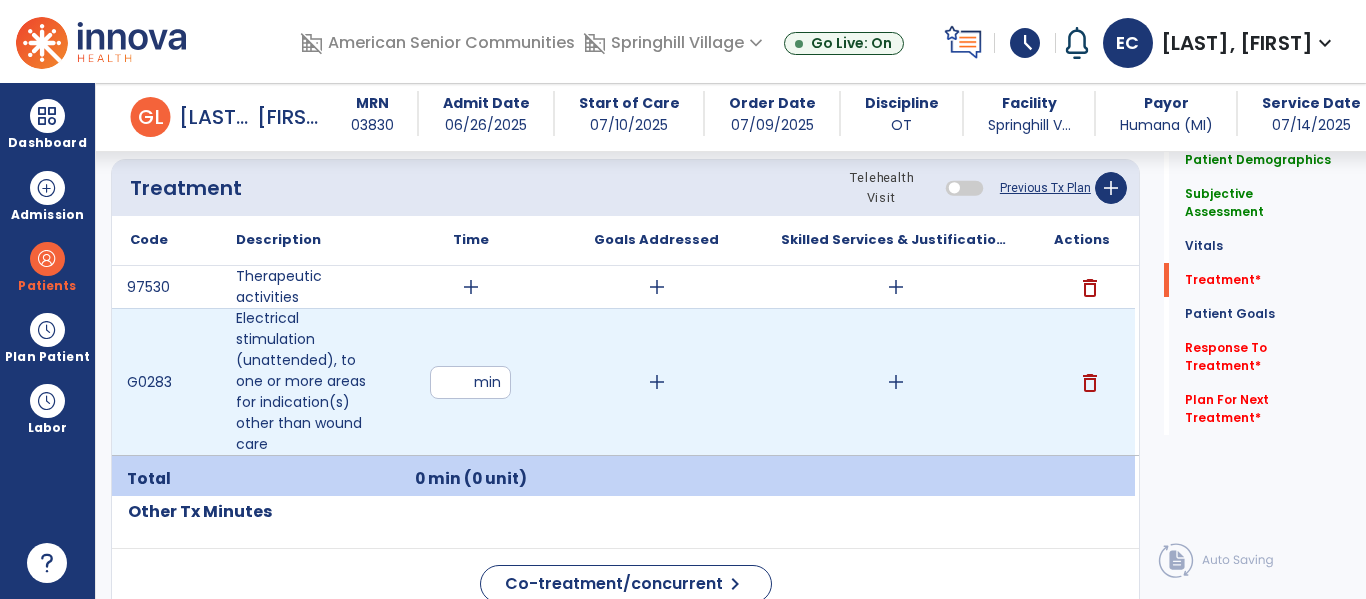 type on "*" 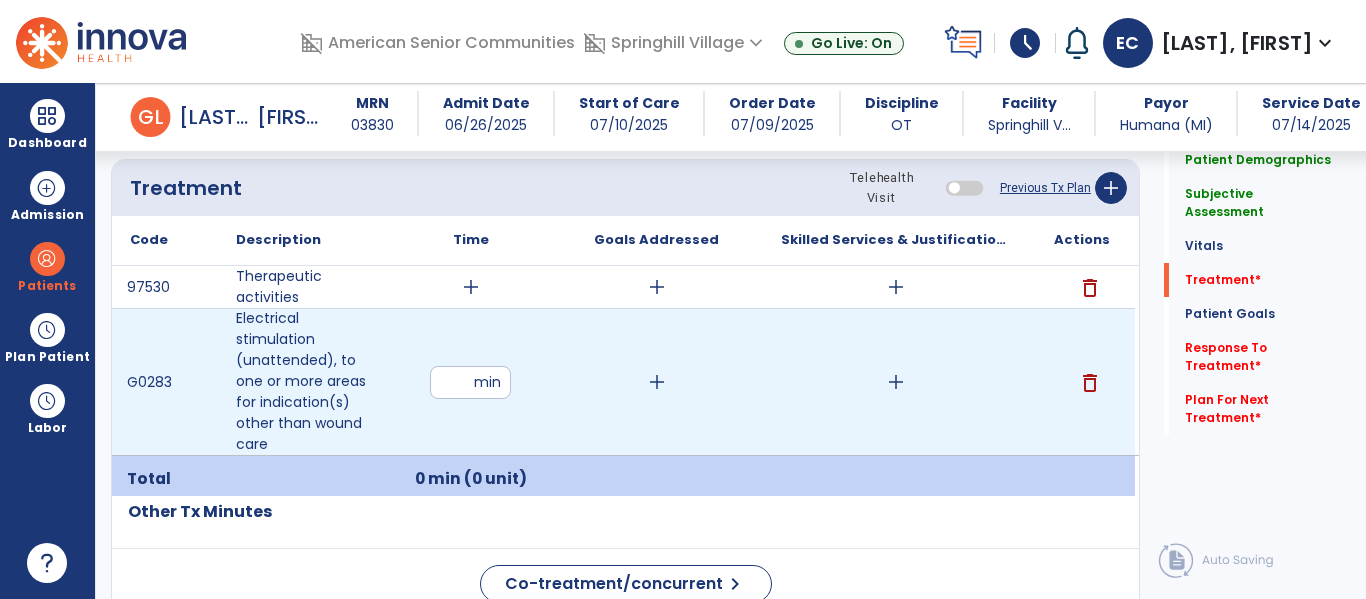 type on "**" 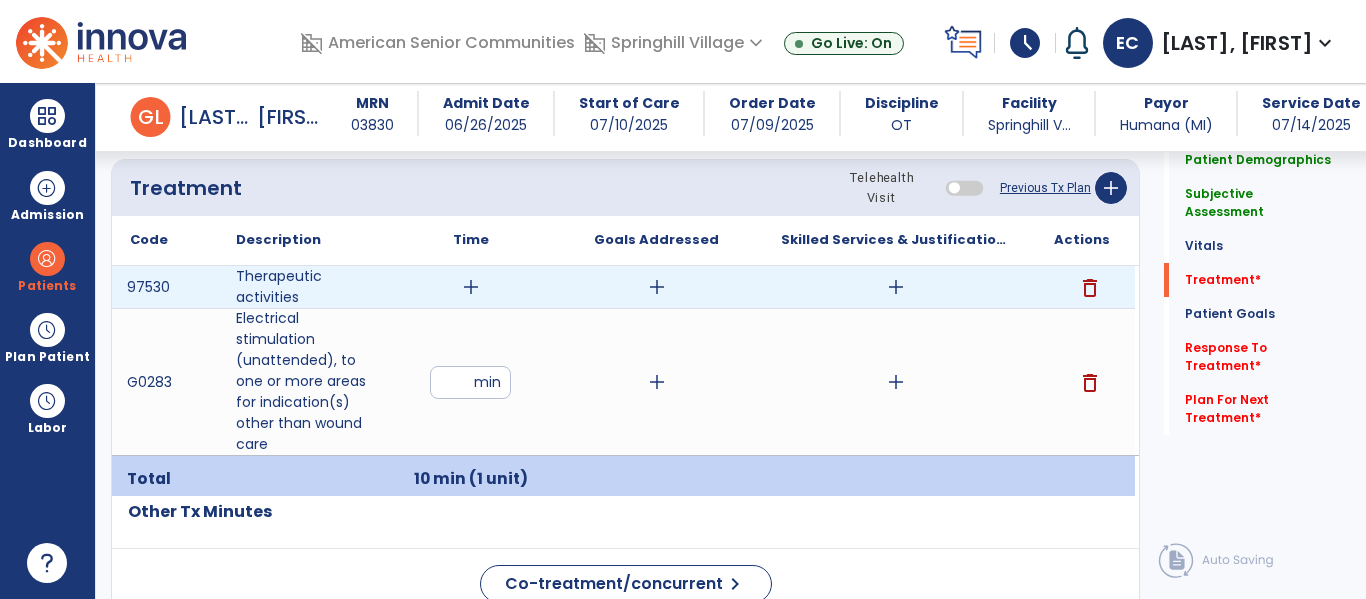 click on "add" at bounding box center (471, 287) 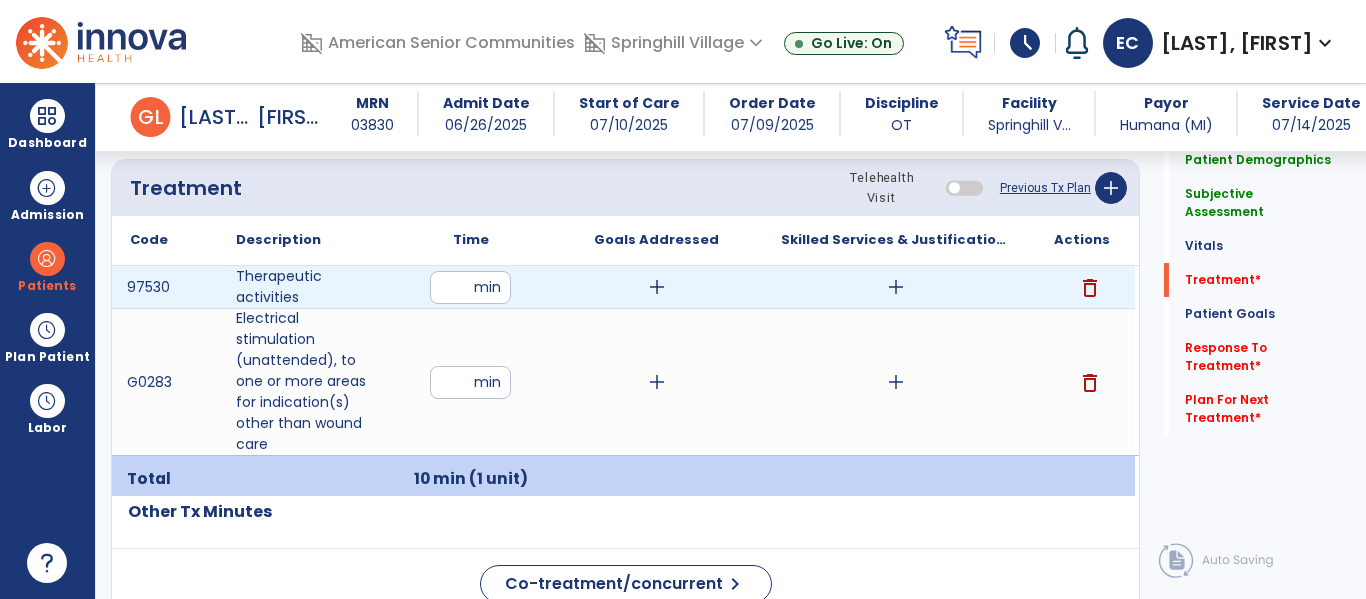 type on "**" 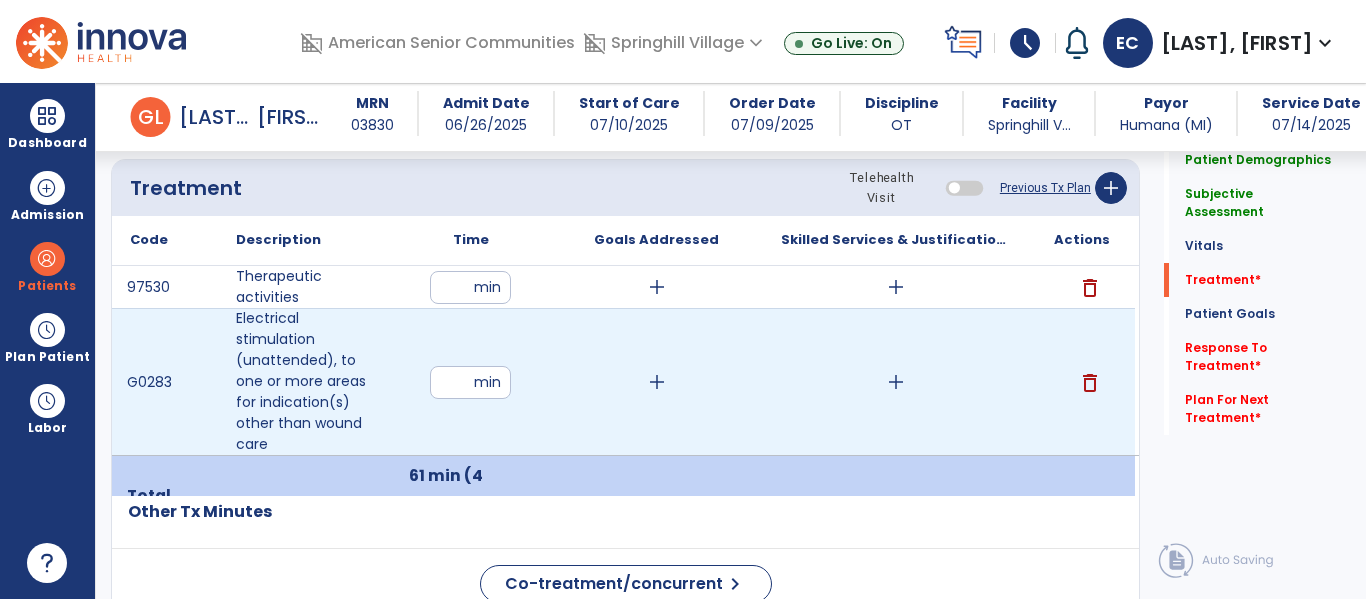 click on "add" at bounding box center [896, 382] 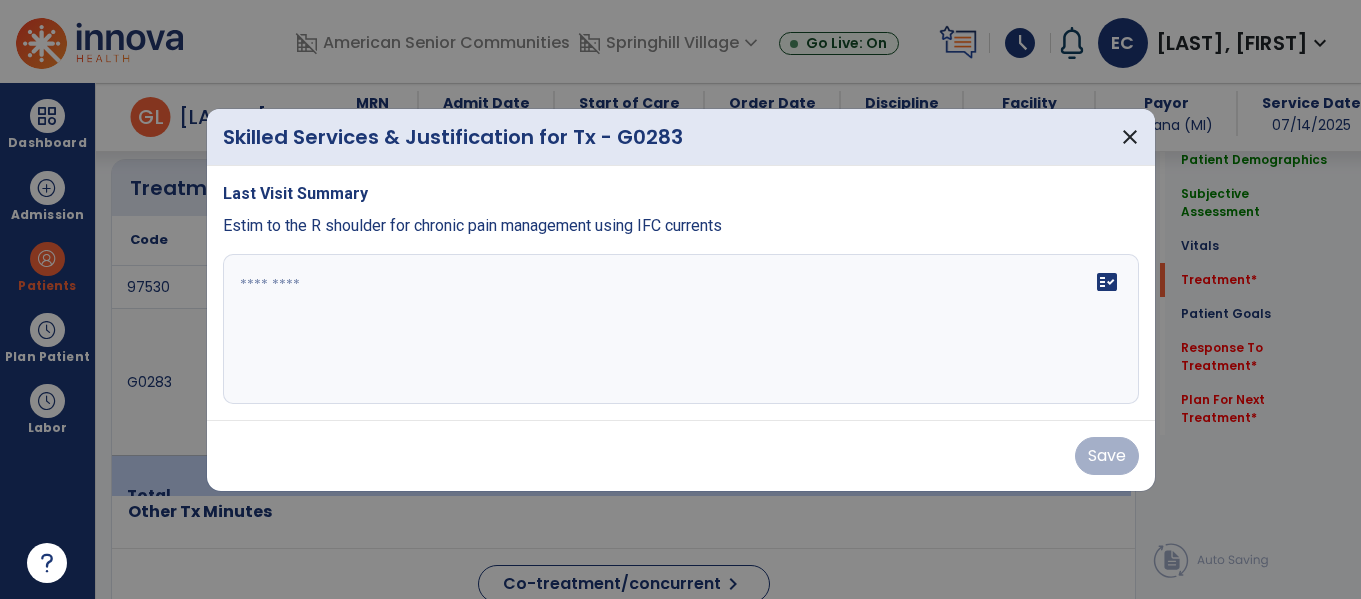 scroll, scrollTop: 1250, scrollLeft: 0, axis: vertical 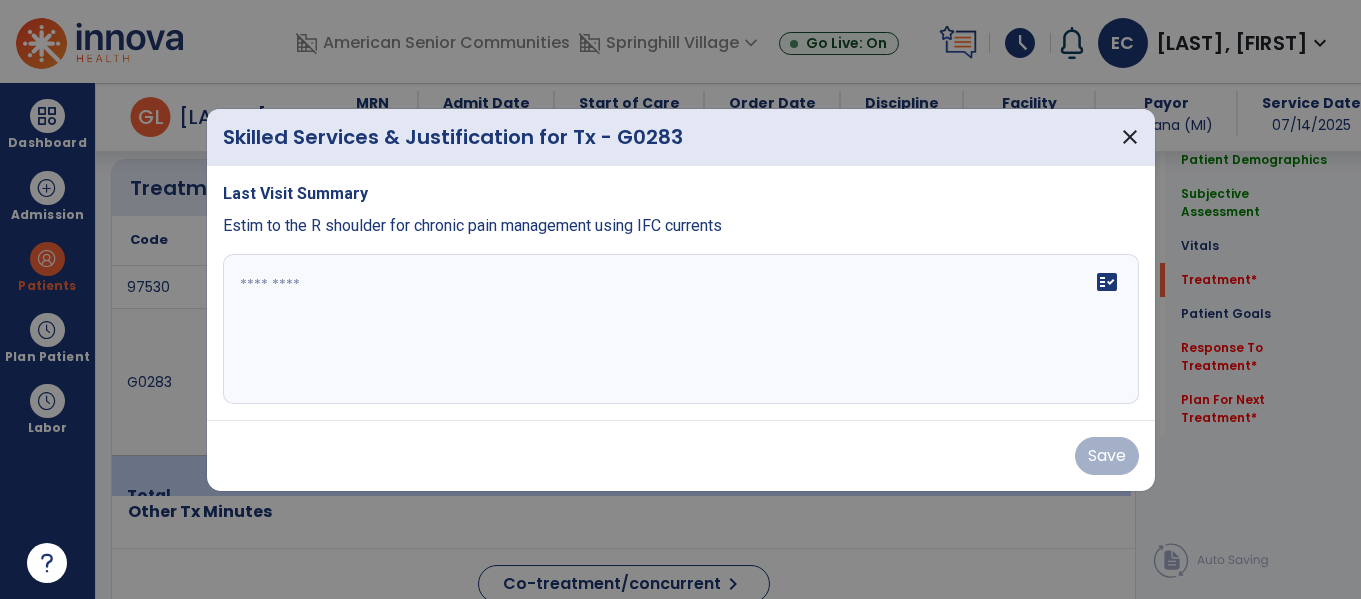 click on "Estim to the R shoulder for  chronic pain management using IFC currents" at bounding box center (472, 225) 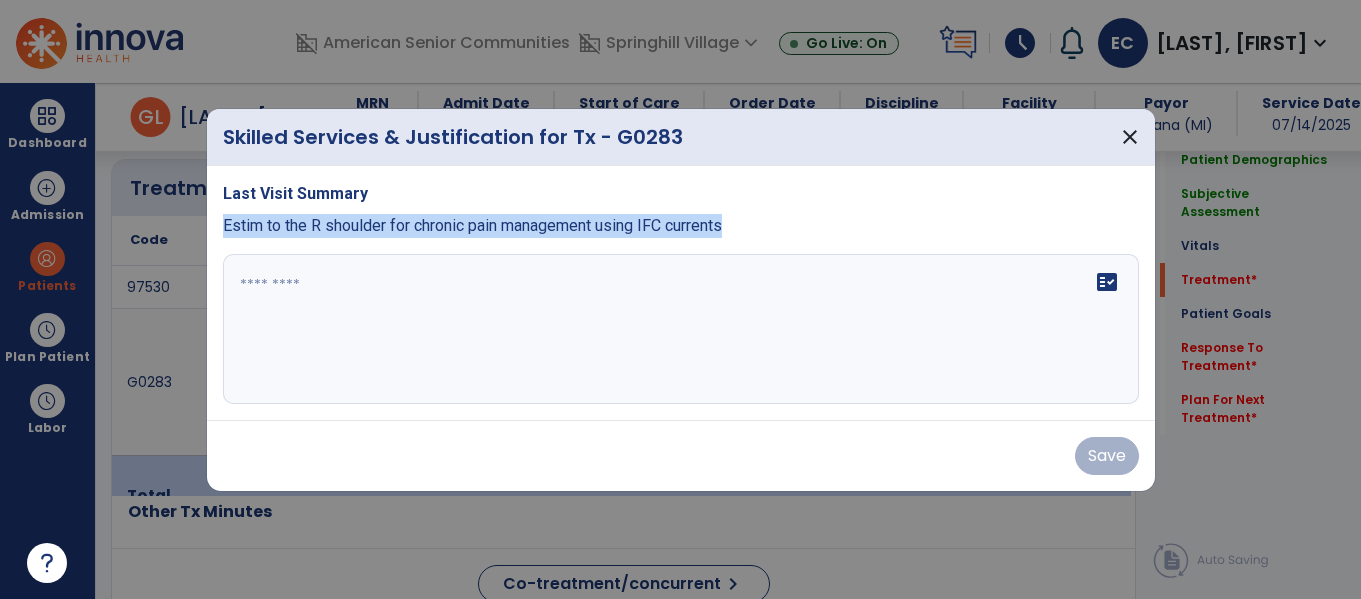 drag, startPoint x: 226, startPoint y: 225, endPoint x: 837, endPoint y: 231, distance: 611.0295 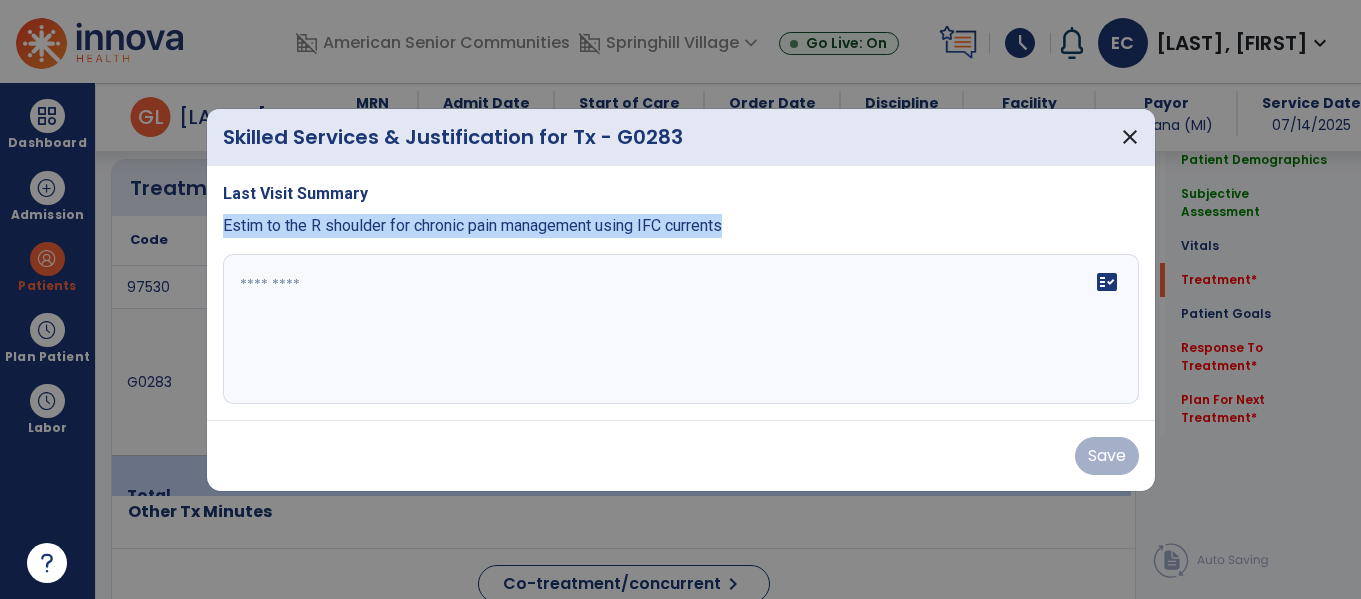 click on "Estim to the R shoulder for  chronic pain management using IFC currents" at bounding box center (681, 226) 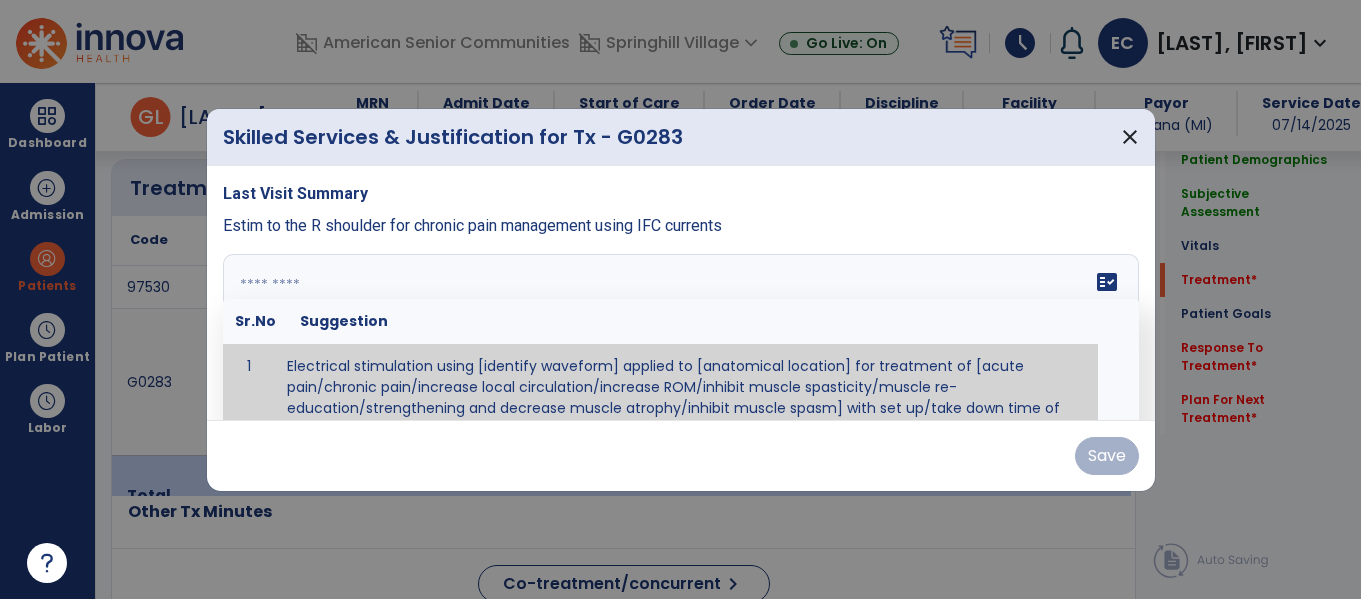 paste on "**********" 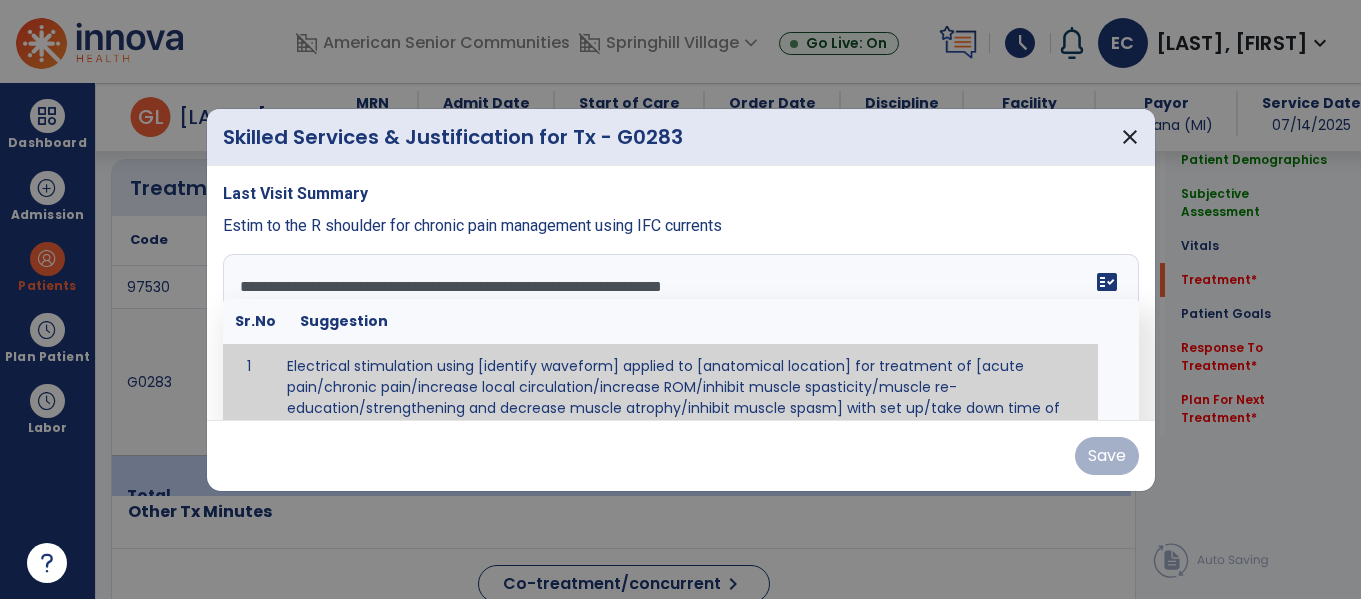 scroll, scrollTop: 0, scrollLeft: 0, axis: both 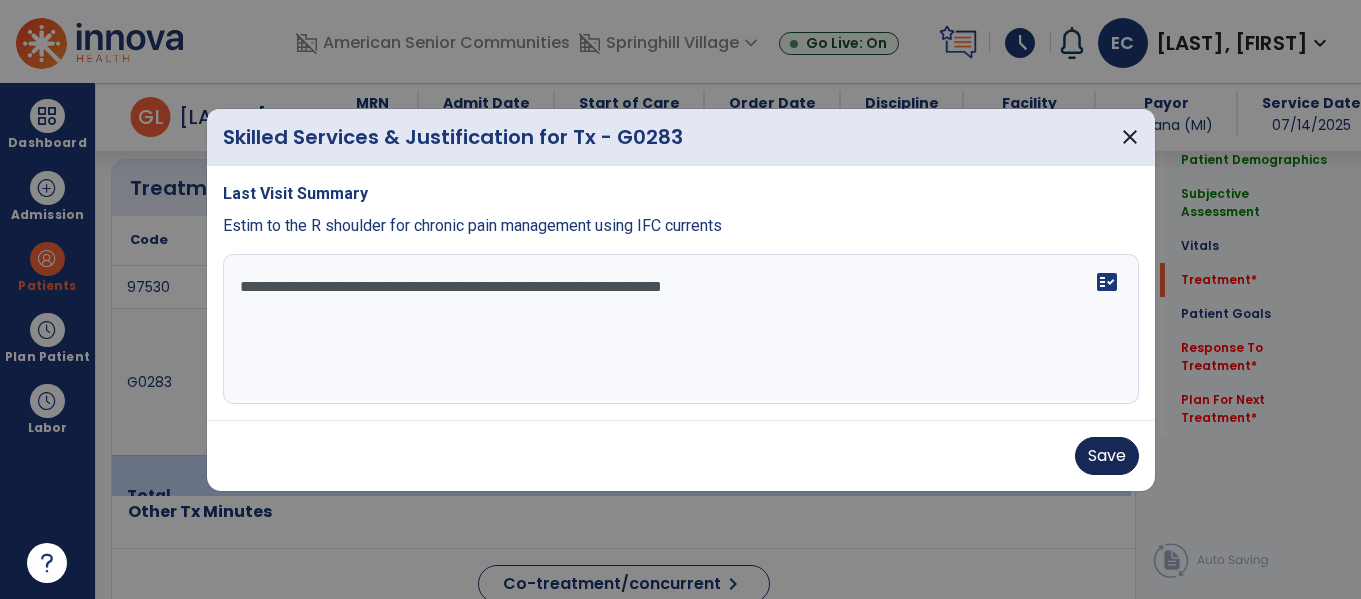 type on "**********" 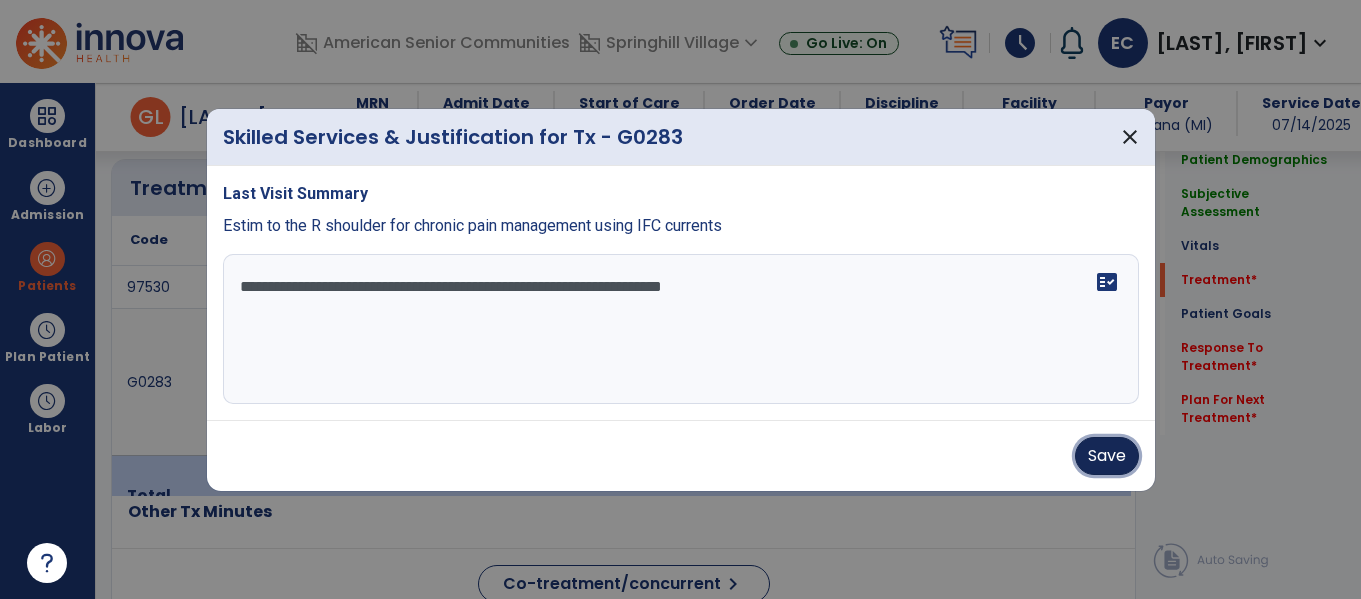 click on "Save" at bounding box center (1107, 456) 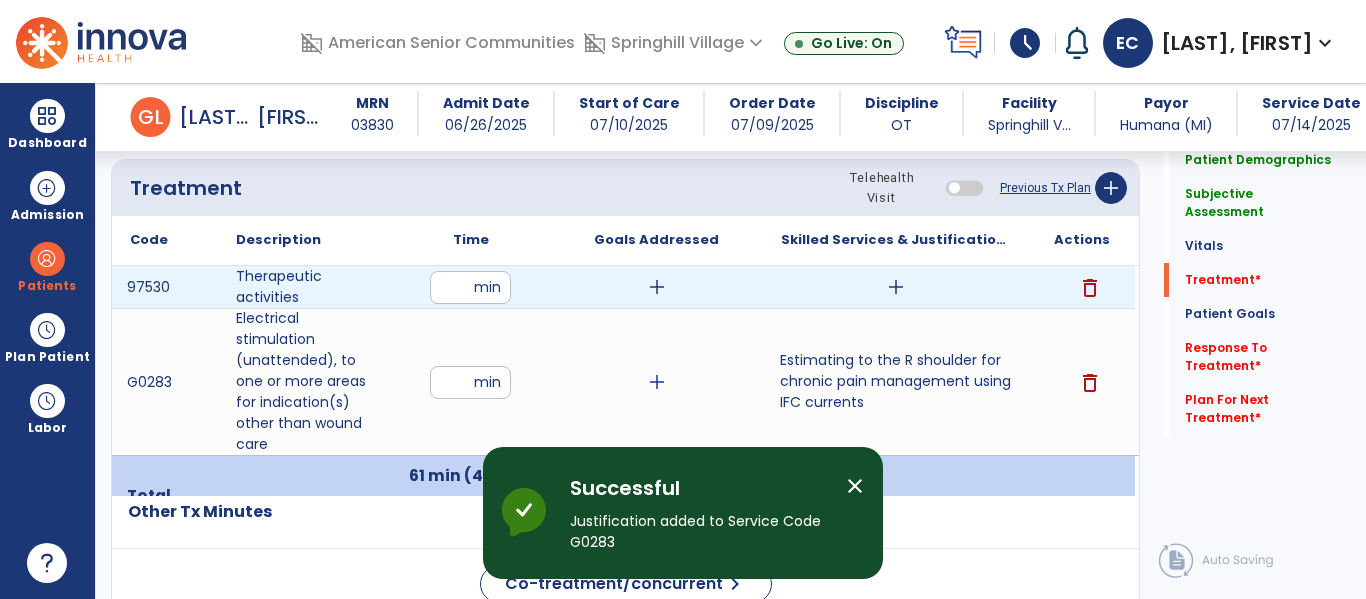 click on "add" at bounding box center [896, 287] 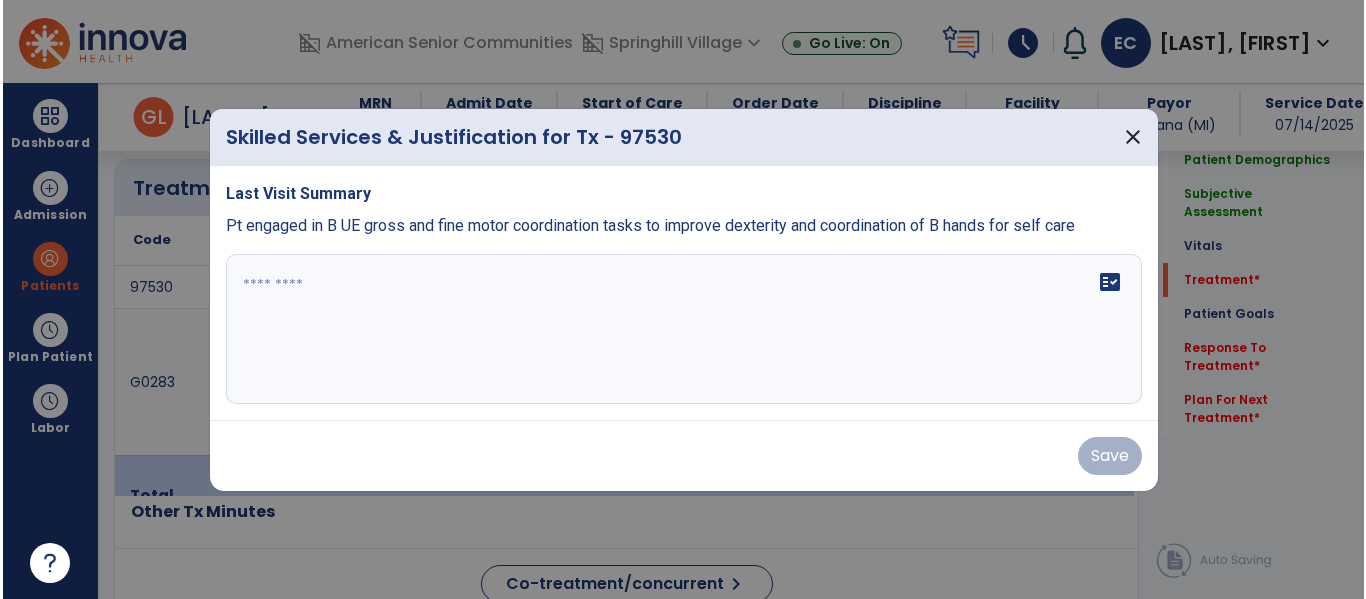 scroll, scrollTop: 1250, scrollLeft: 0, axis: vertical 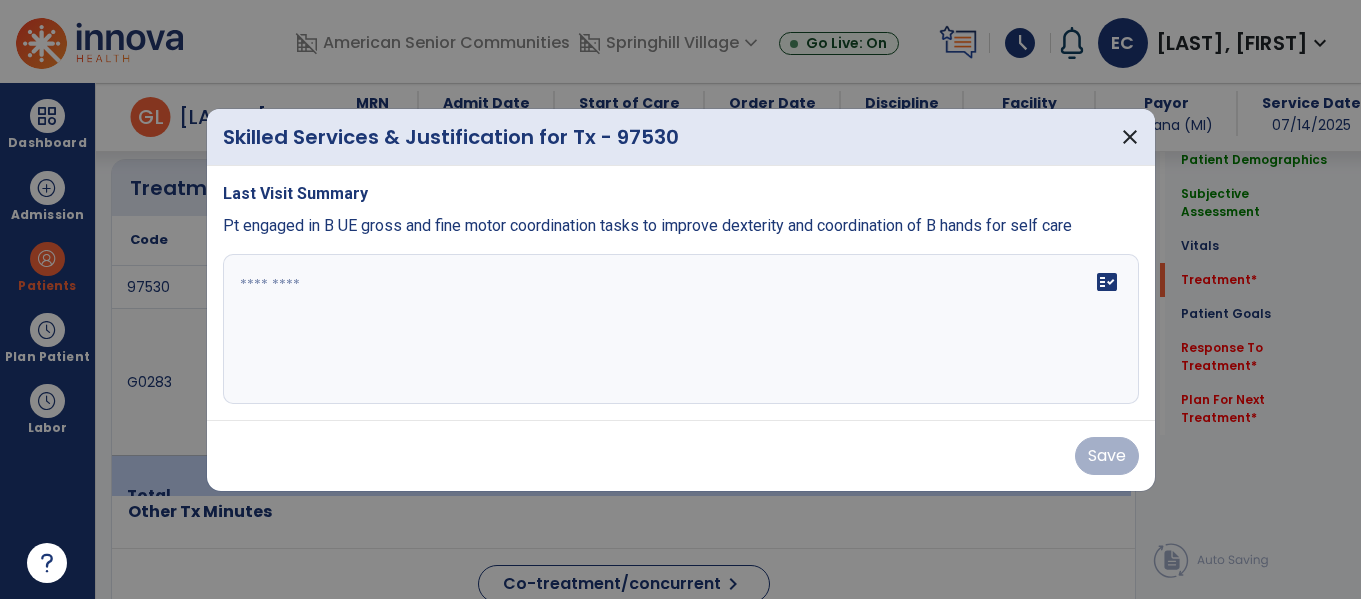 click on "Pt engaged in B UE gross and  fine motor coordination tasks to improve dexterity and coordination of B hands for self care" at bounding box center (647, 225) 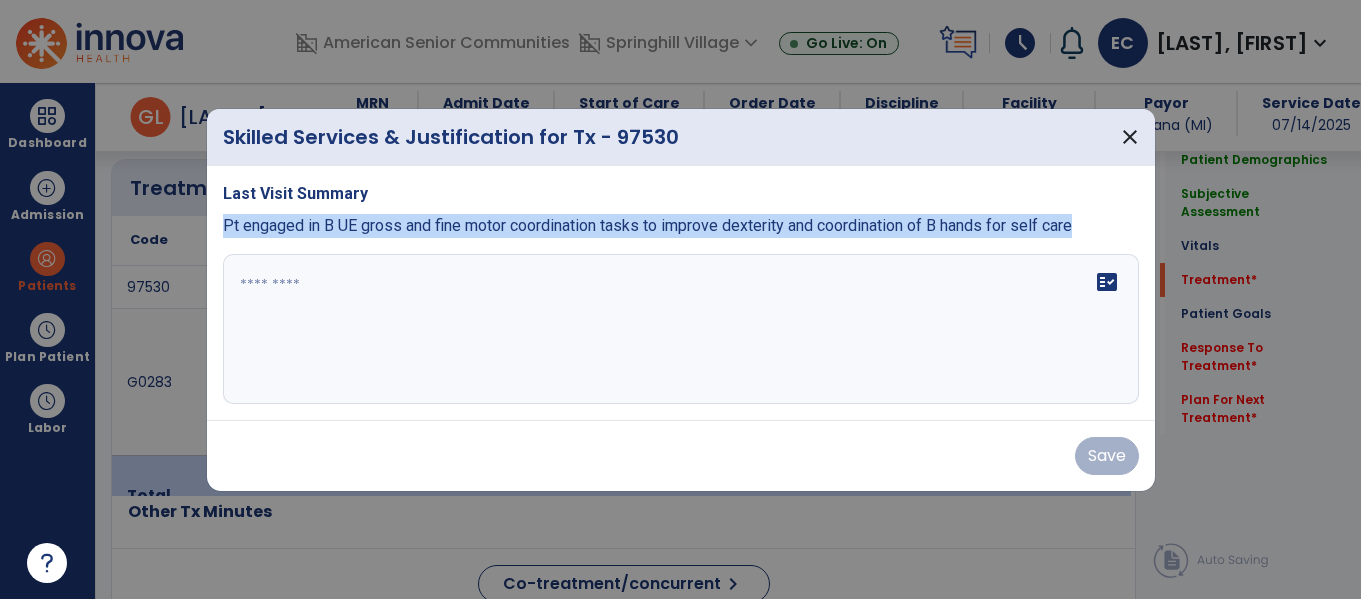 drag, startPoint x: 222, startPoint y: 224, endPoint x: 1119, endPoint y: 220, distance: 897.0089 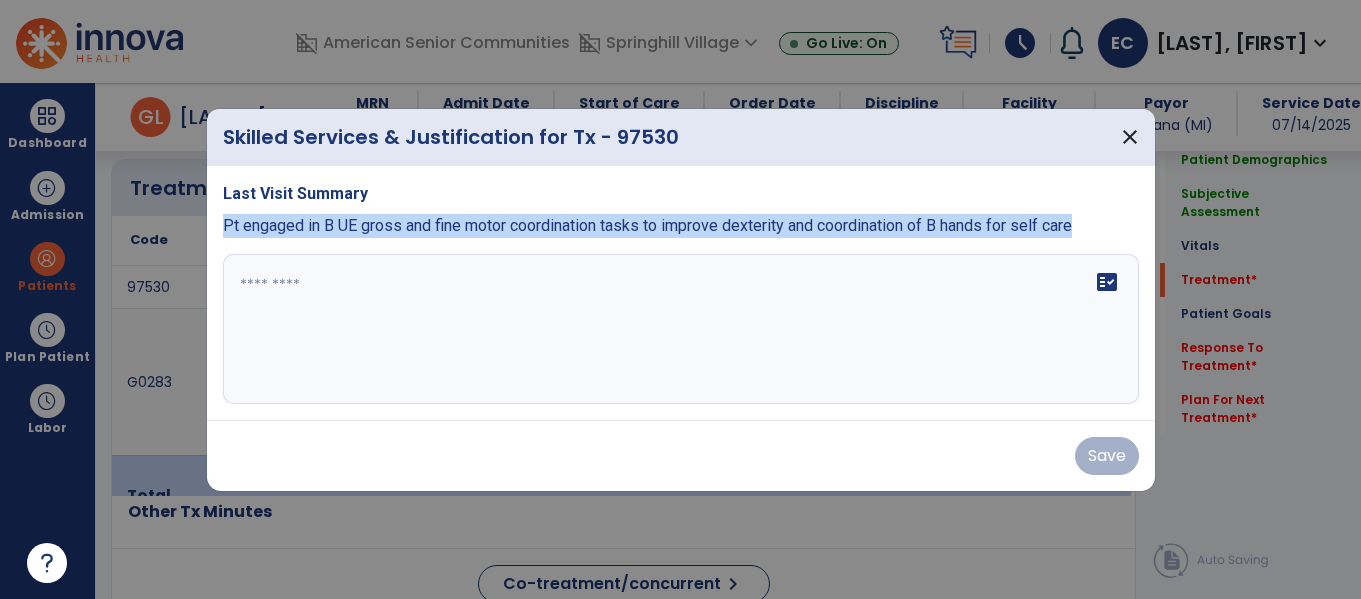 click on "Pt engaged in B UE gross and  fine motor coordination tasks to improve dexterity and coordination of B hands for self care" at bounding box center [681, 226] 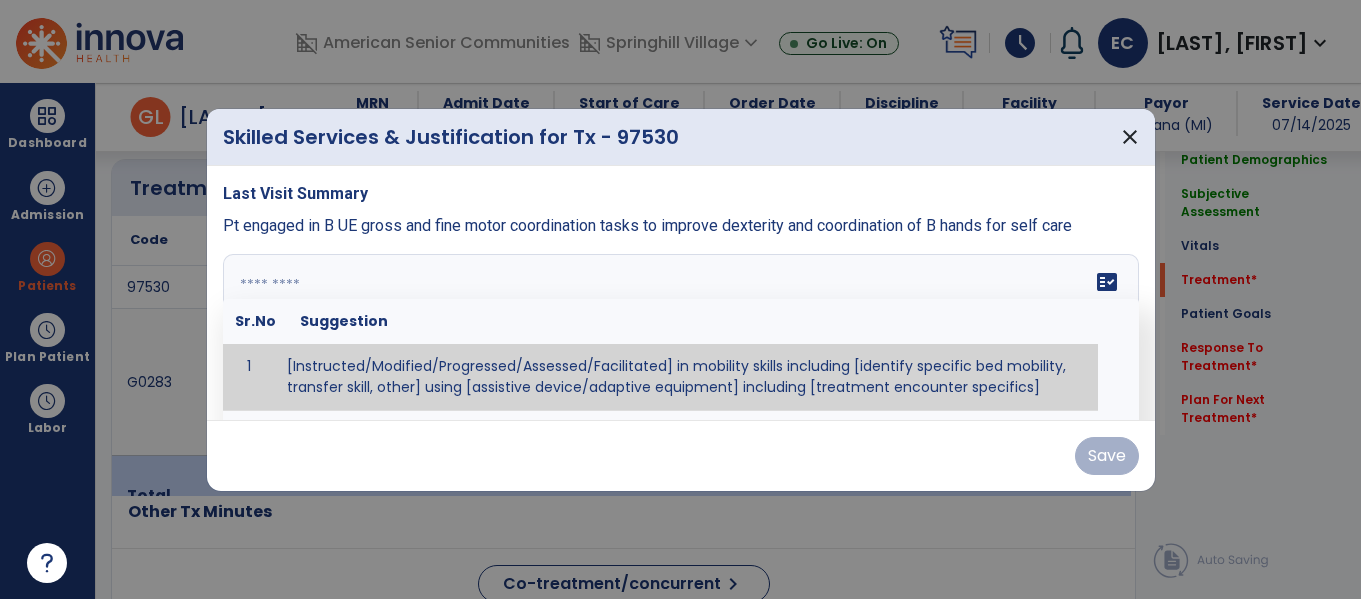 paste on "**********" 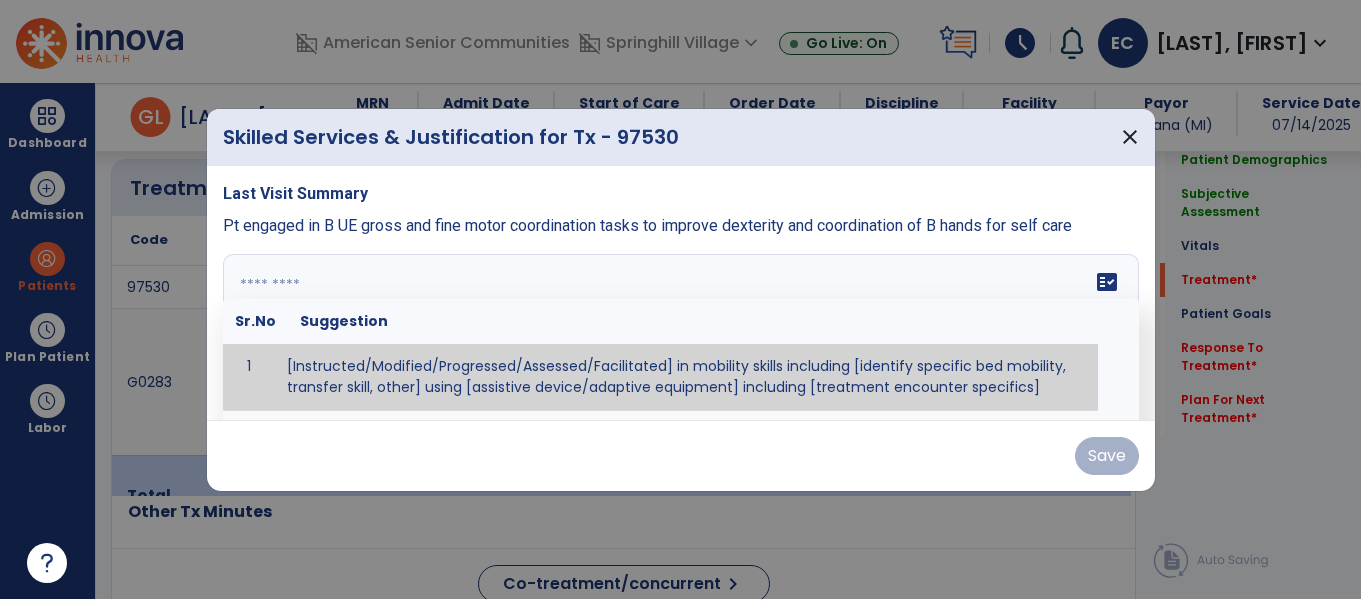 type on "**********" 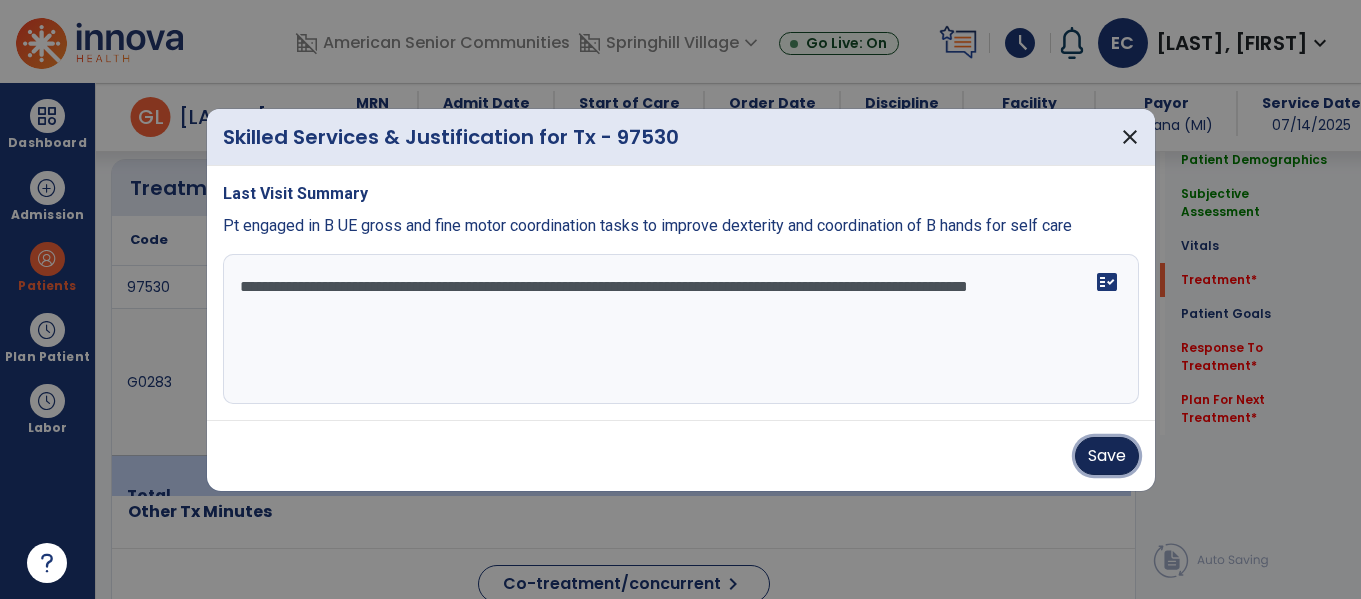 click on "Save" at bounding box center [1107, 456] 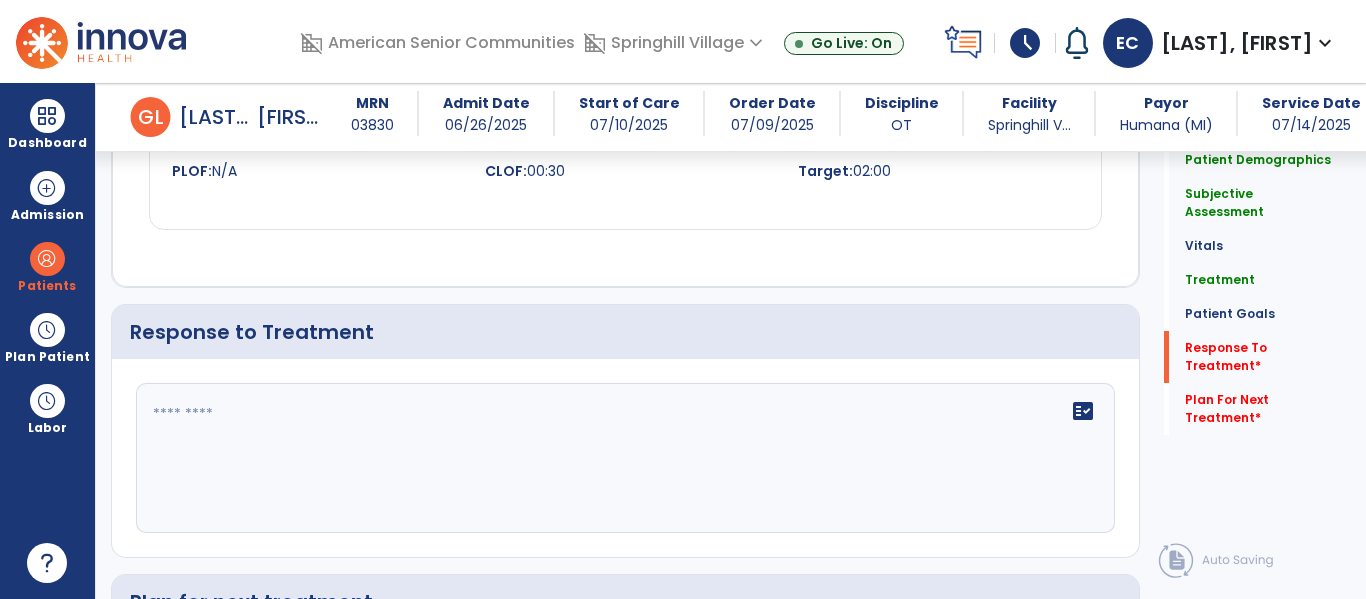 scroll, scrollTop: 2689, scrollLeft: 0, axis: vertical 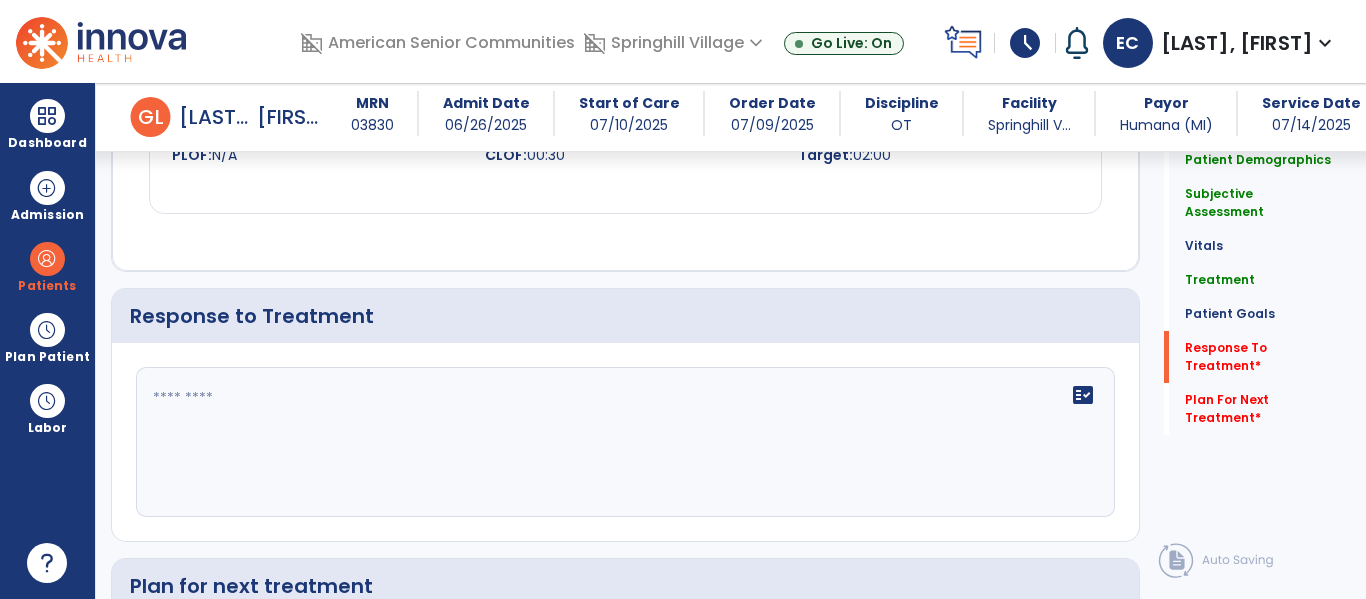 click on "fact_check" 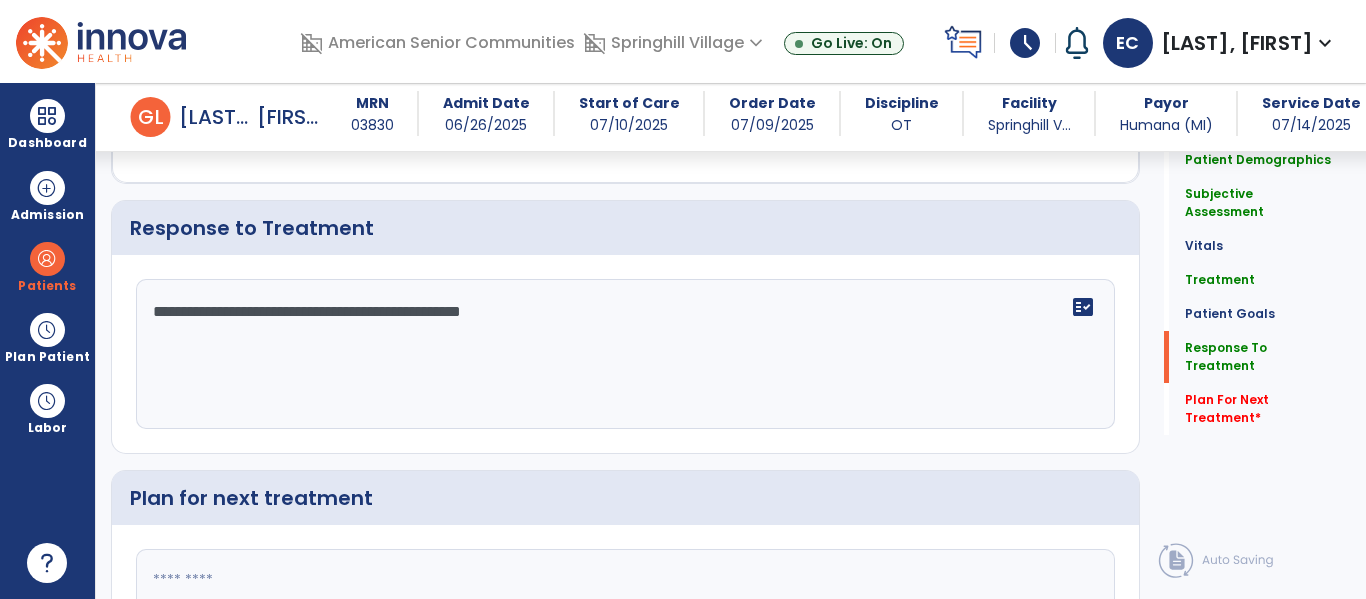 scroll, scrollTop: 2928, scrollLeft: 0, axis: vertical 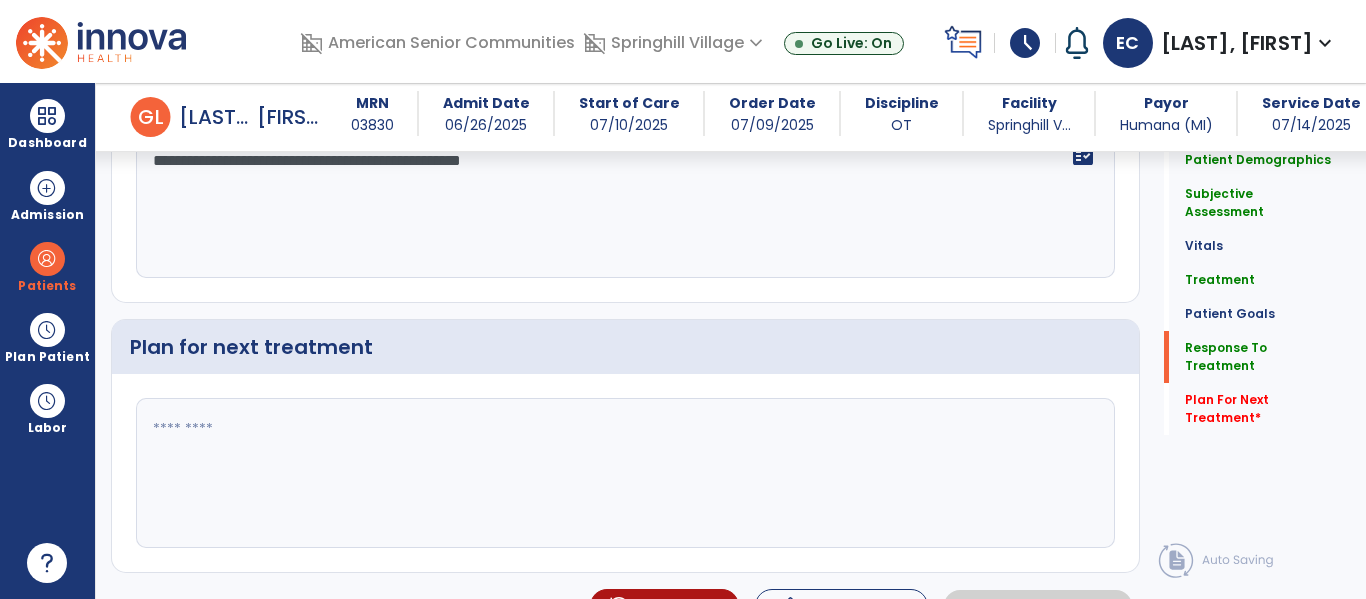 type on "**********" 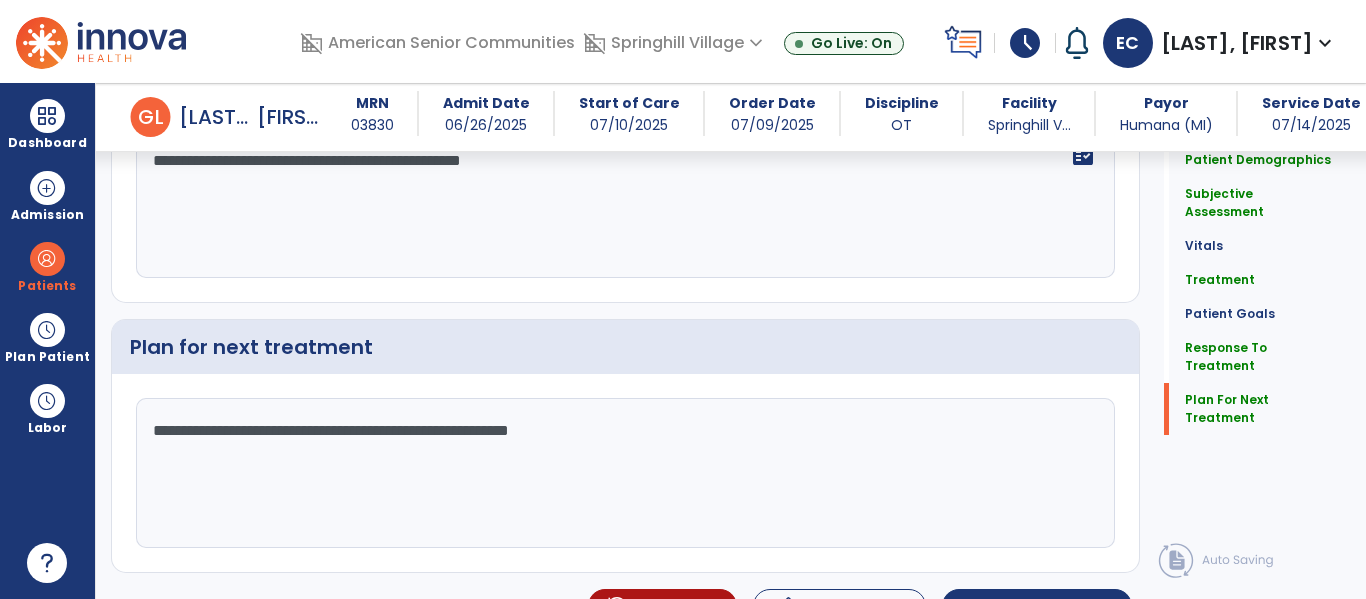 scroll, scrollTop: 2968, scrollLeft: 0, axis: vertical 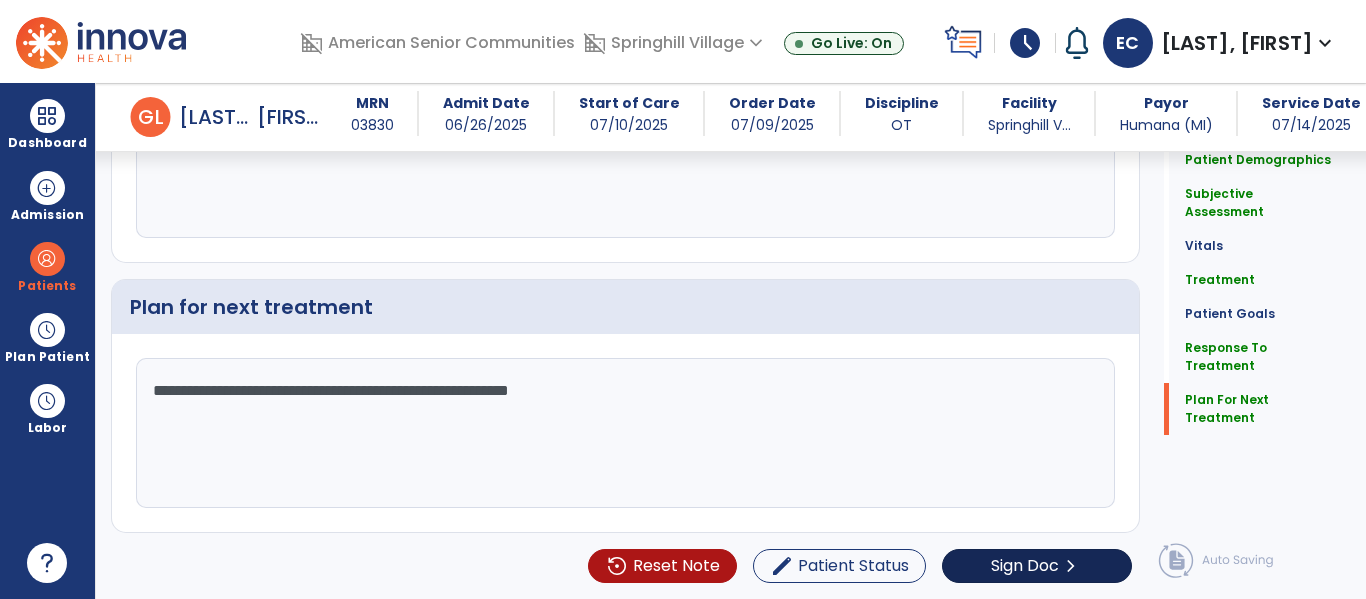 type on "**********" 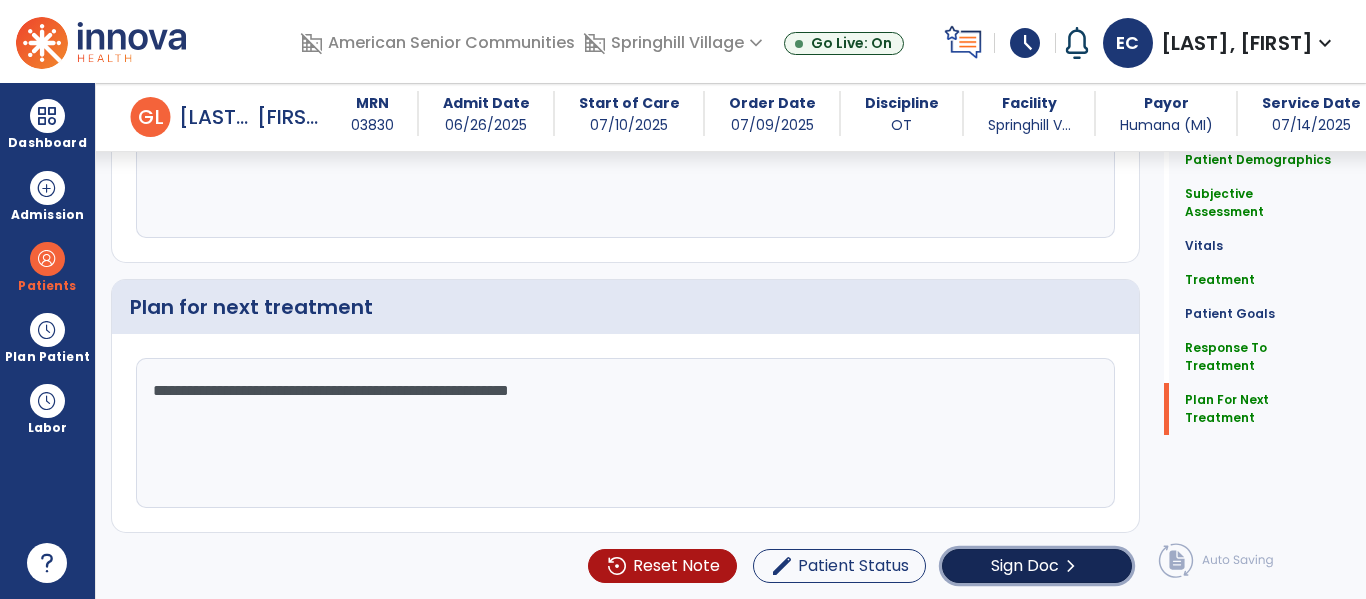 click on "Sign Doc" 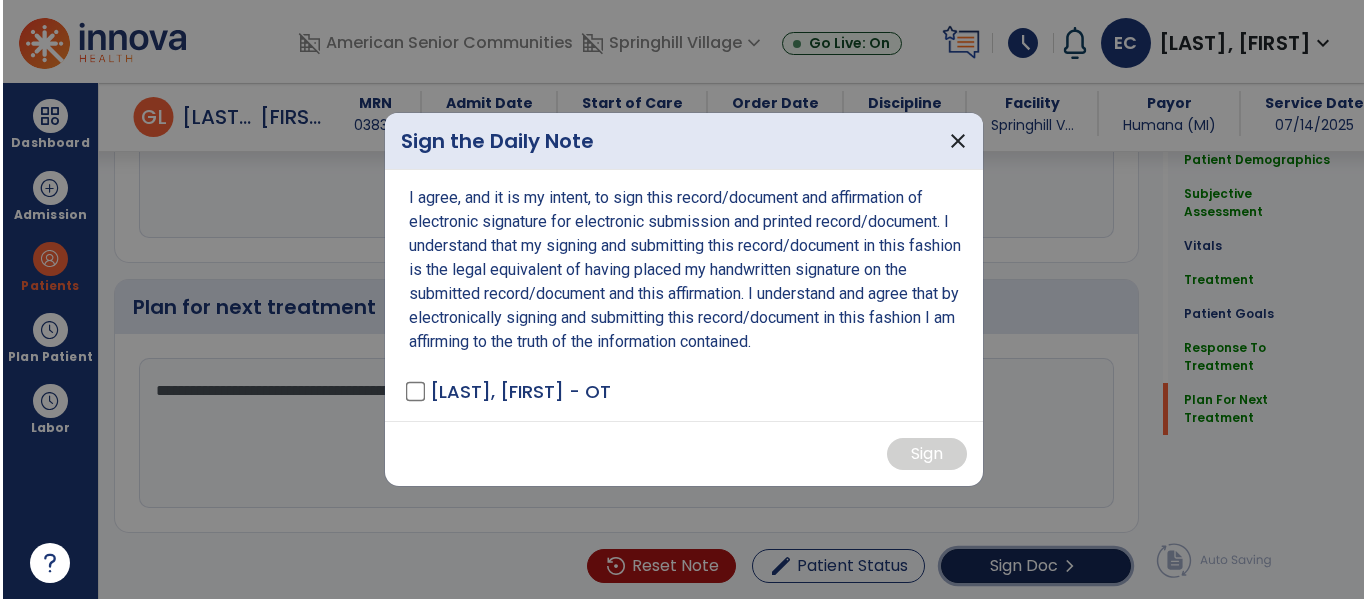 scroll, scrollTop: 2968, scrollLeft: 0, axis: vertical 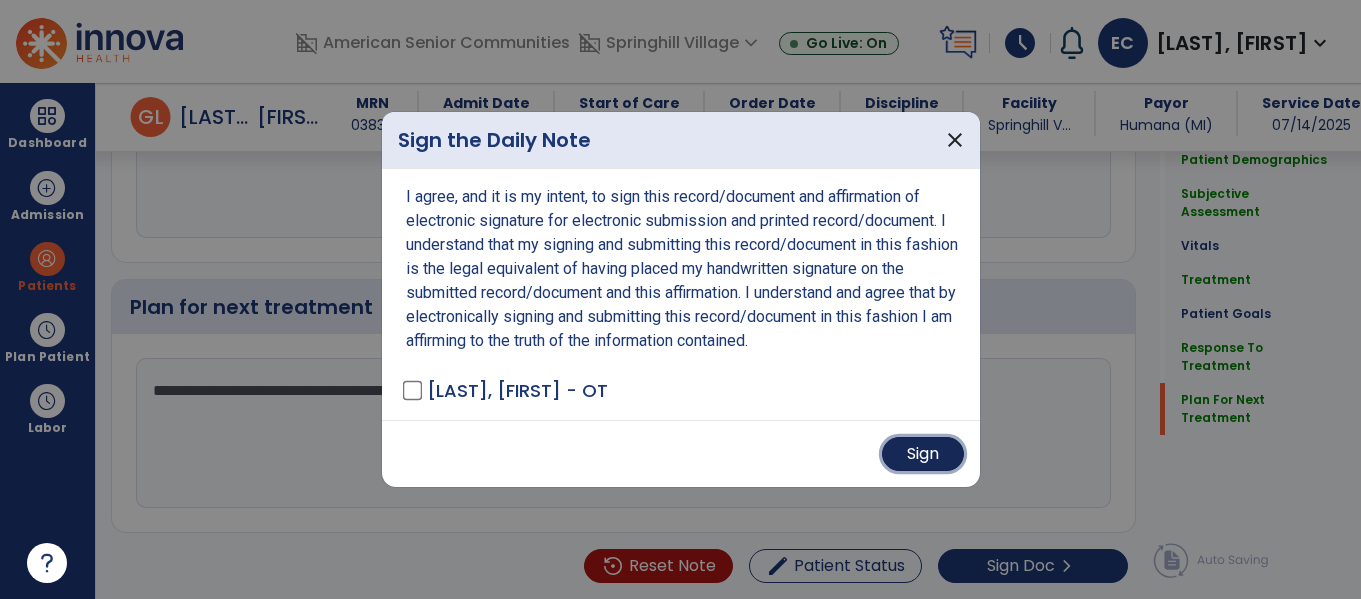 click on "Sign" at bounding box center (923, 454) 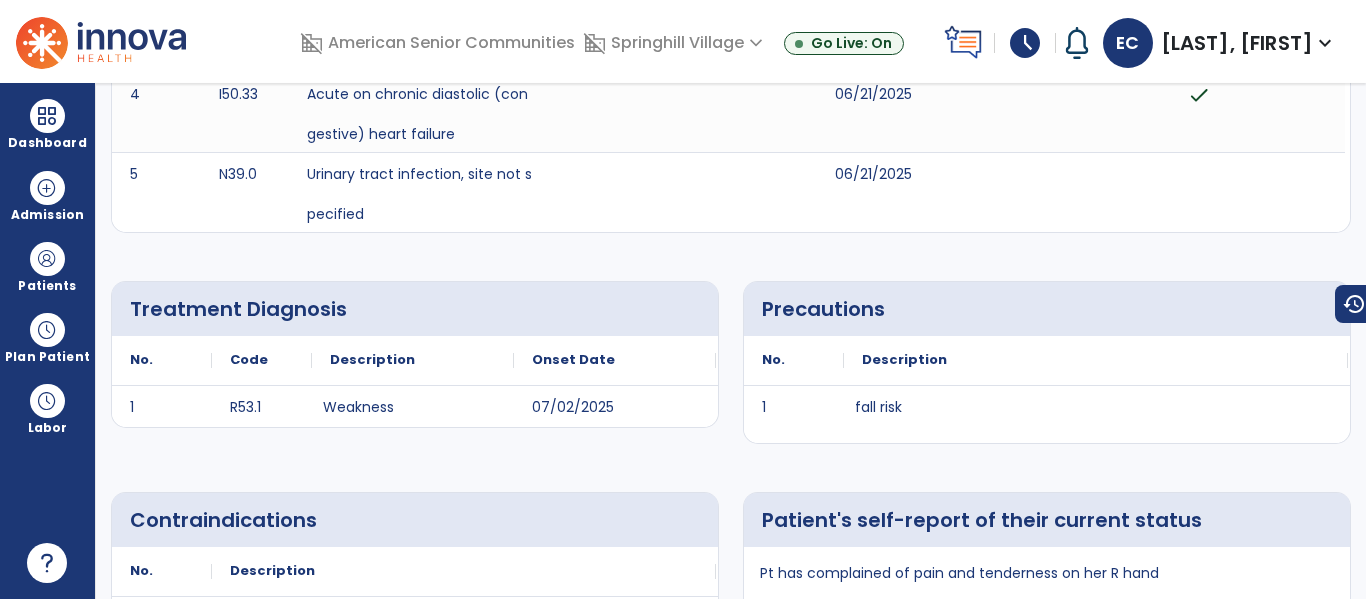 scroll, scrollTop: 0, scrollLeft: 0, axis: both 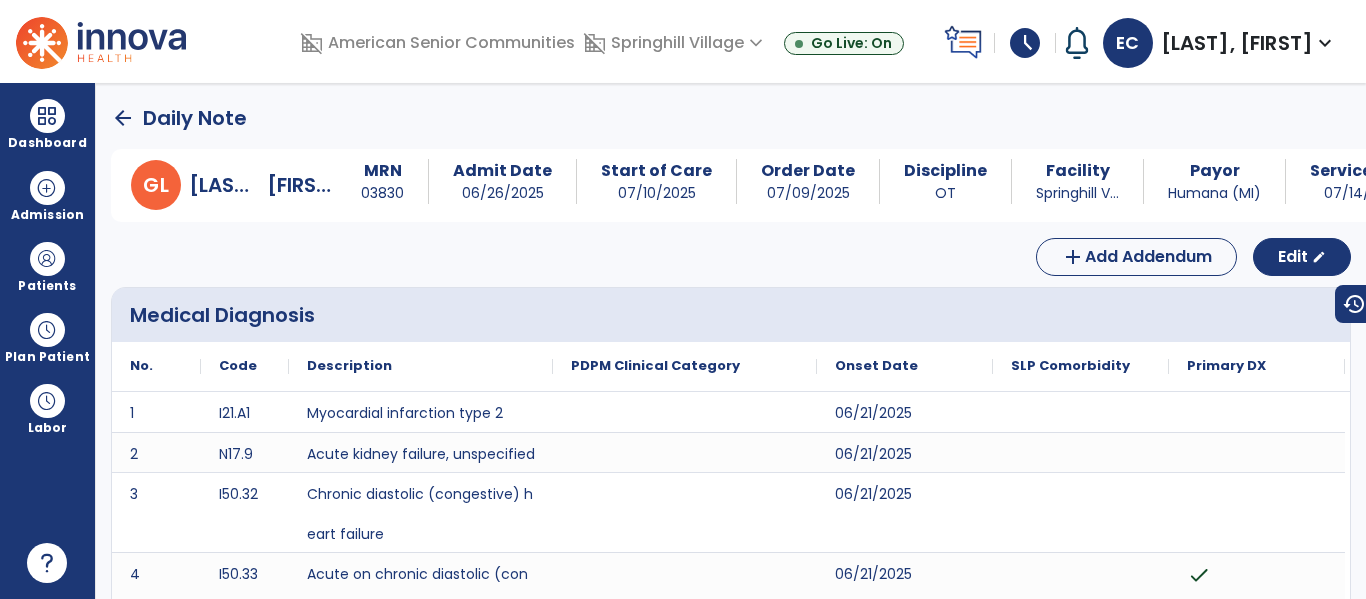 click on "arrow_back" 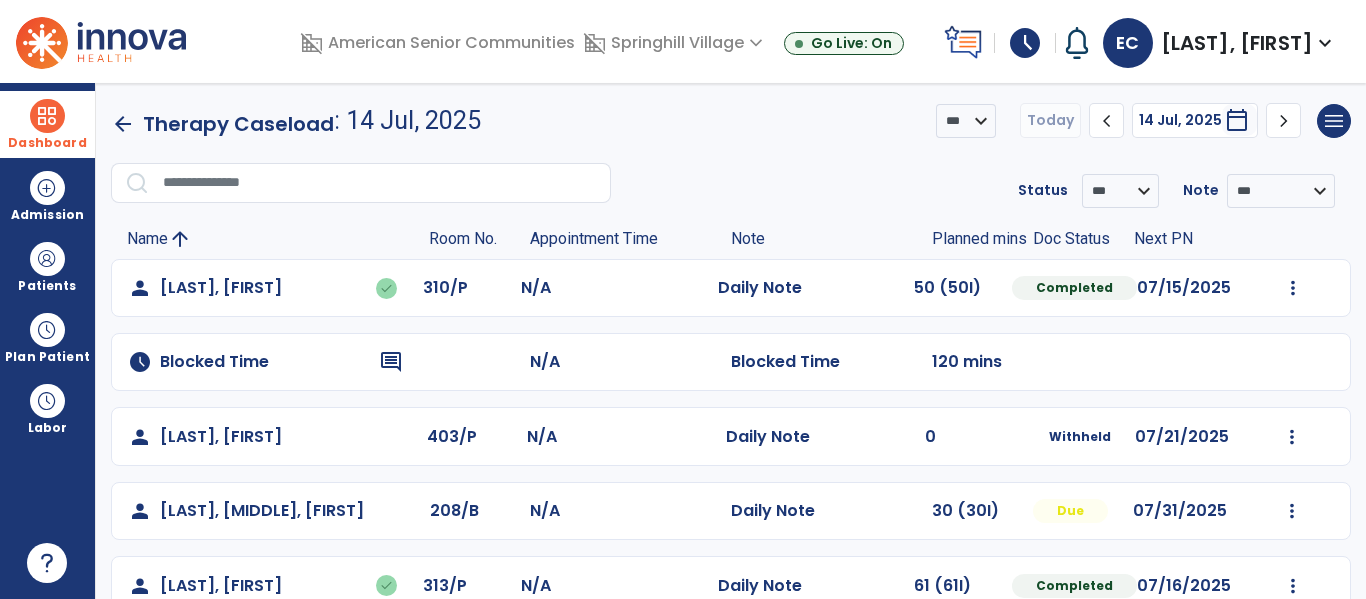 click at bounding box center [47, 116] 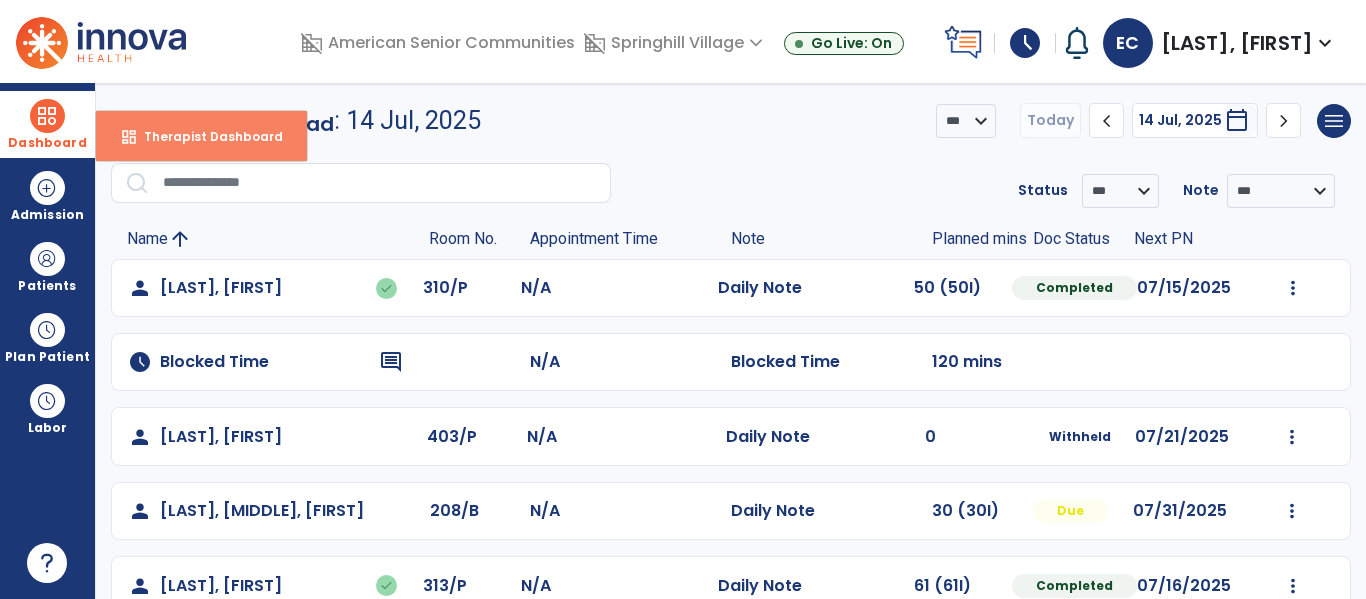 click on "Therapist Dashboard" at bounding box center (205, 136) 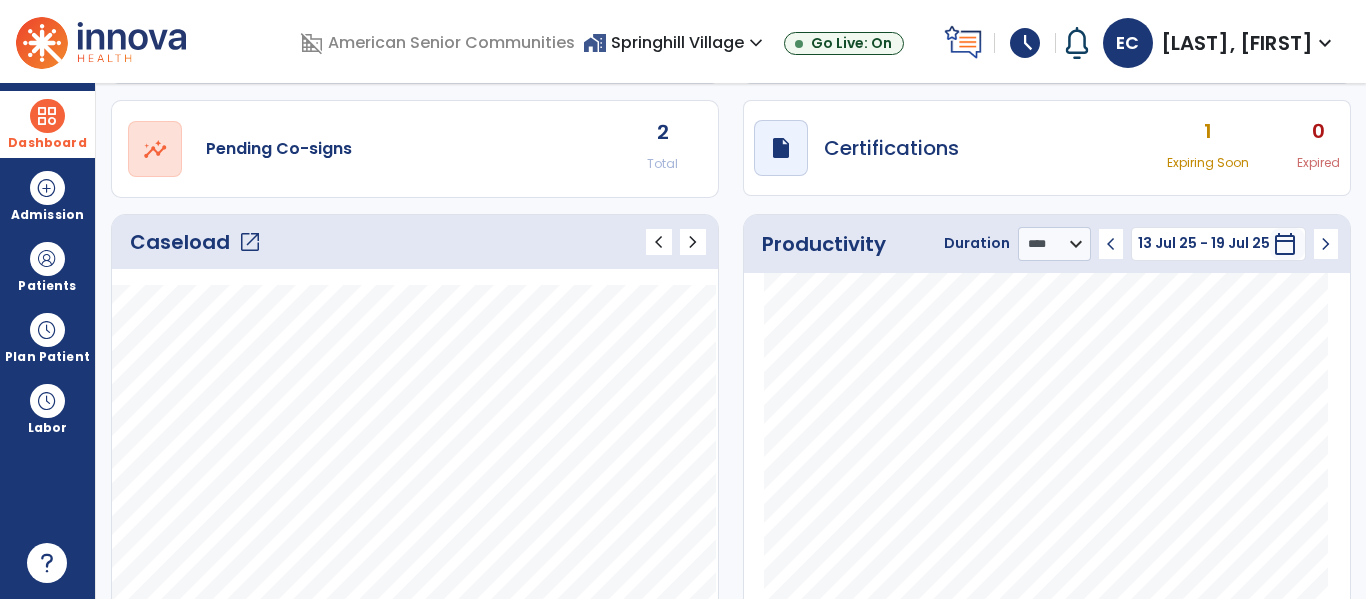 scroll, scrollTop: 133, scrollLeft: 0, axis: vertical 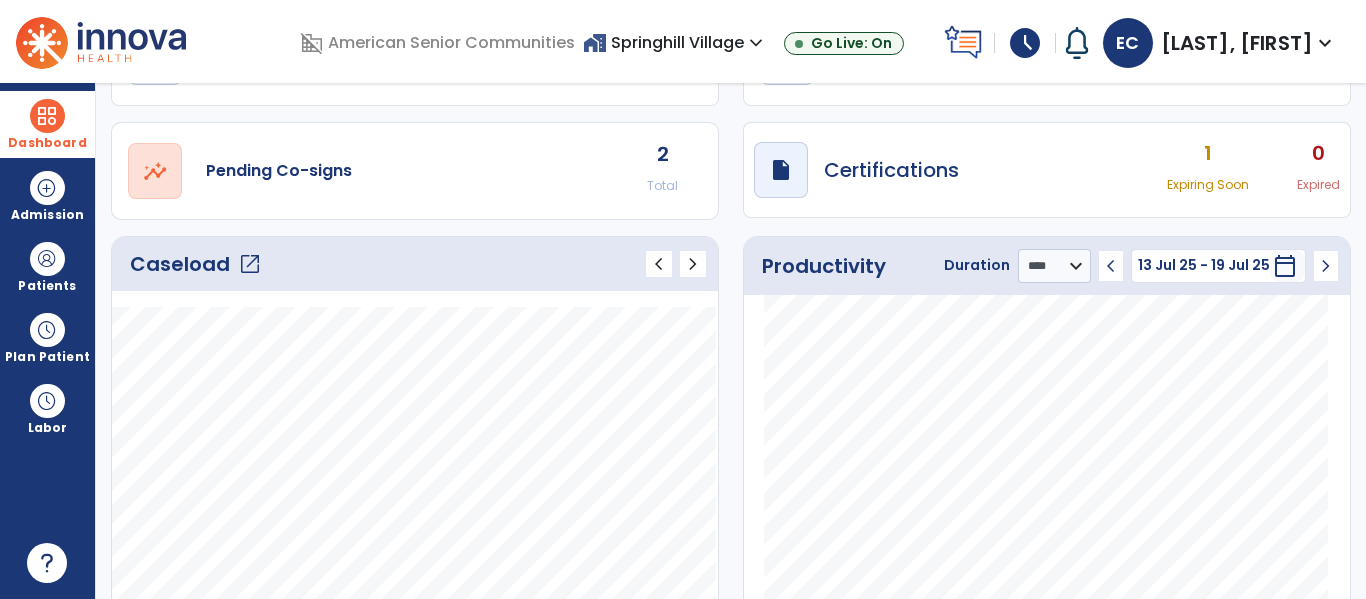 click on "Caseload   open_in_new" 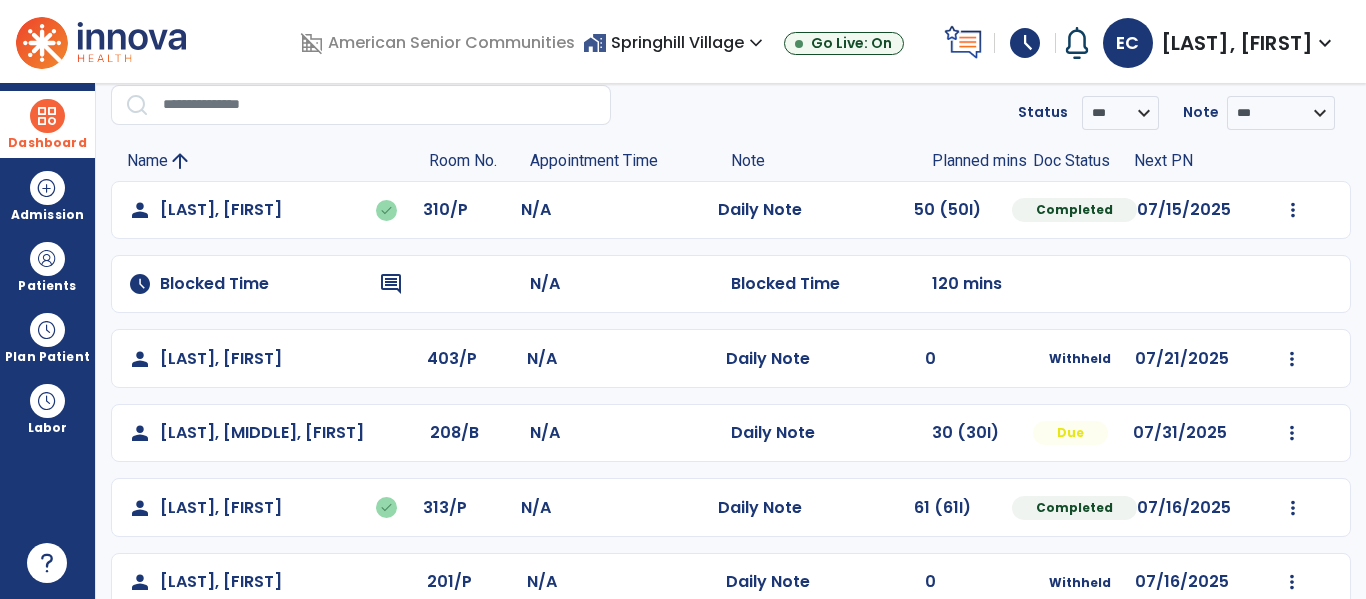 scroll, scrollTop: 0, scrollLeft: 0, axis: both 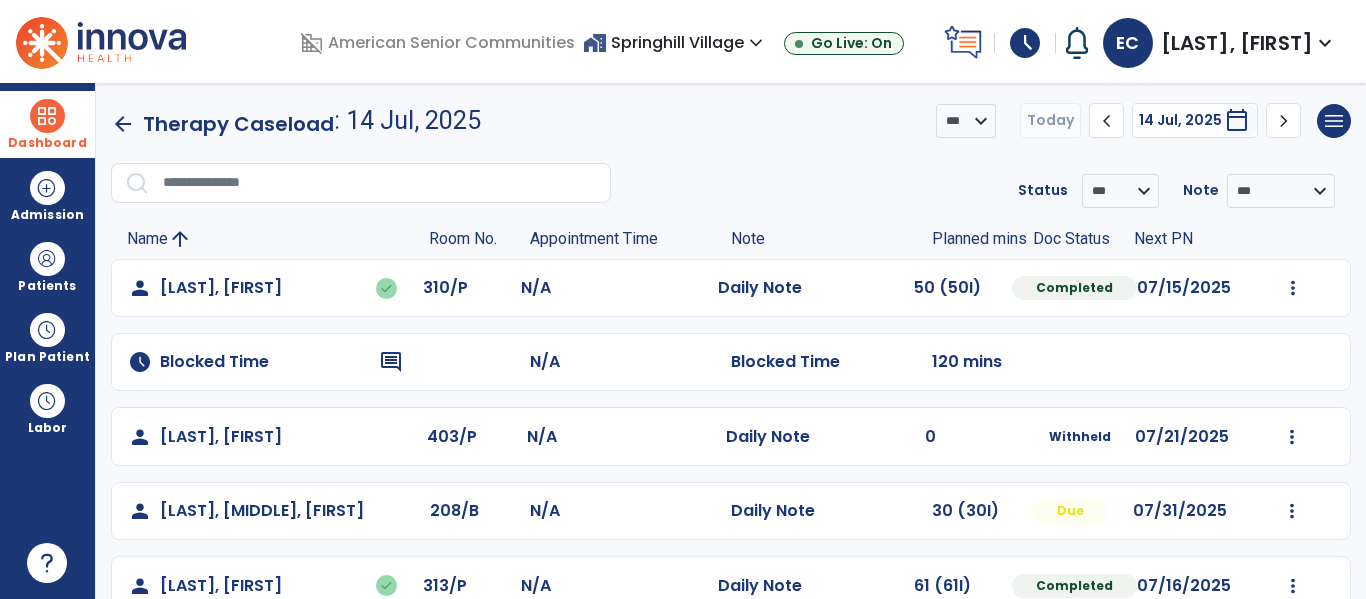 click on "calendar_today" at bounding box center [1237, 120] 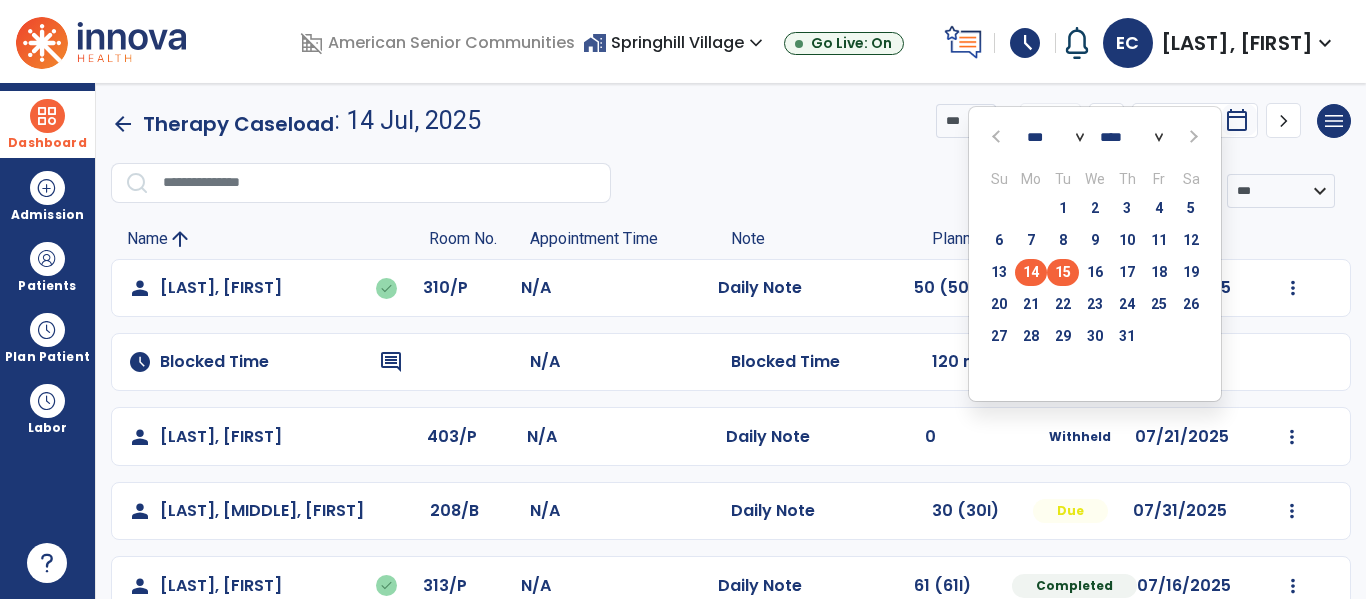click on "15" at bounding box center [1063, 272] 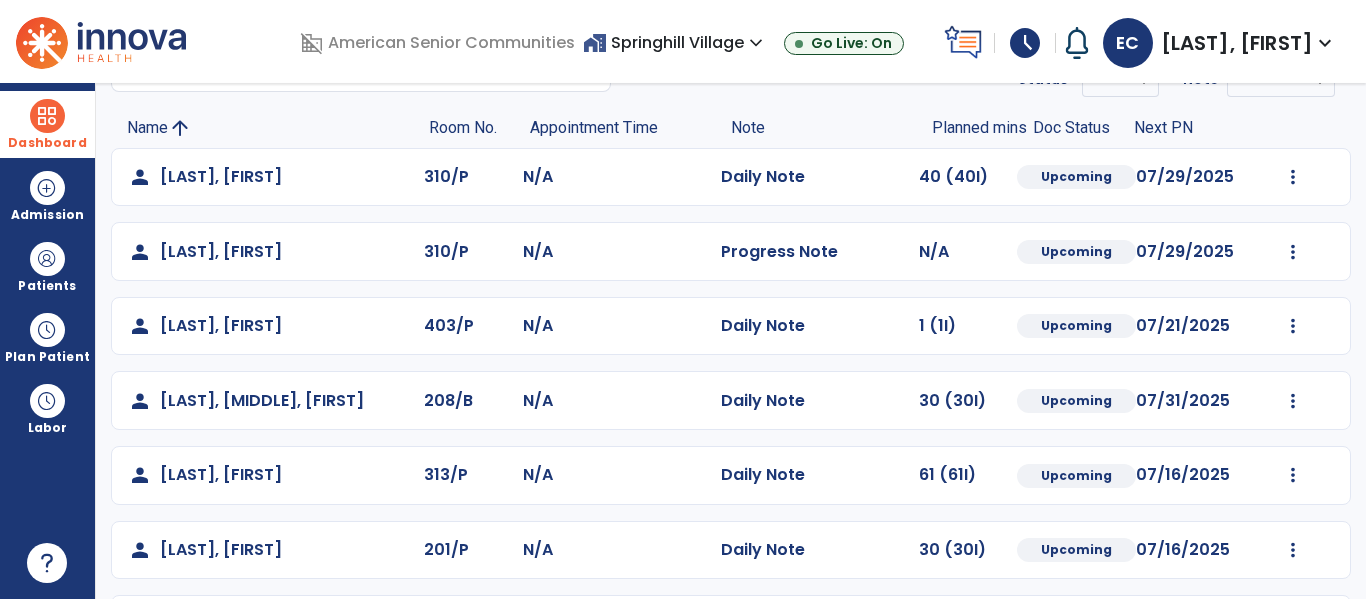 scroll, scrollTop: 0, scrollLeft: 0, axis: both 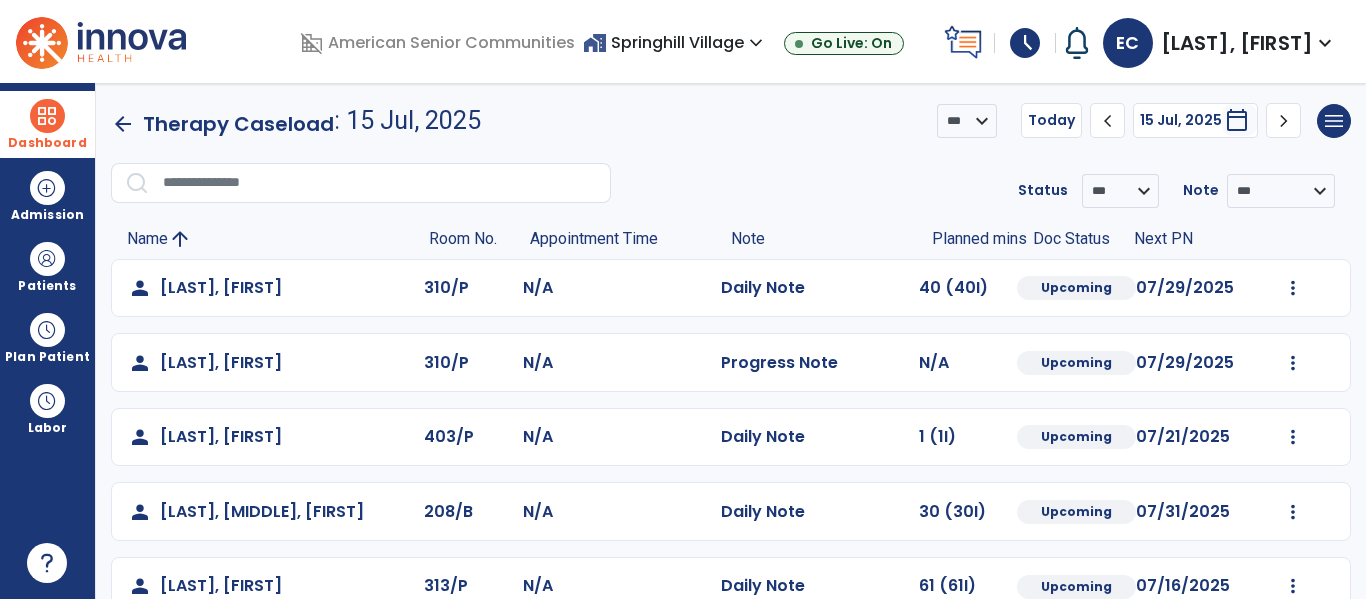 click at bounding box center [47, 116] 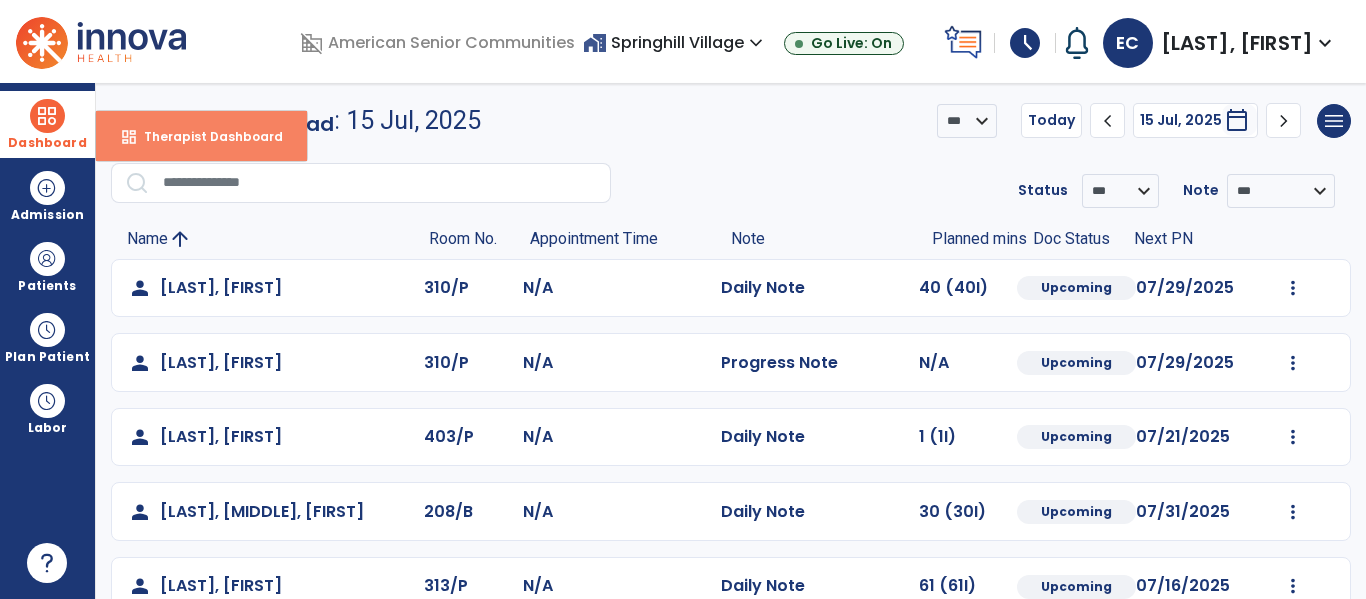 click on "Therapist Dashboard" at bounding box center (205, 136) 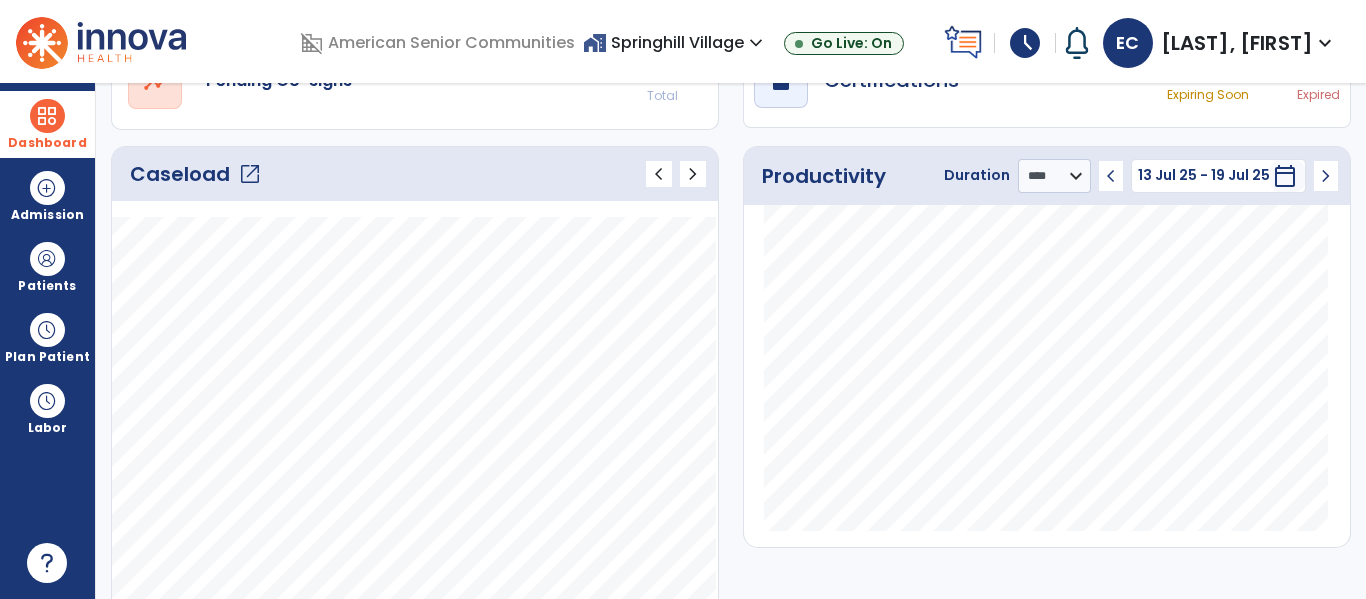 scroll, scrollTop: 0, scrollLeft: 0, axis: both 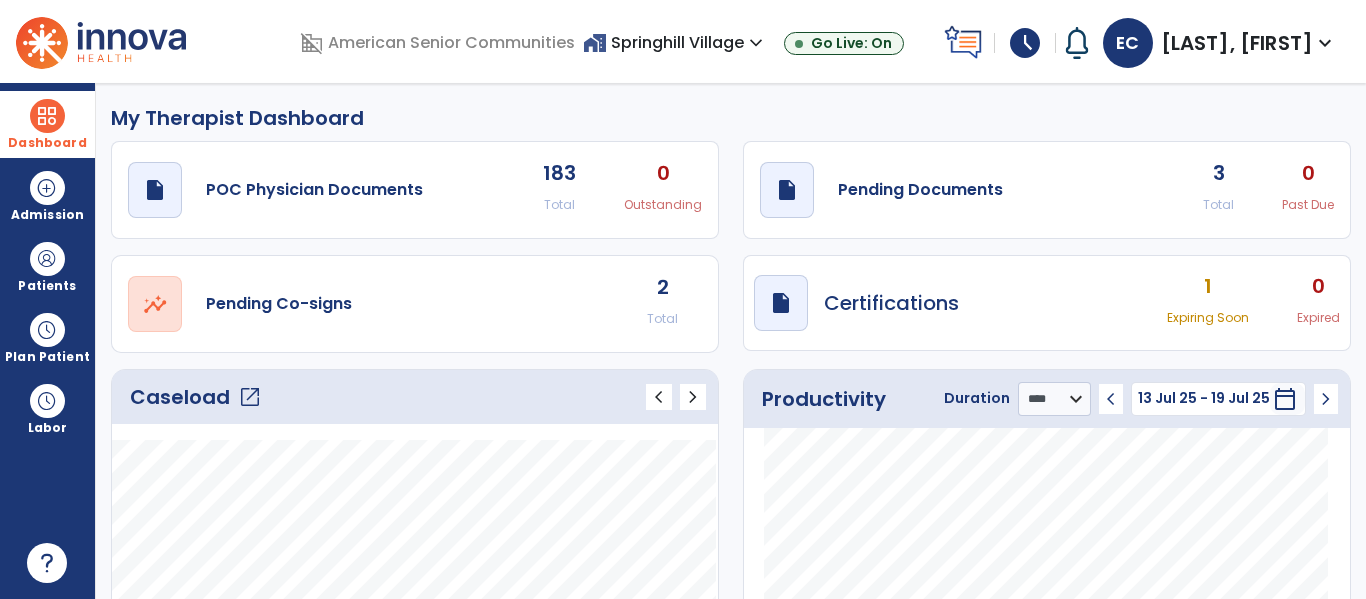 click on "Caseload   open_in_new" 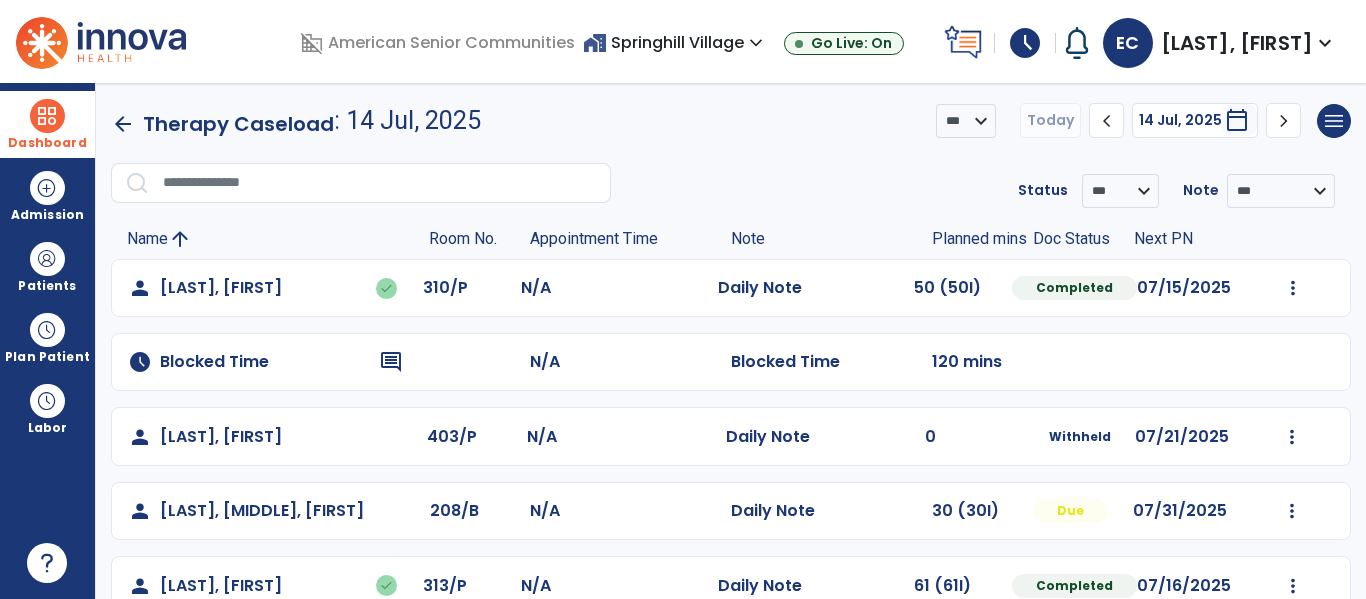 click on "calendar_today" at bounding box center (1237, 120) 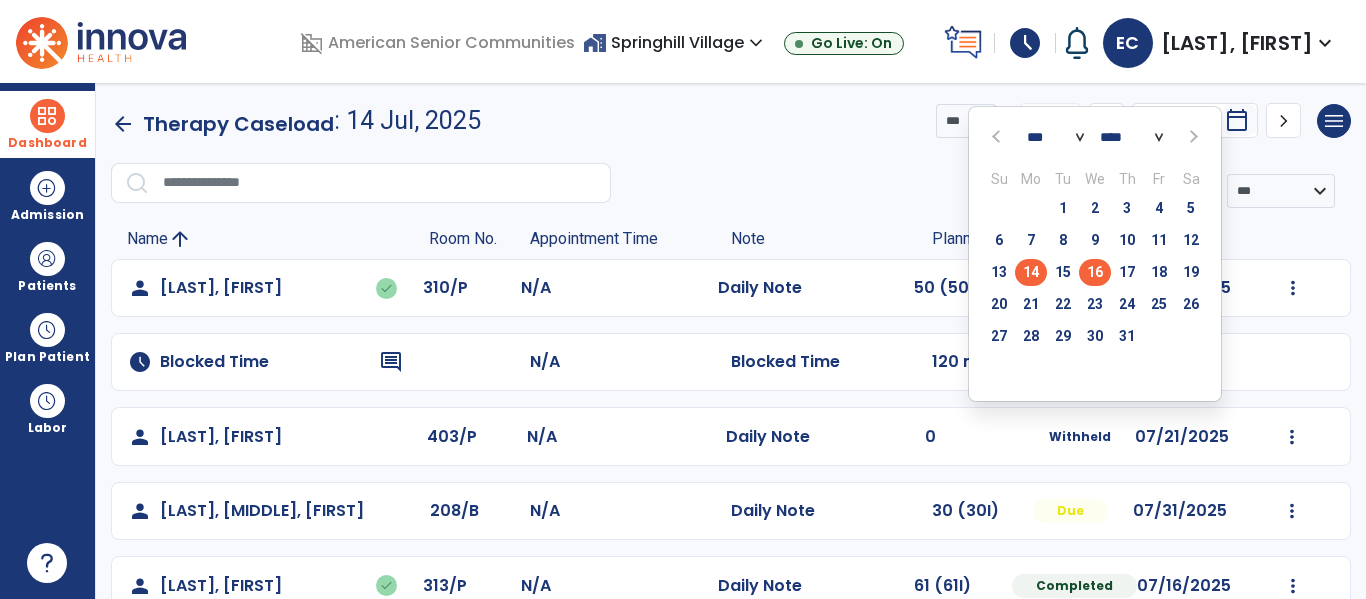 click on "16" at bounding box center [1095, 272] 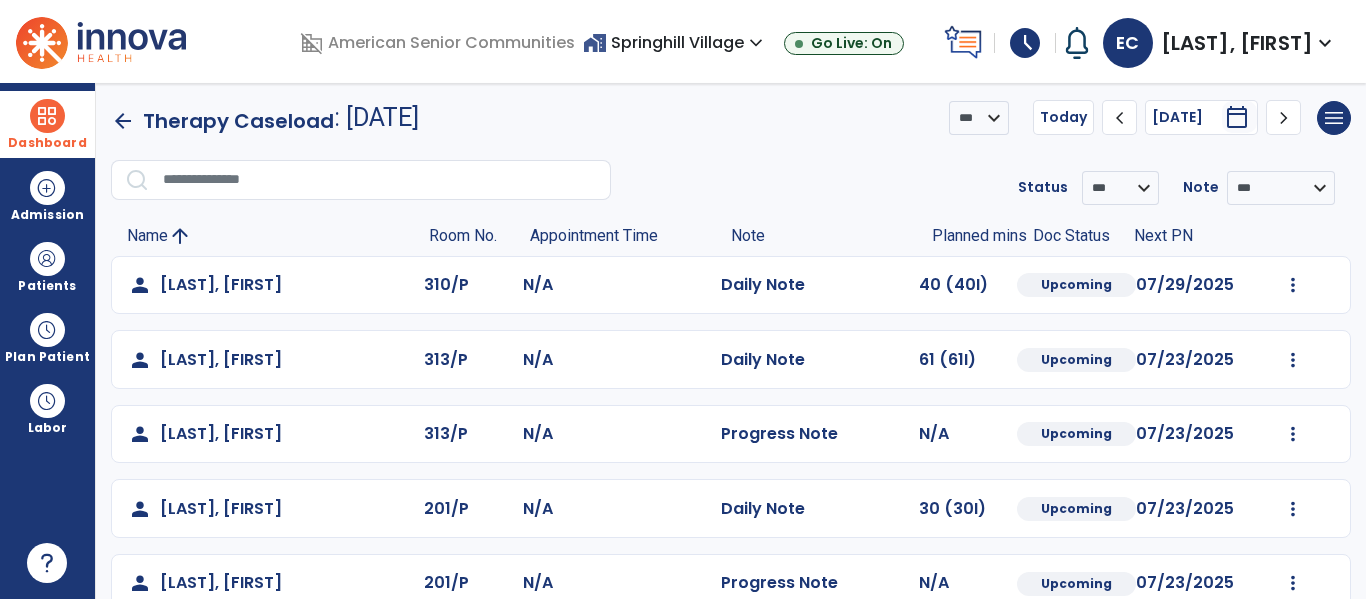 scroll, scrollTop: 0, scrollLeft: 0, axis: both 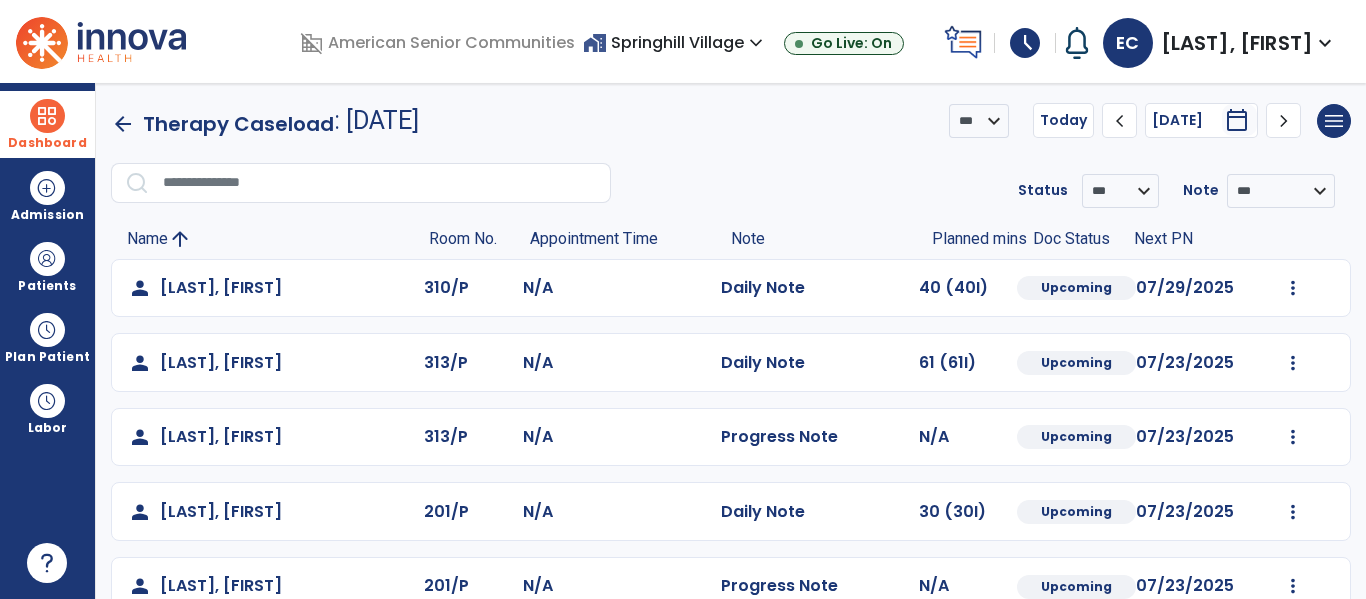 click at bounding box center [47, 116] 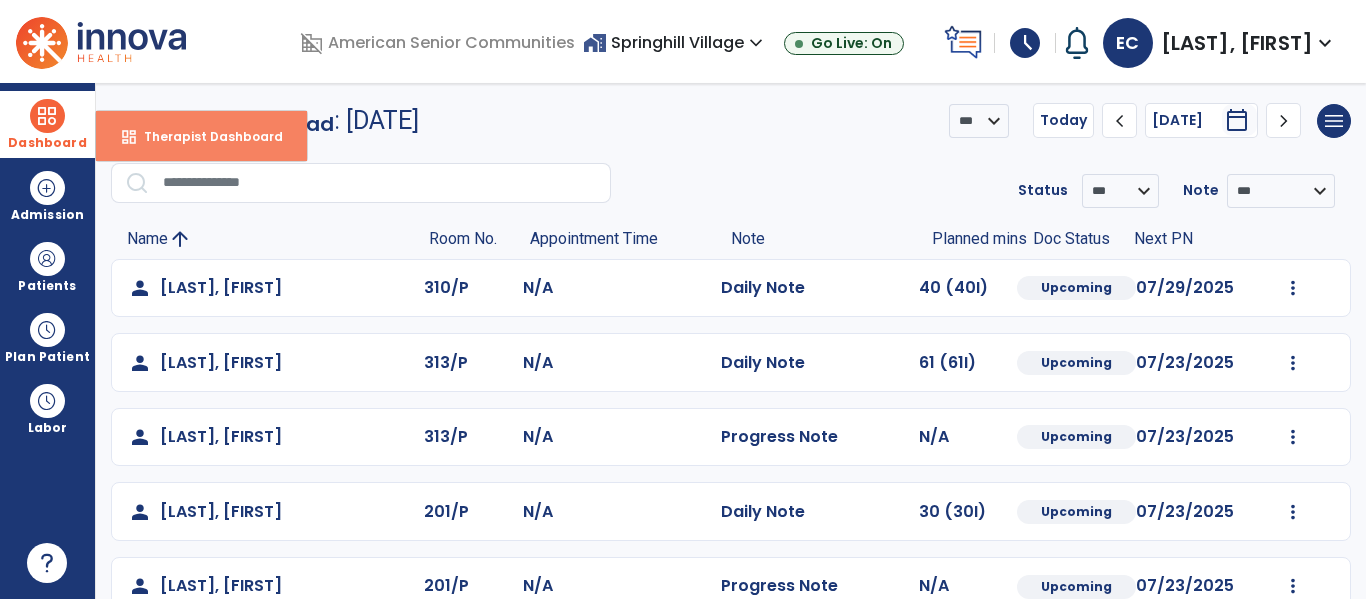 click on "Therapist Dashboard" at bounding box center (205, 136) 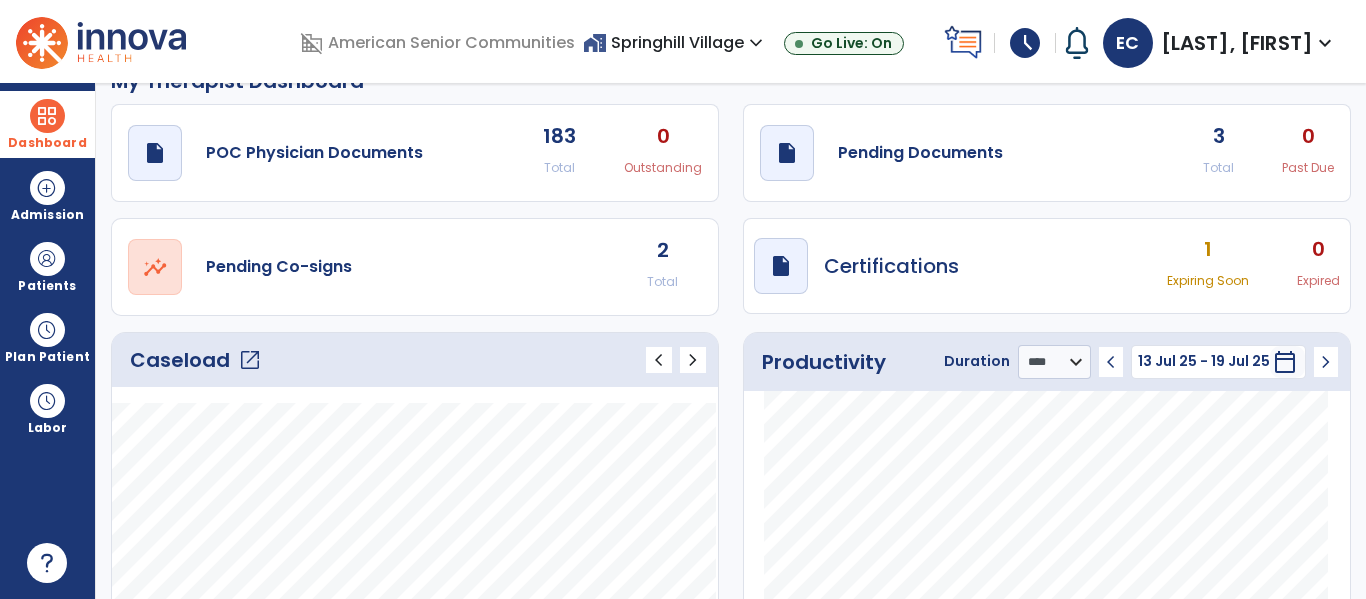 scroll, scrollTop: 0, scrollLeft: 0, axis: both 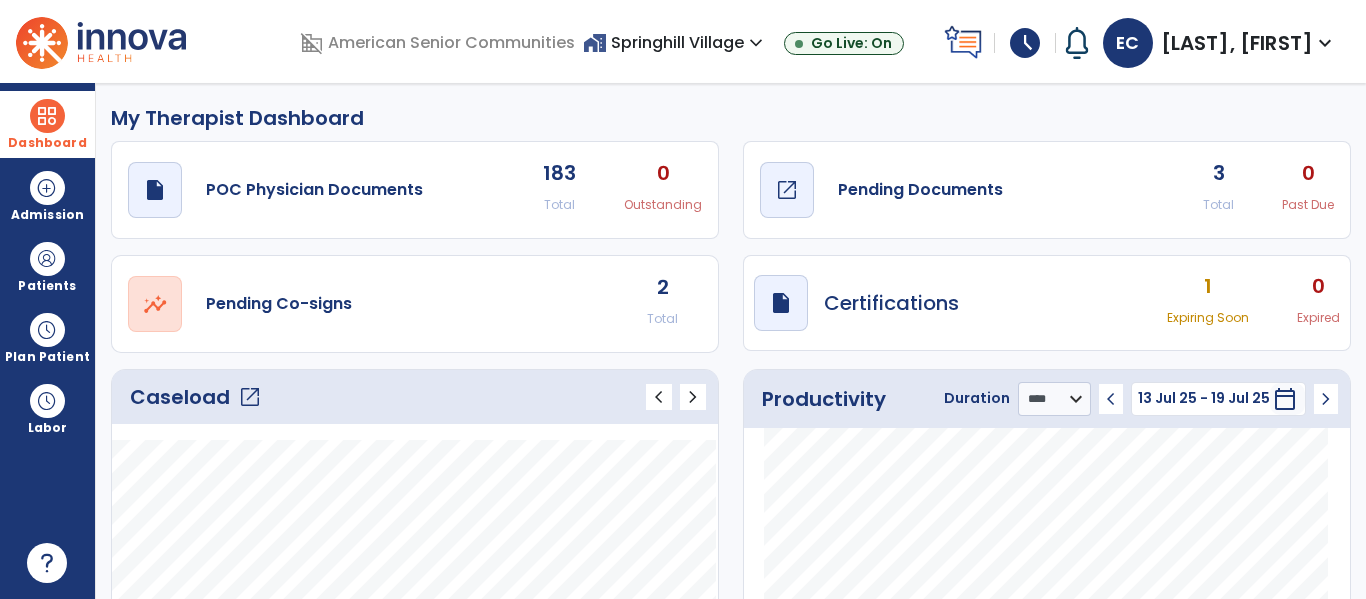 click on "Pending Documents" 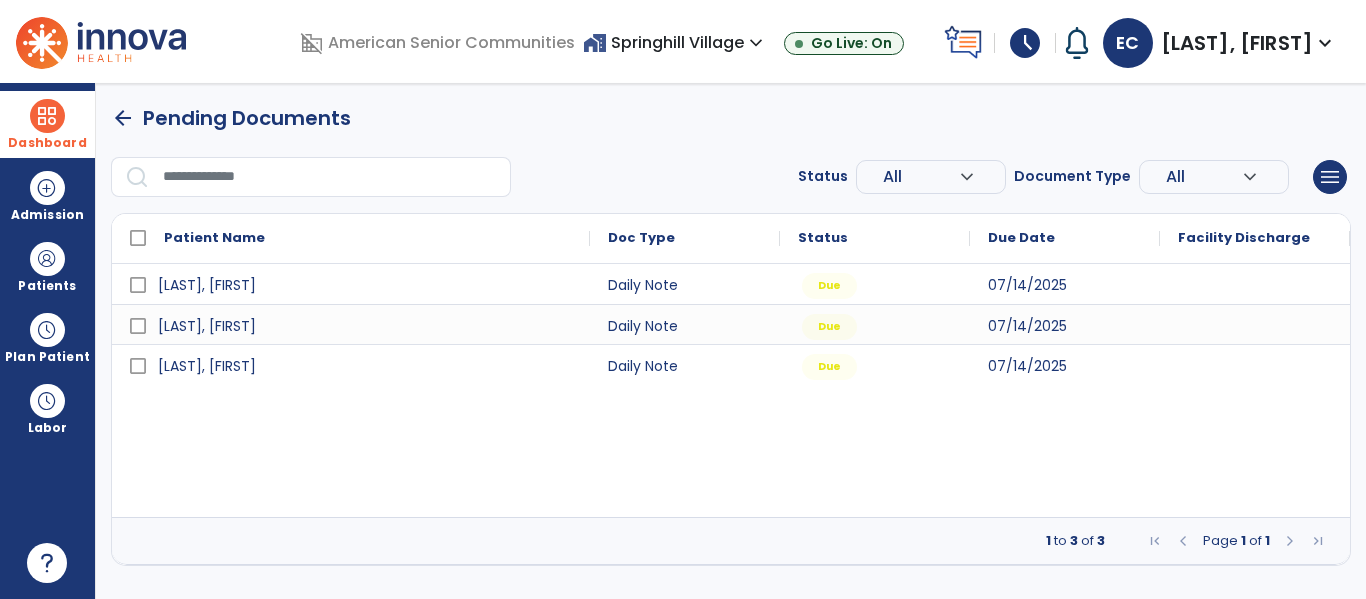 click on "arrow_back" at bounding box center (123, 118) 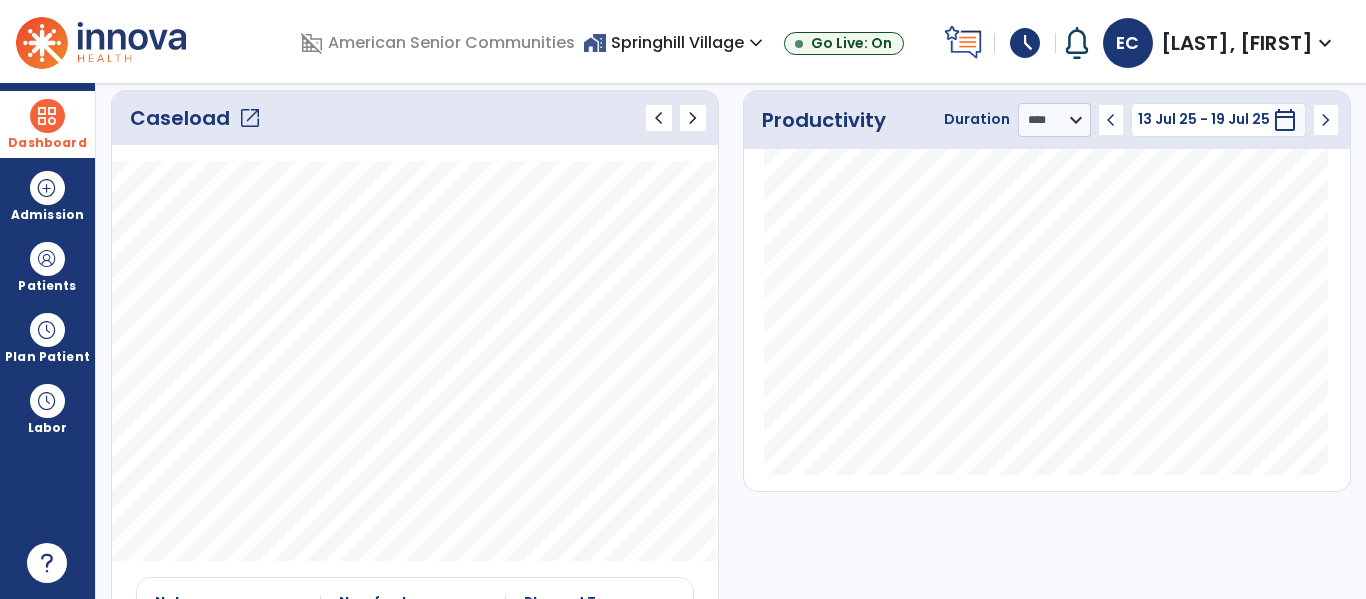 scroll, scrollTop: 0, scrollLeft: 0, axis: both 